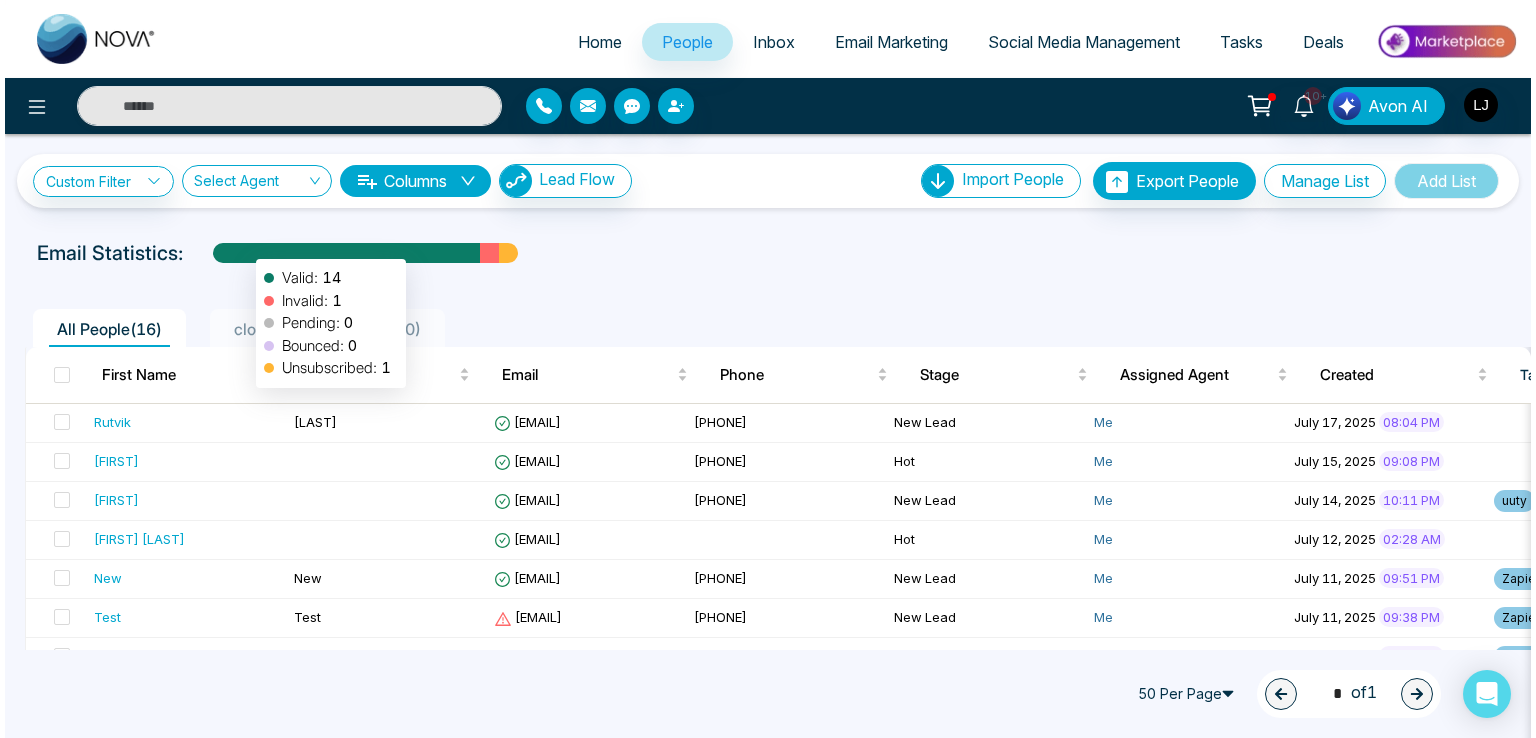 scroll, scrollTop: 0, scrollLeft: 0, axis: both 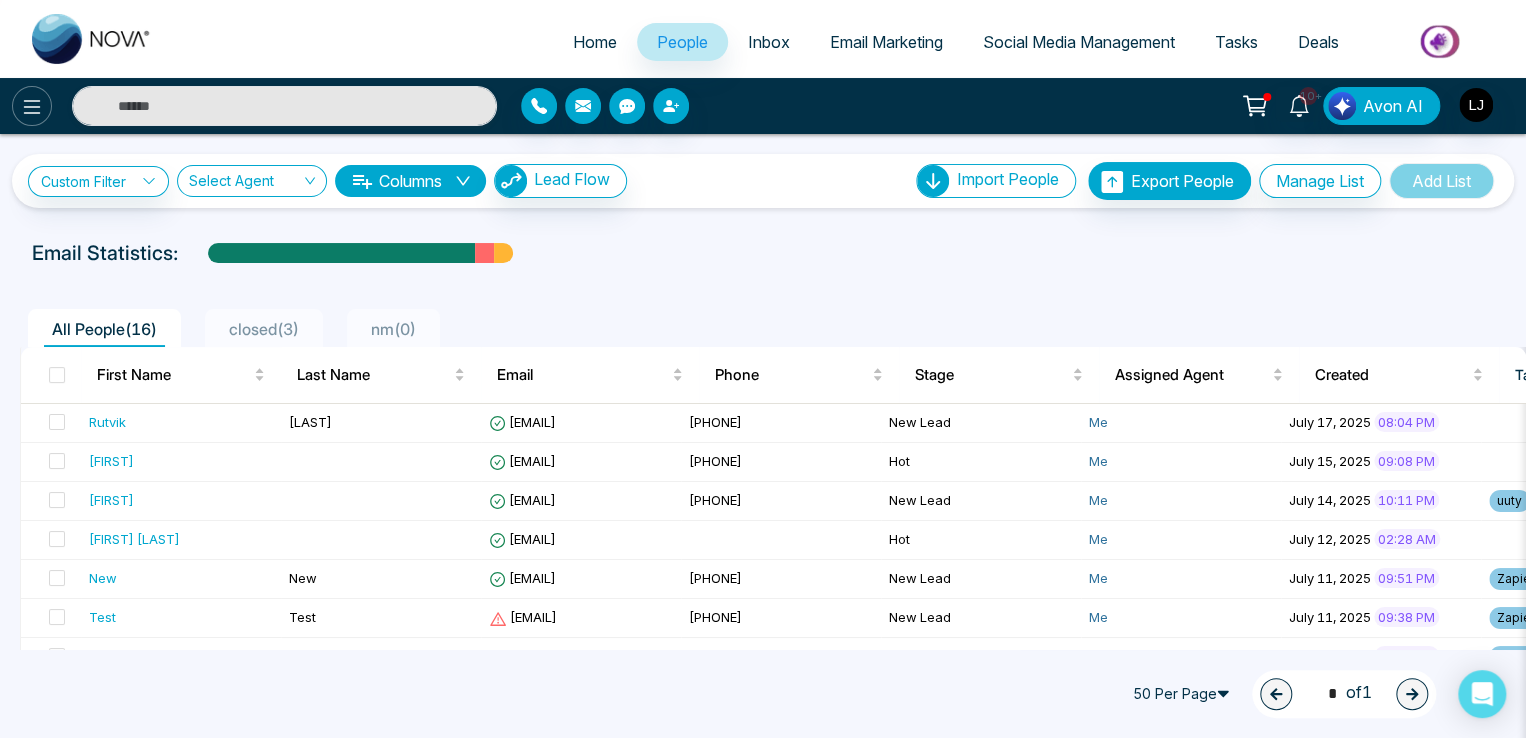 click 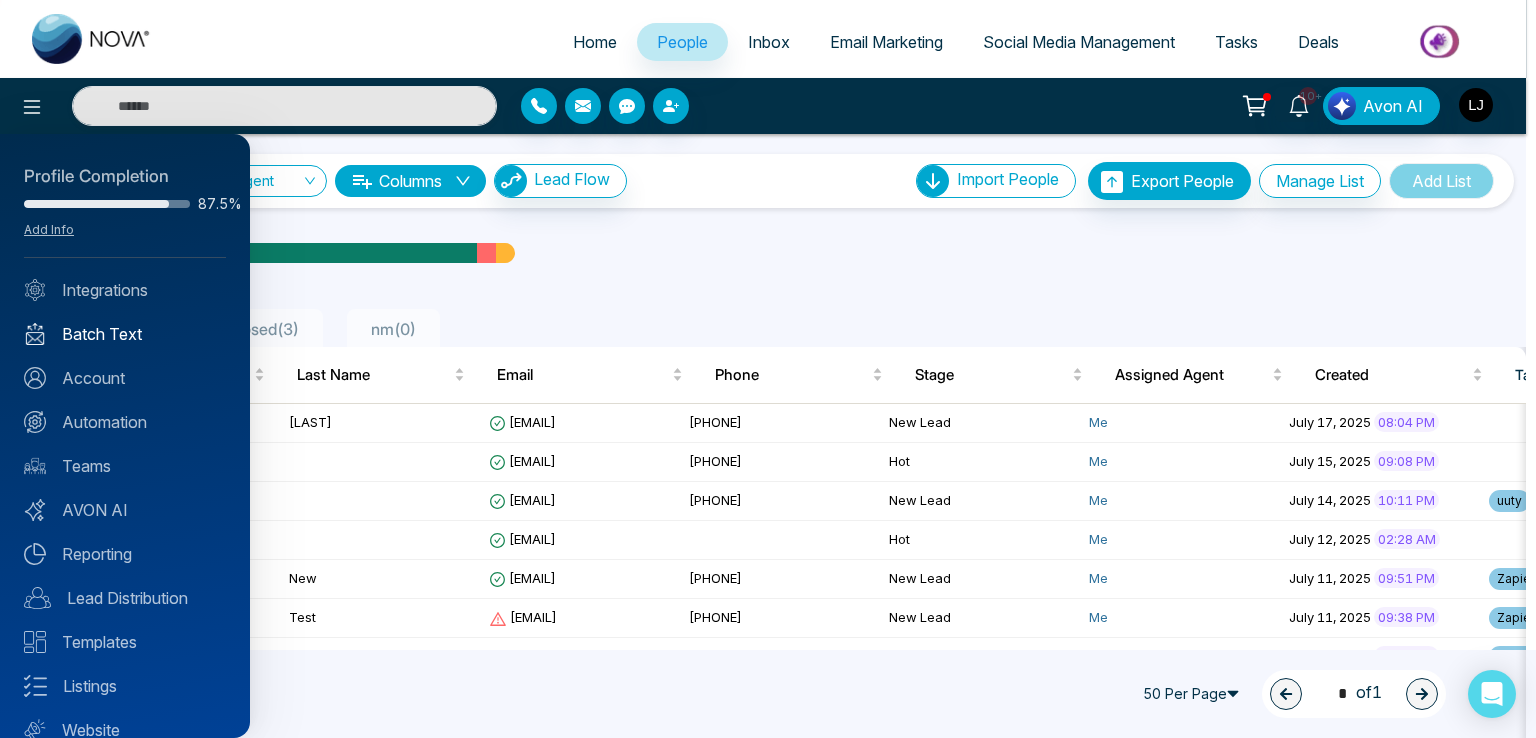 click on "Batch Text" at bounding box center [125, 334] 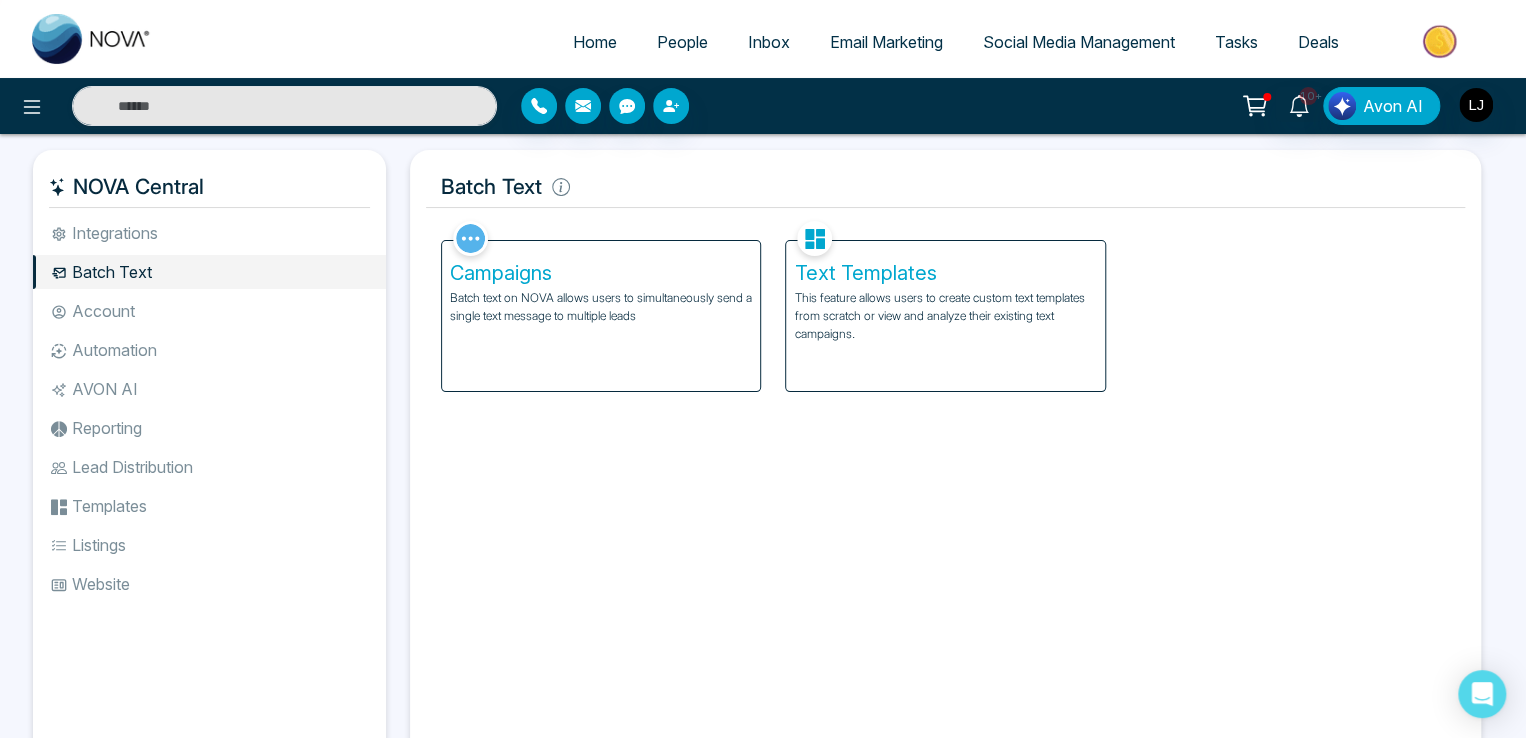 click on "Batch text on NOVA allows users to simultaneously send a single text message to multiple leads" at bounding box center [601, 307] 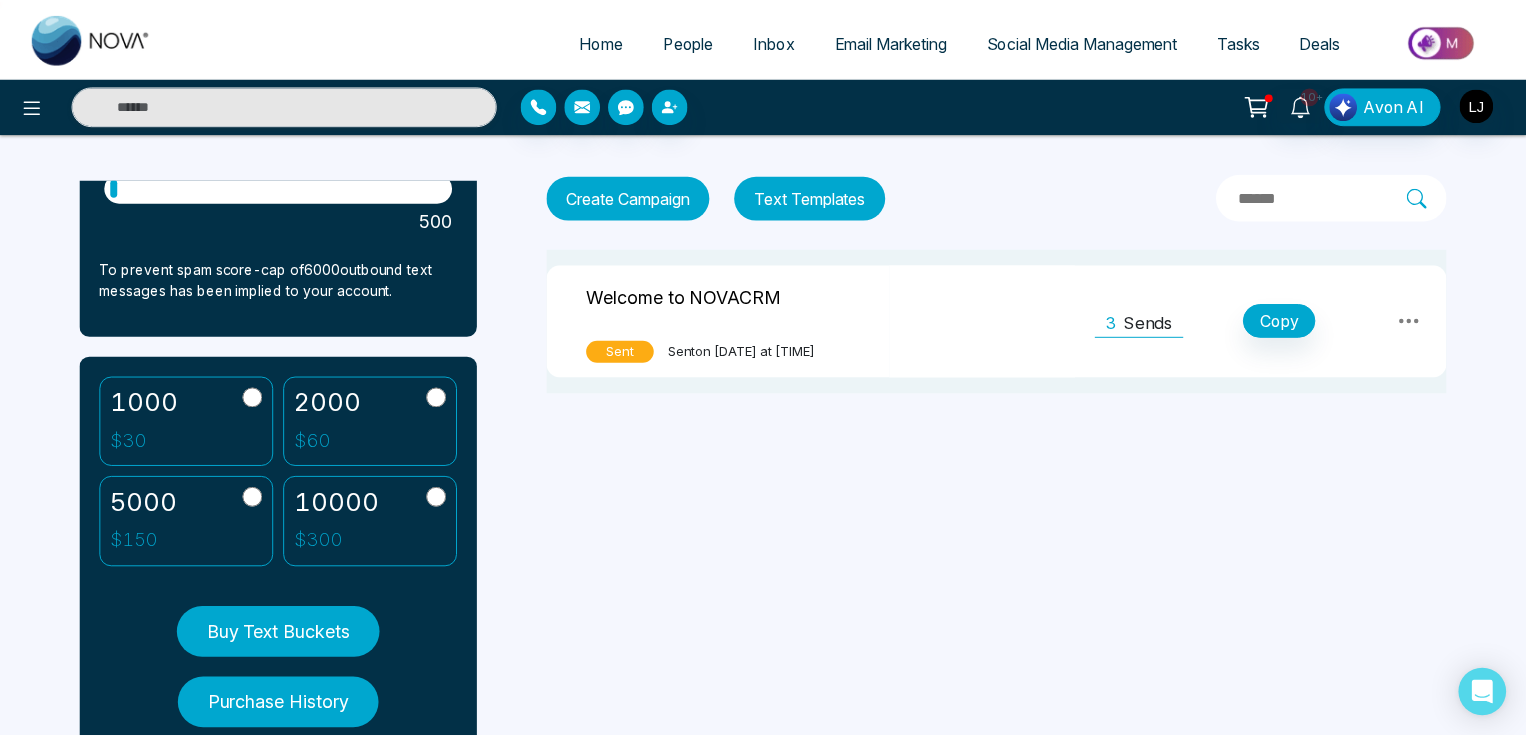 scroll, scrollTop: 376, scrollLeft: 0, axis: vertical 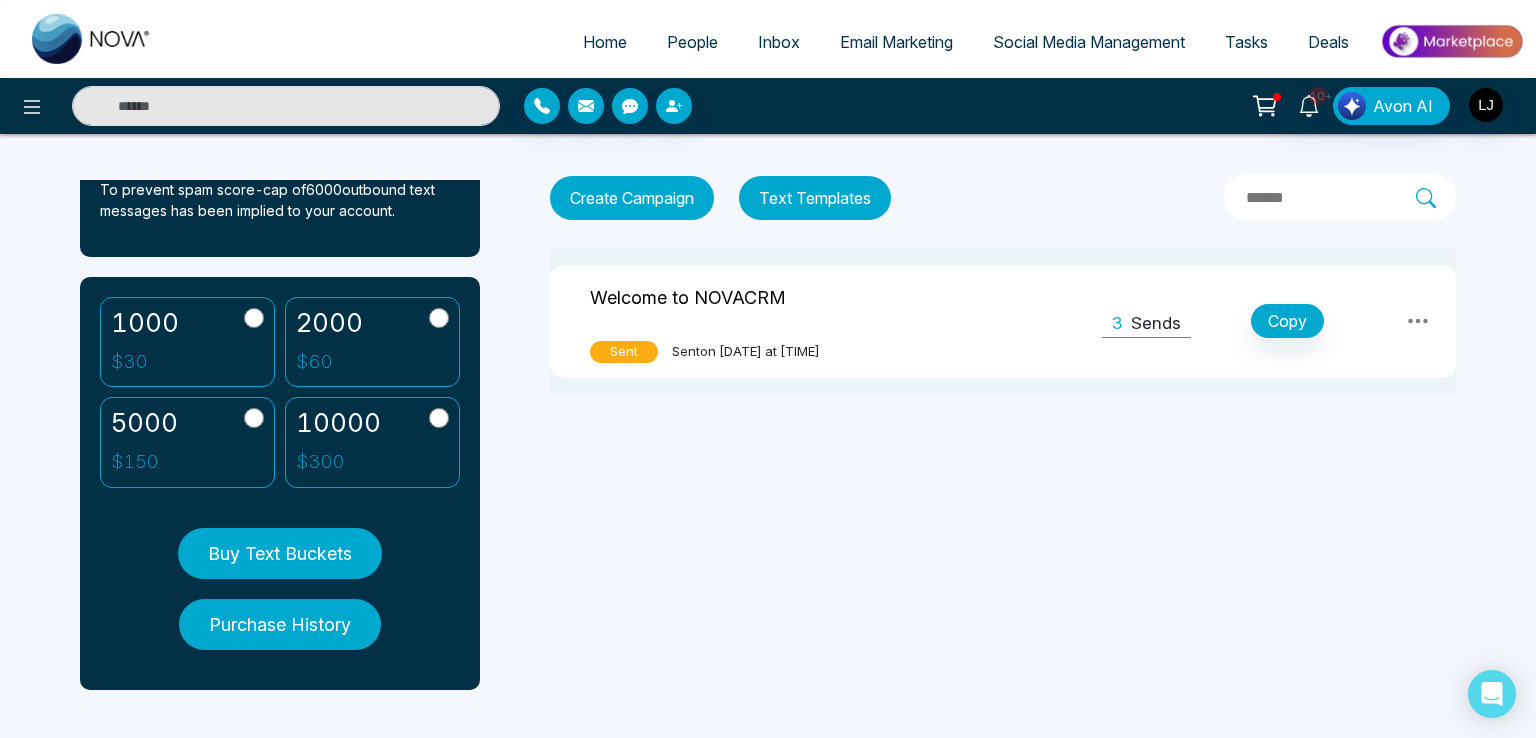 click on "Buy Text Buckets" at bounding box center (280, 553) 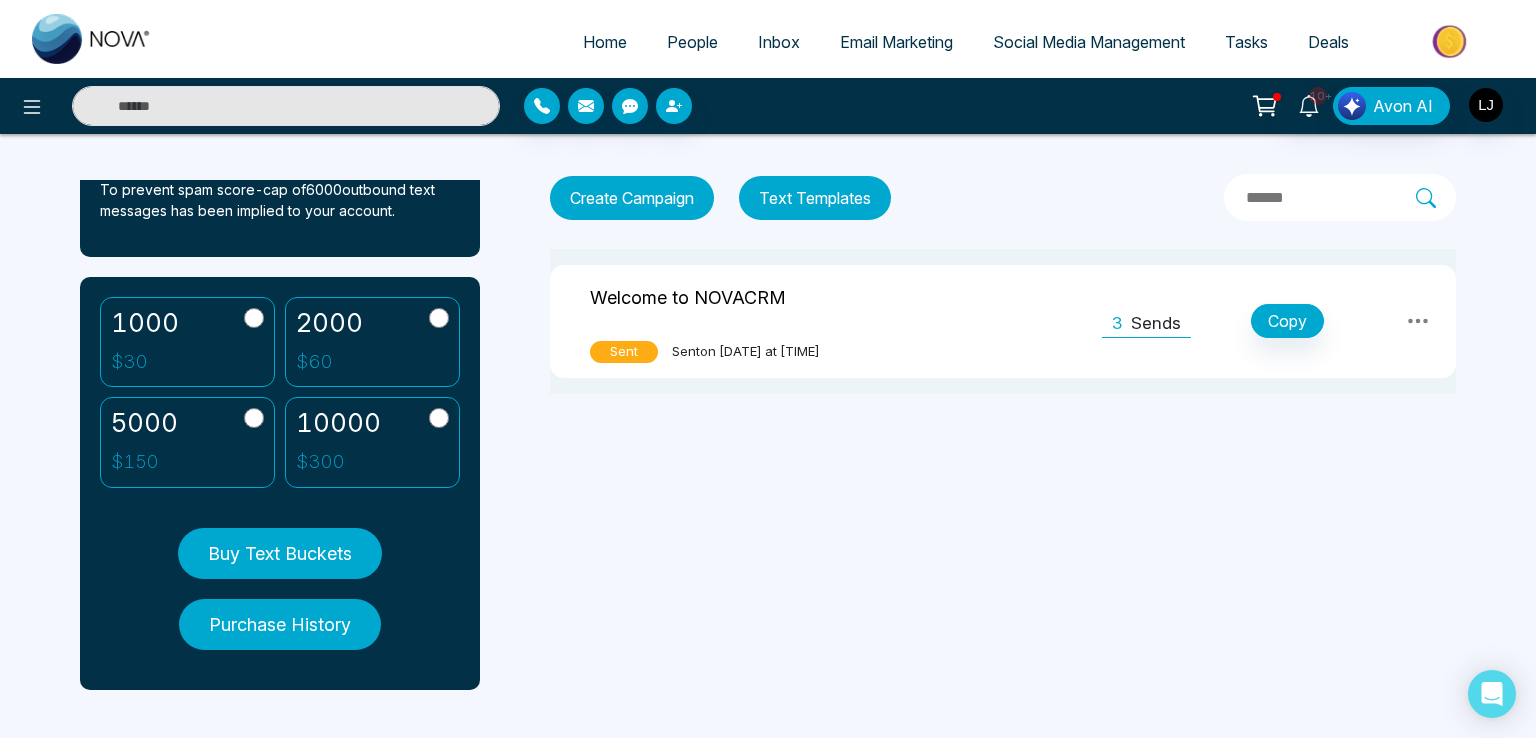 click on "Buy Text Buckets" at bounding box center (280, 553) 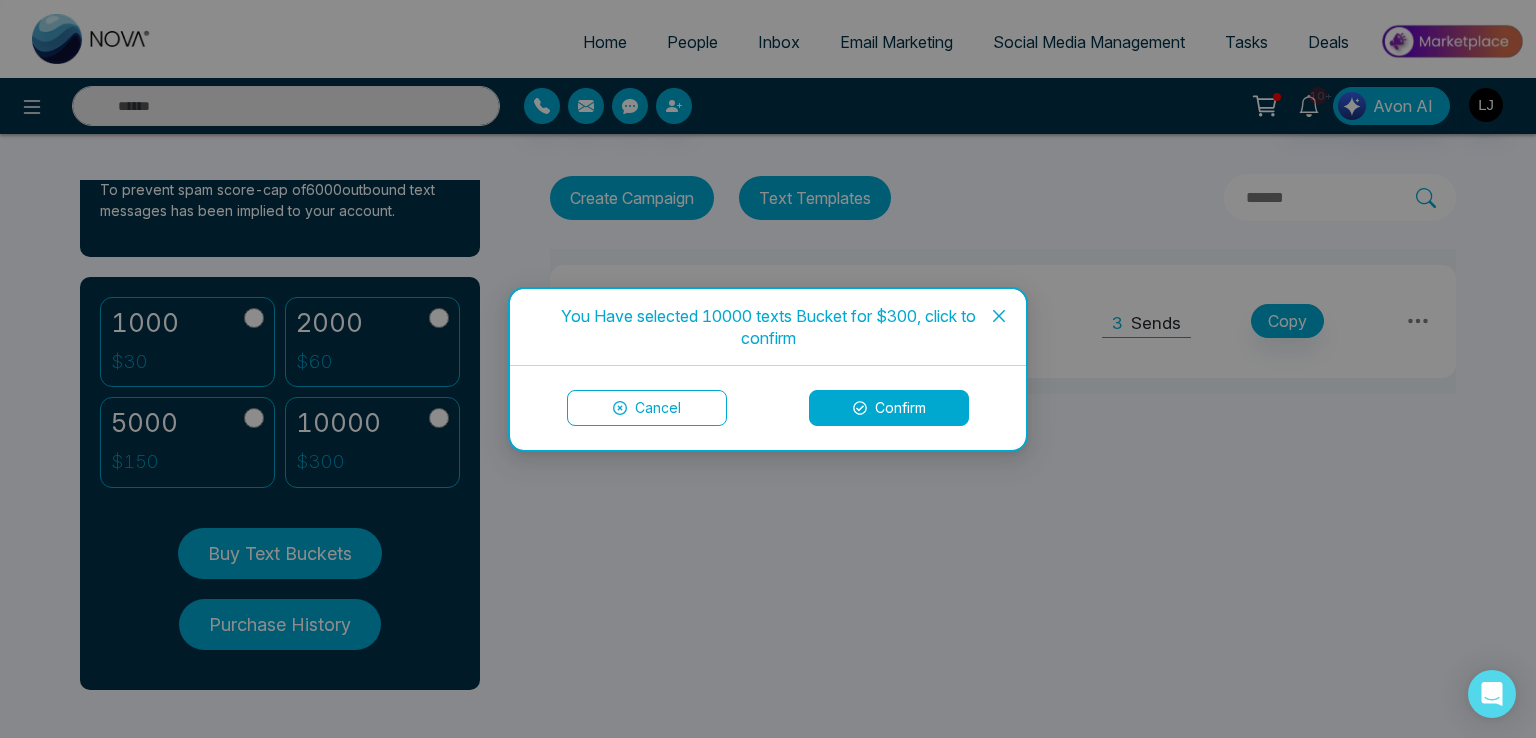 click on "Confirm" at bounding box center [889, 408] 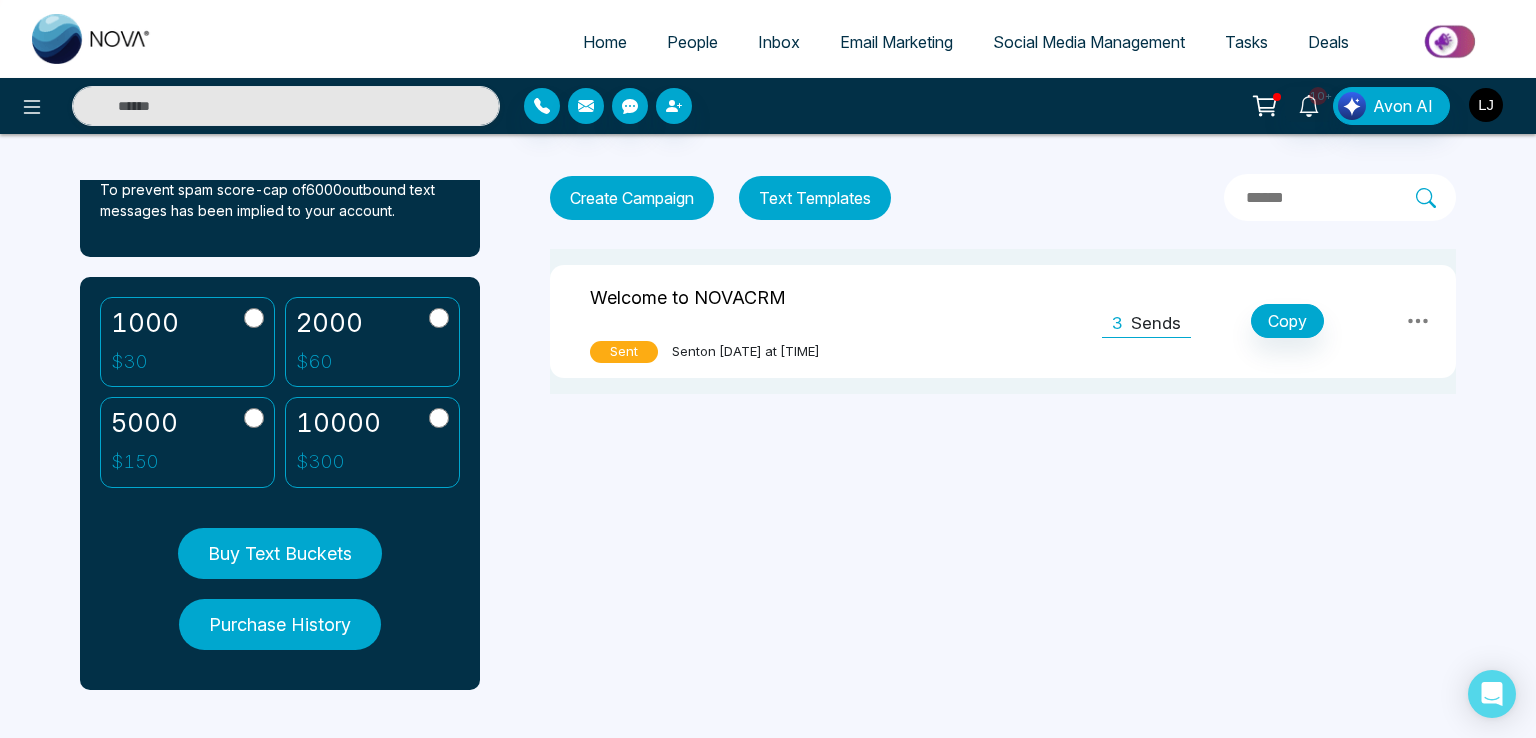 click at bounding box center (1486, 105) 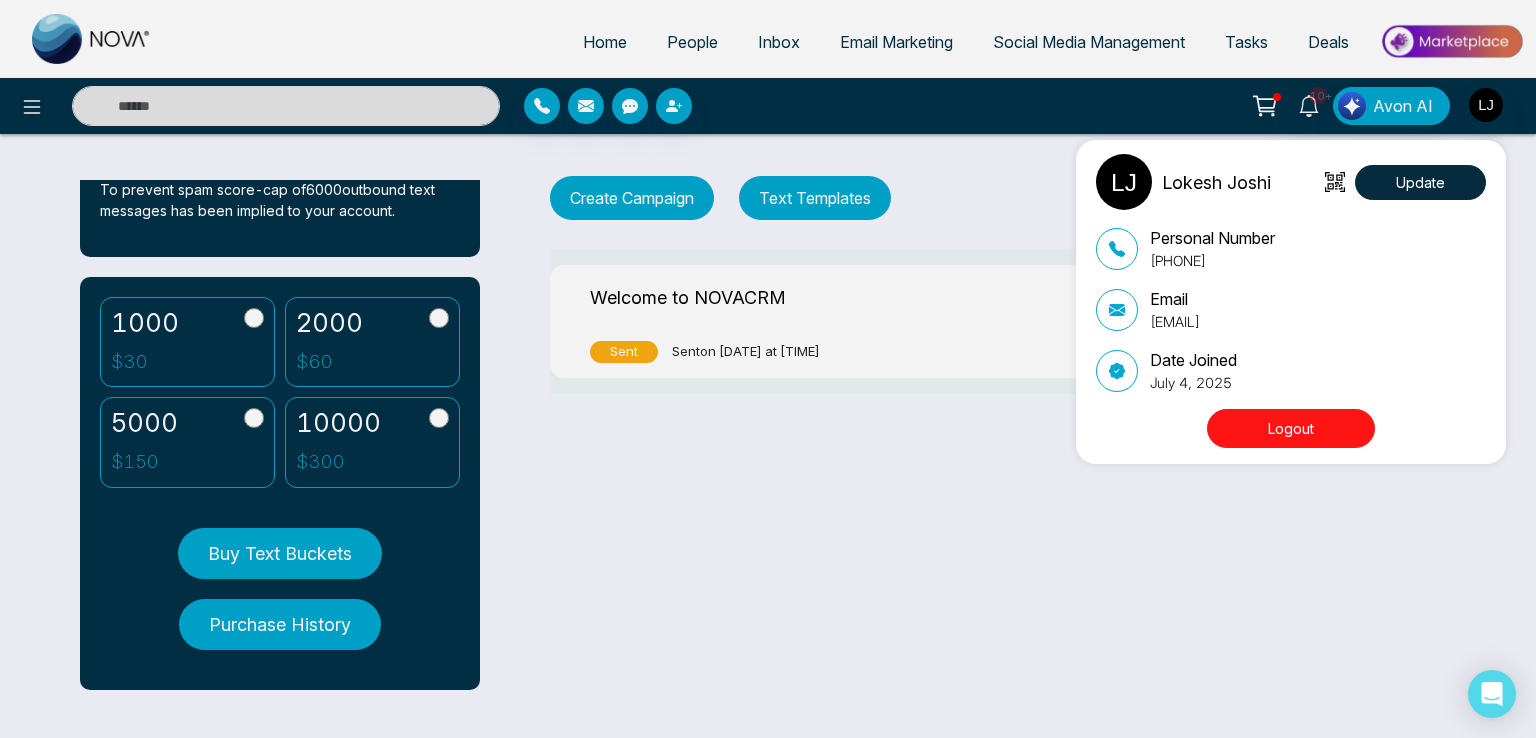 click on "[FIRST] [LAST] Update Personal Number [PHONE] Email [EMAIL] Date Joined [MONTH] [DAY], [YEAR] Logout" at bounding box center [768, 369] 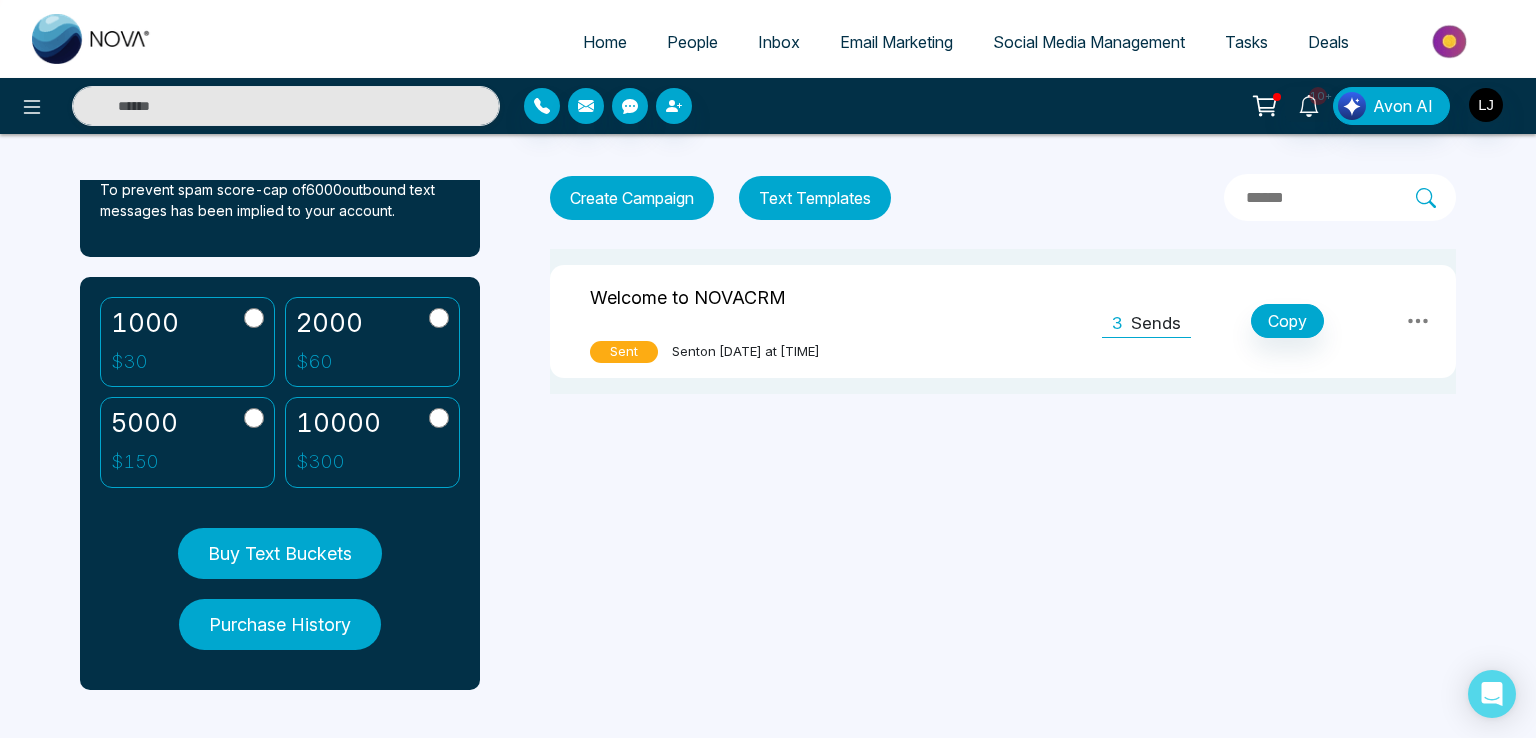 click on "Social Media Management" at bounding box center (1089, 42) 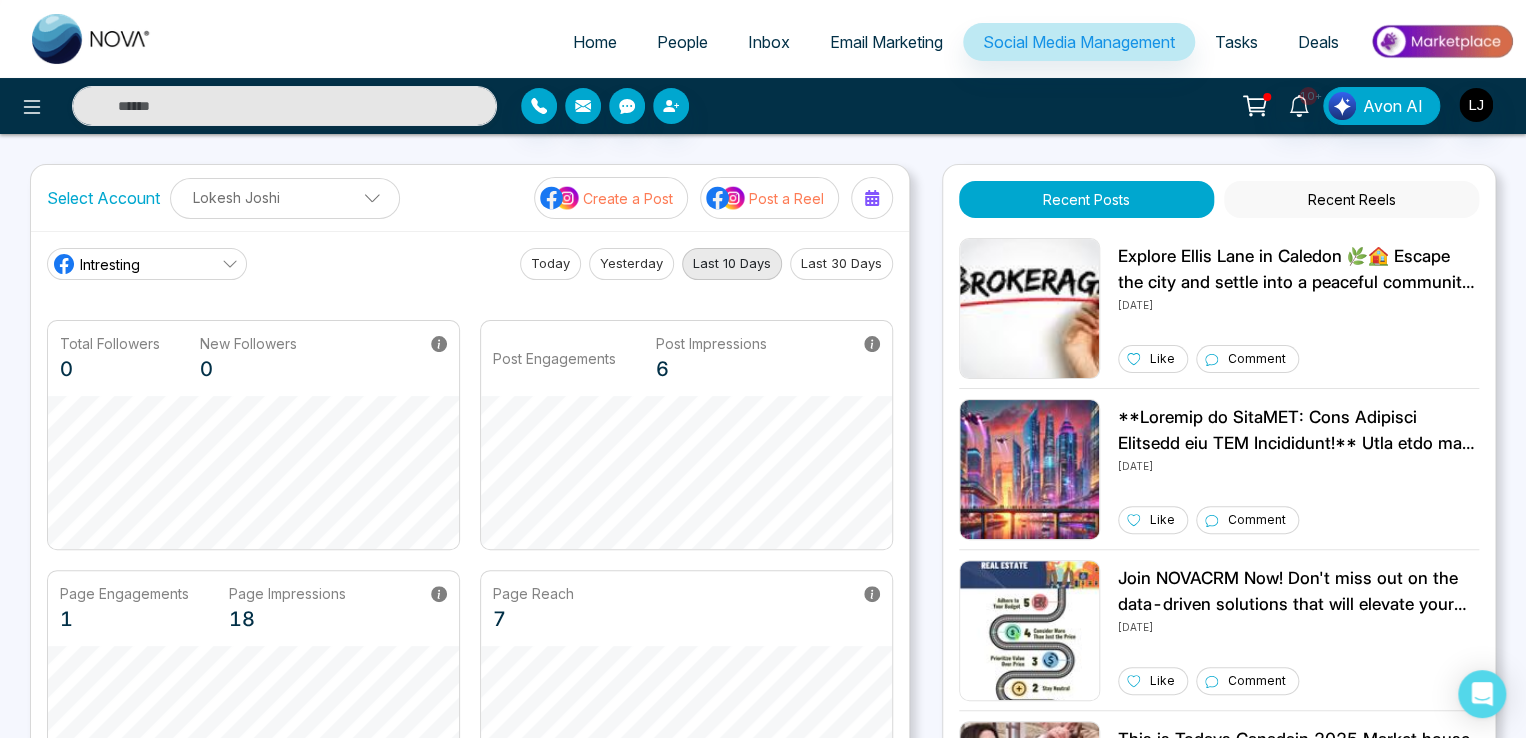 click on "People" at bounding box center [682, 42] 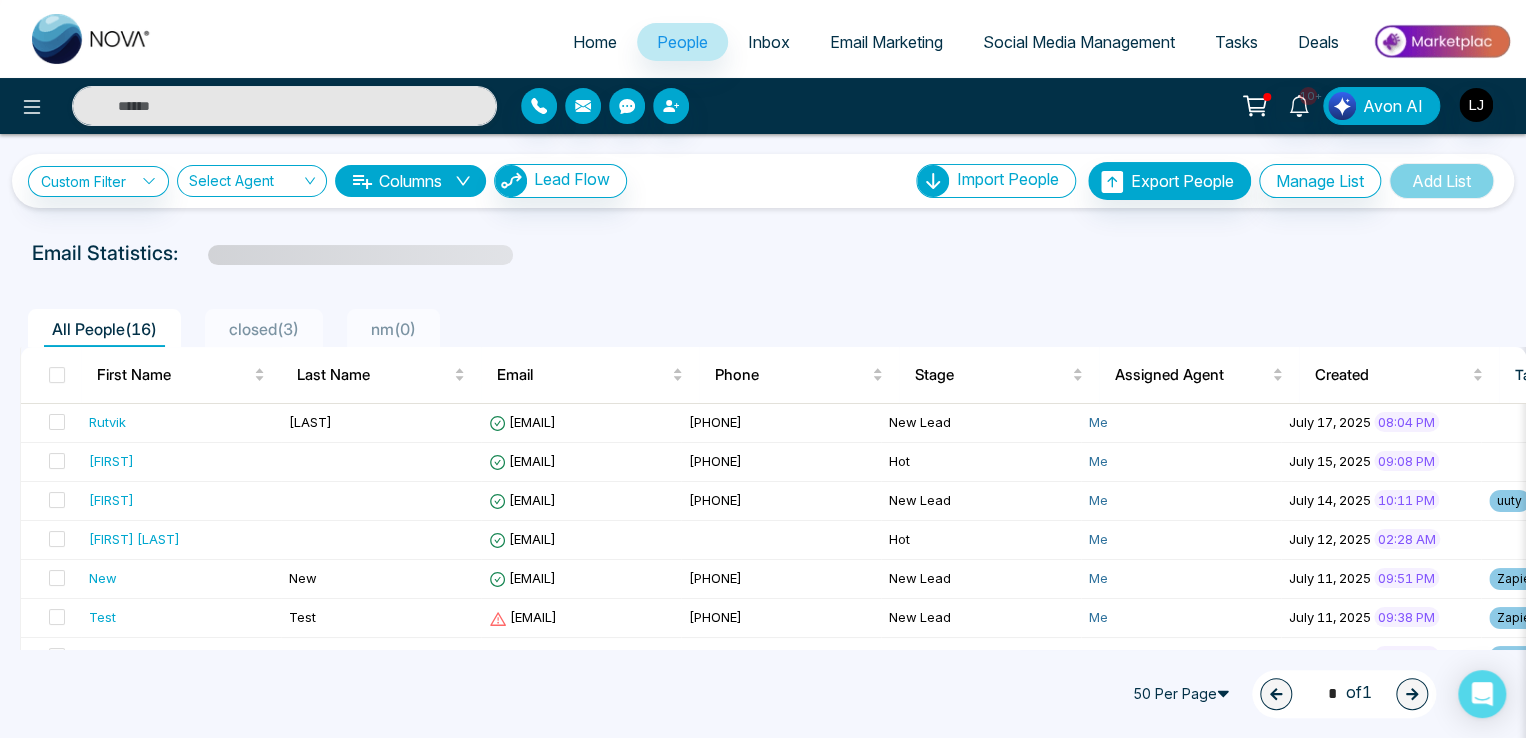 click on "**********" at bounding box center [763, 181] 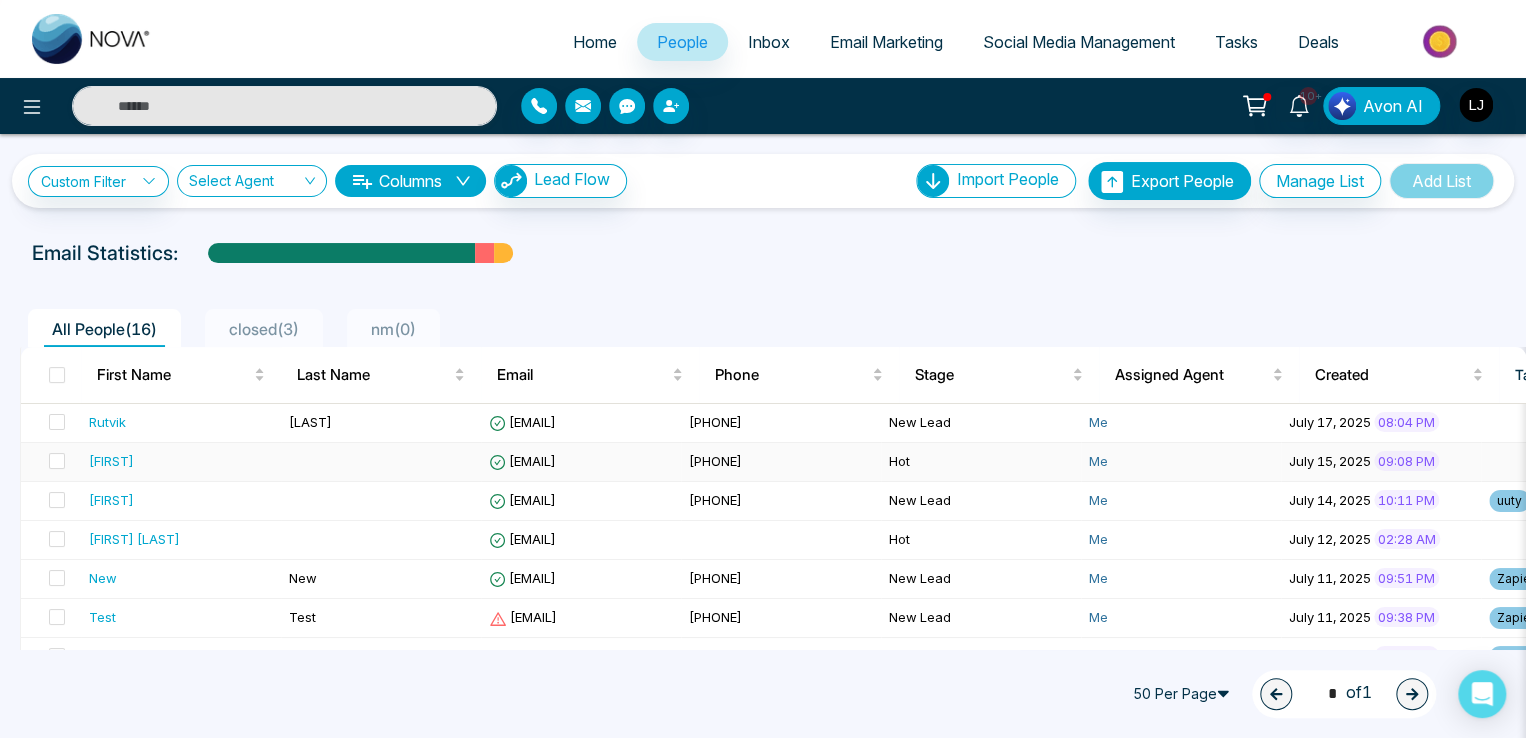 click on "[EMAIL]" at bounding box center (522, 461) 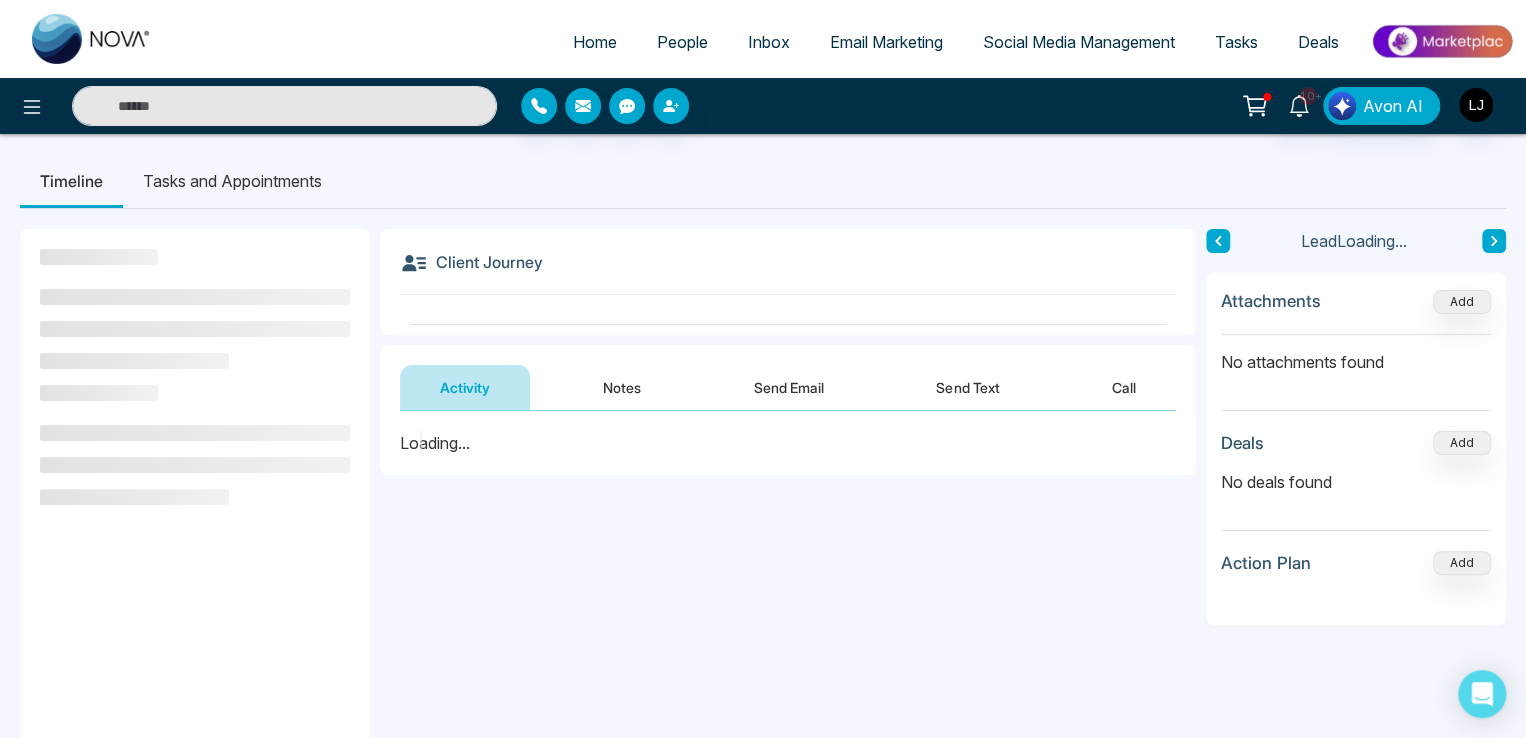 click on "Call" at bounding box center (1124, 387) 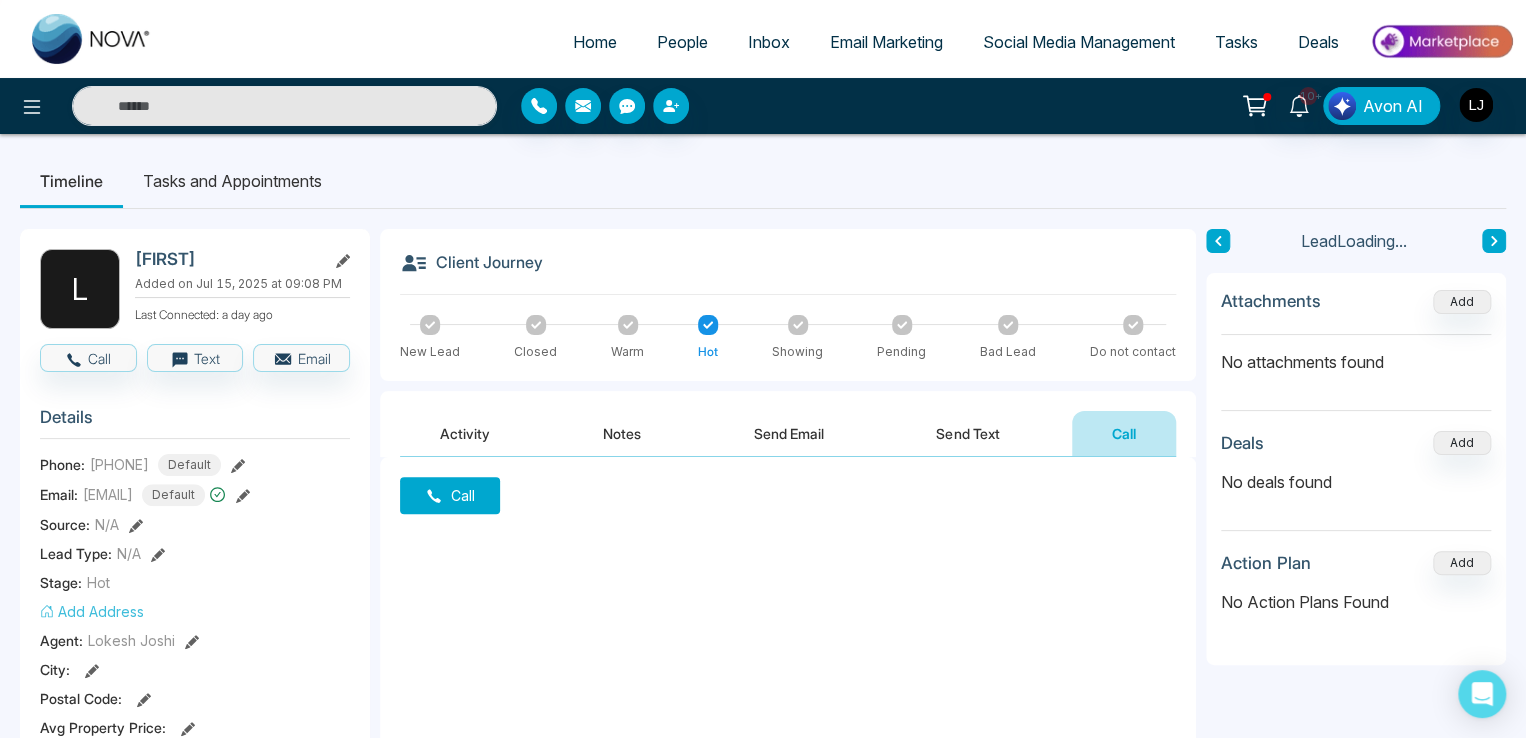 click 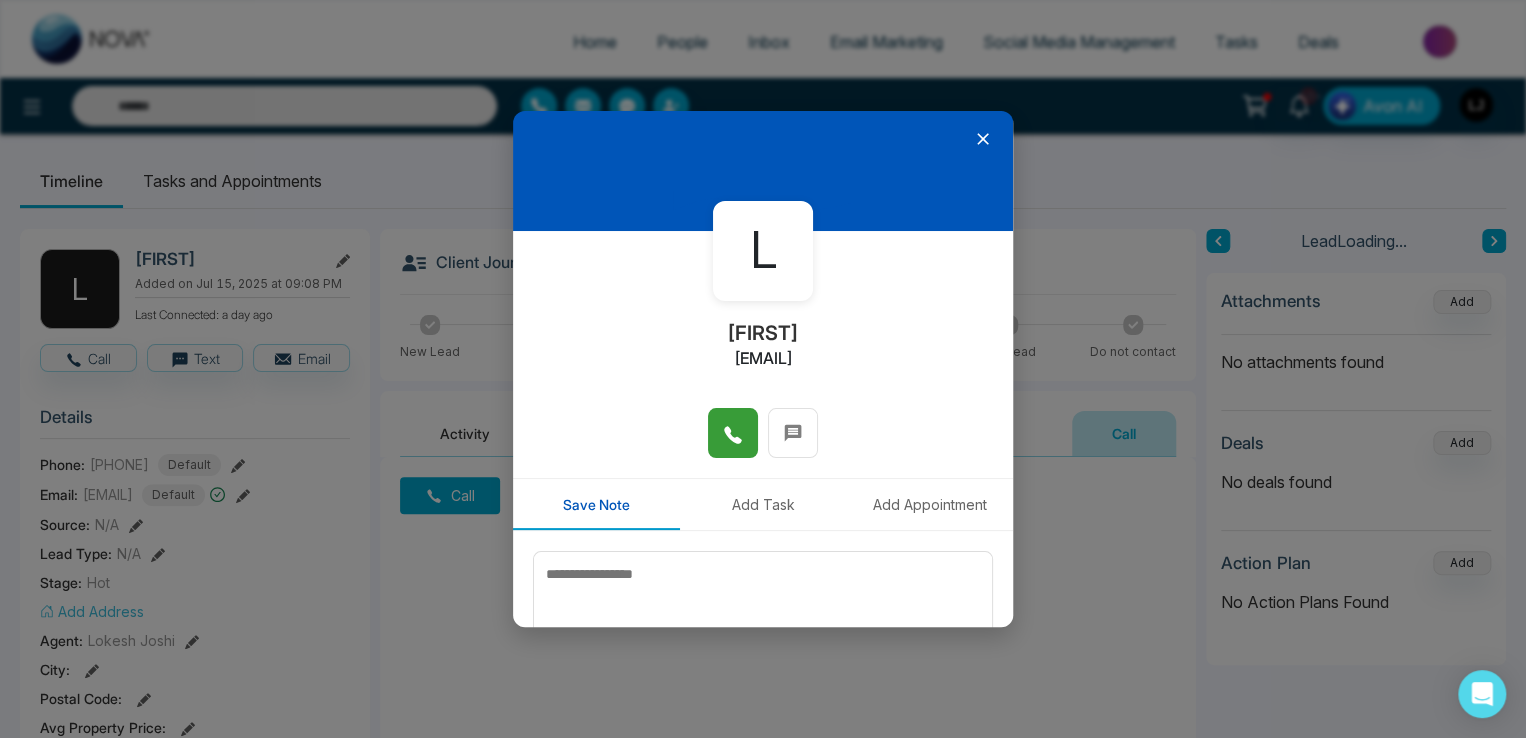 click at bounding box center (733, 433) 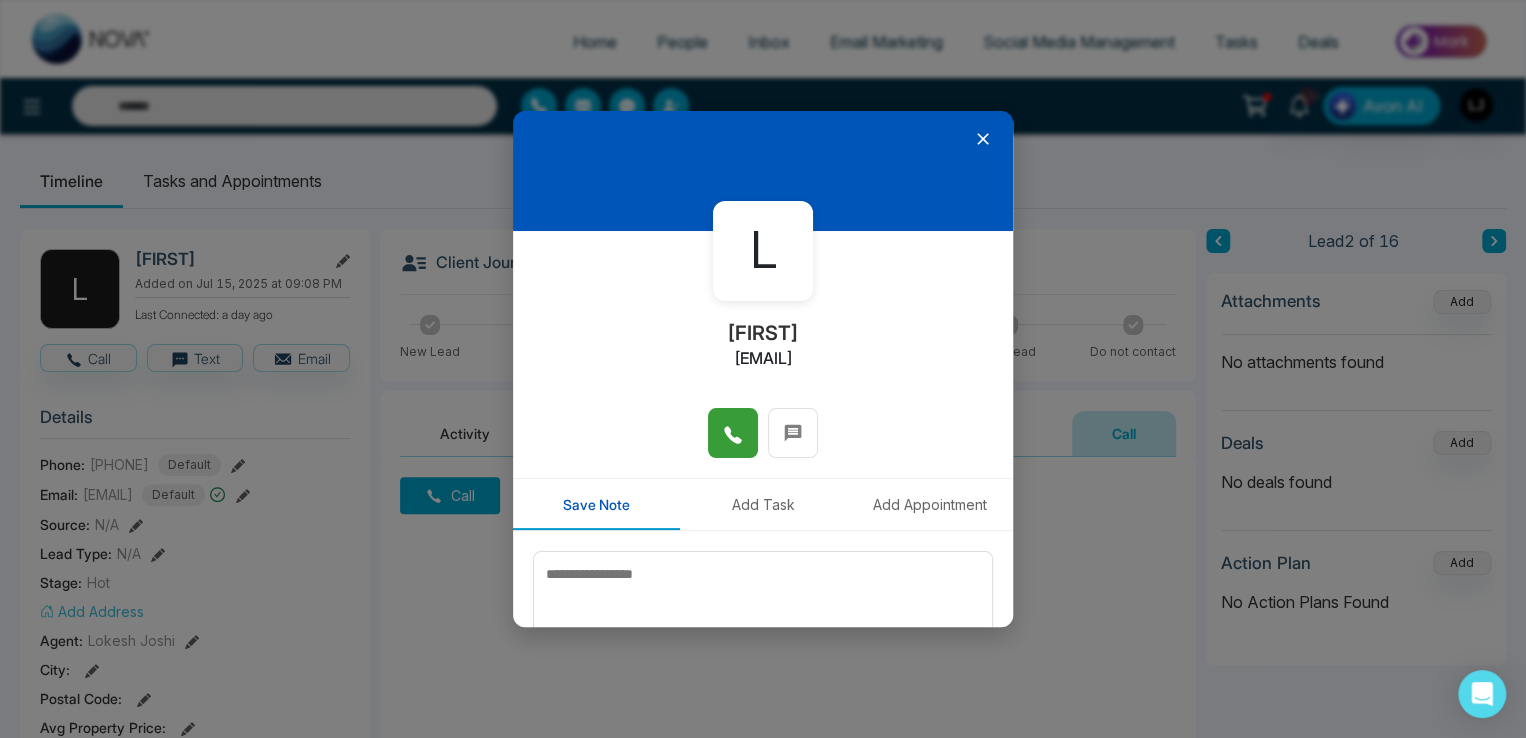 click 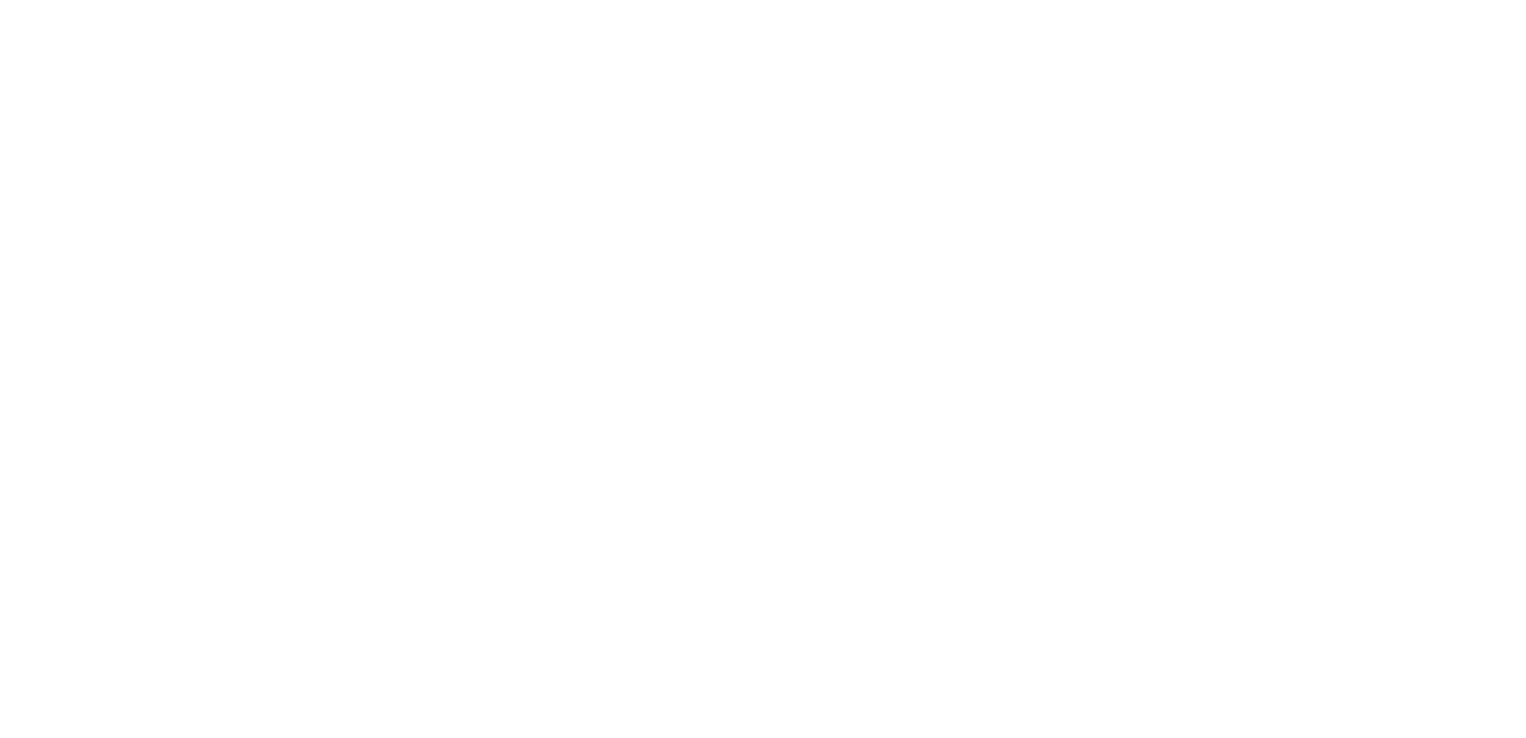 scroll, scrollTop: 0, scrollLeft: 0, axis: both 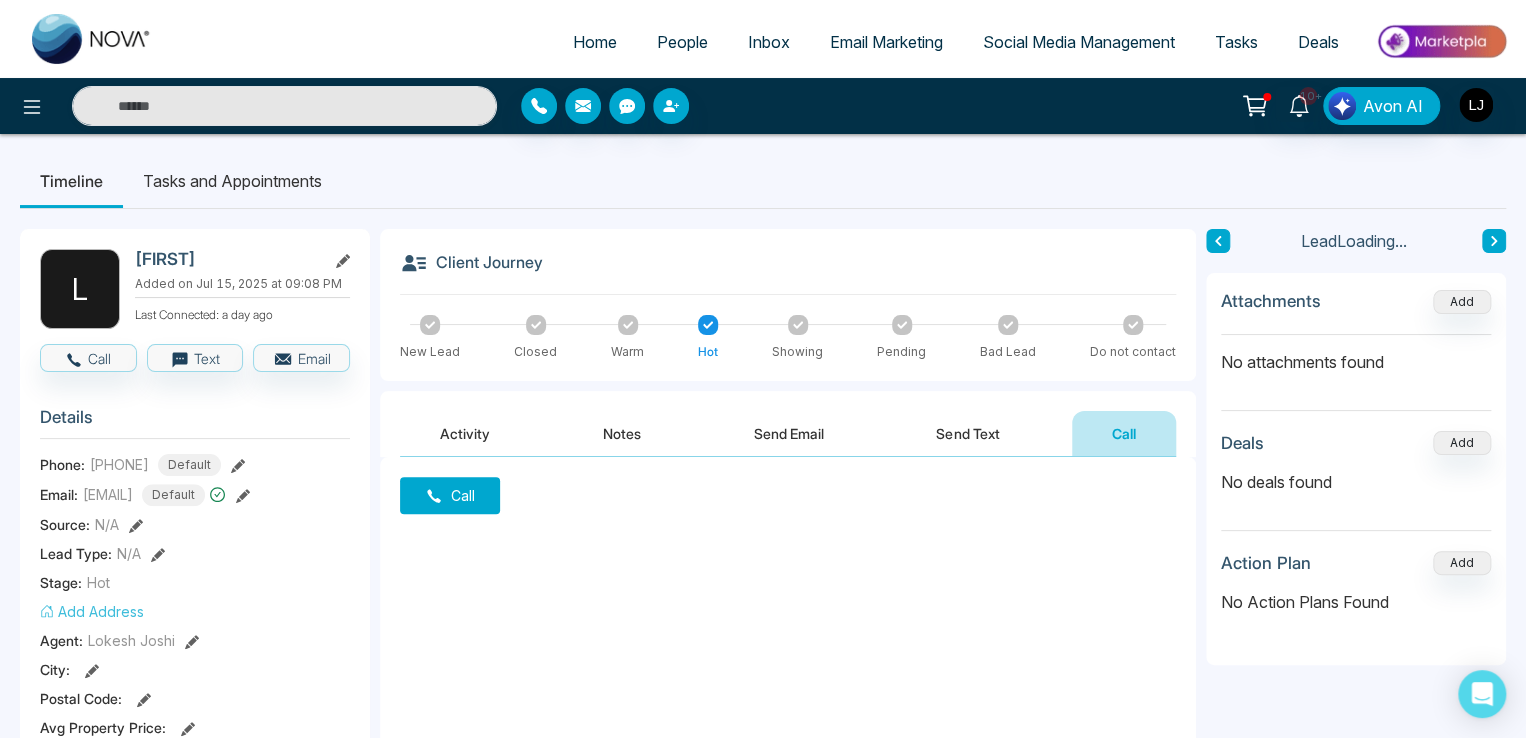 click on "Call" at bounding box center (450, 495) 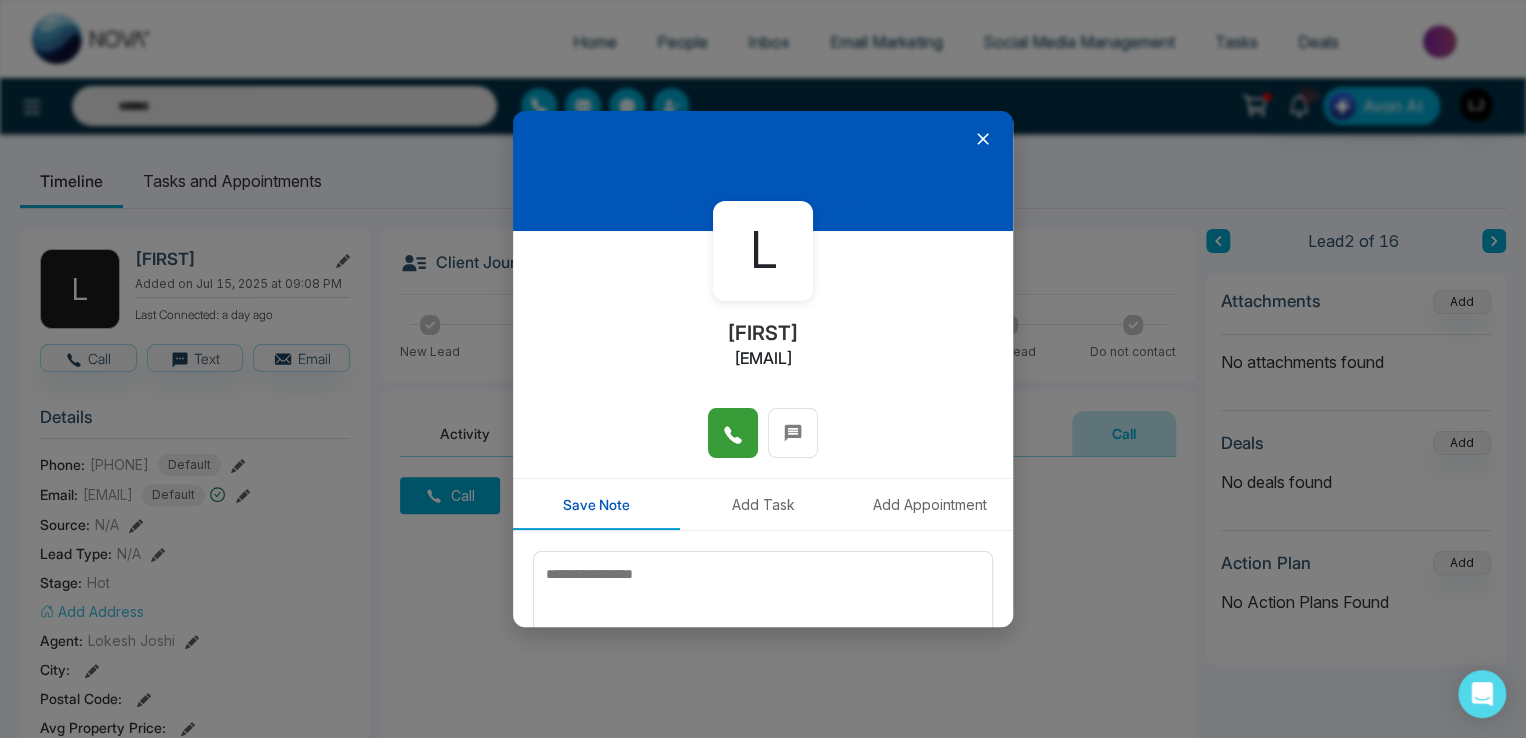 click at bounding box center (733, 433) 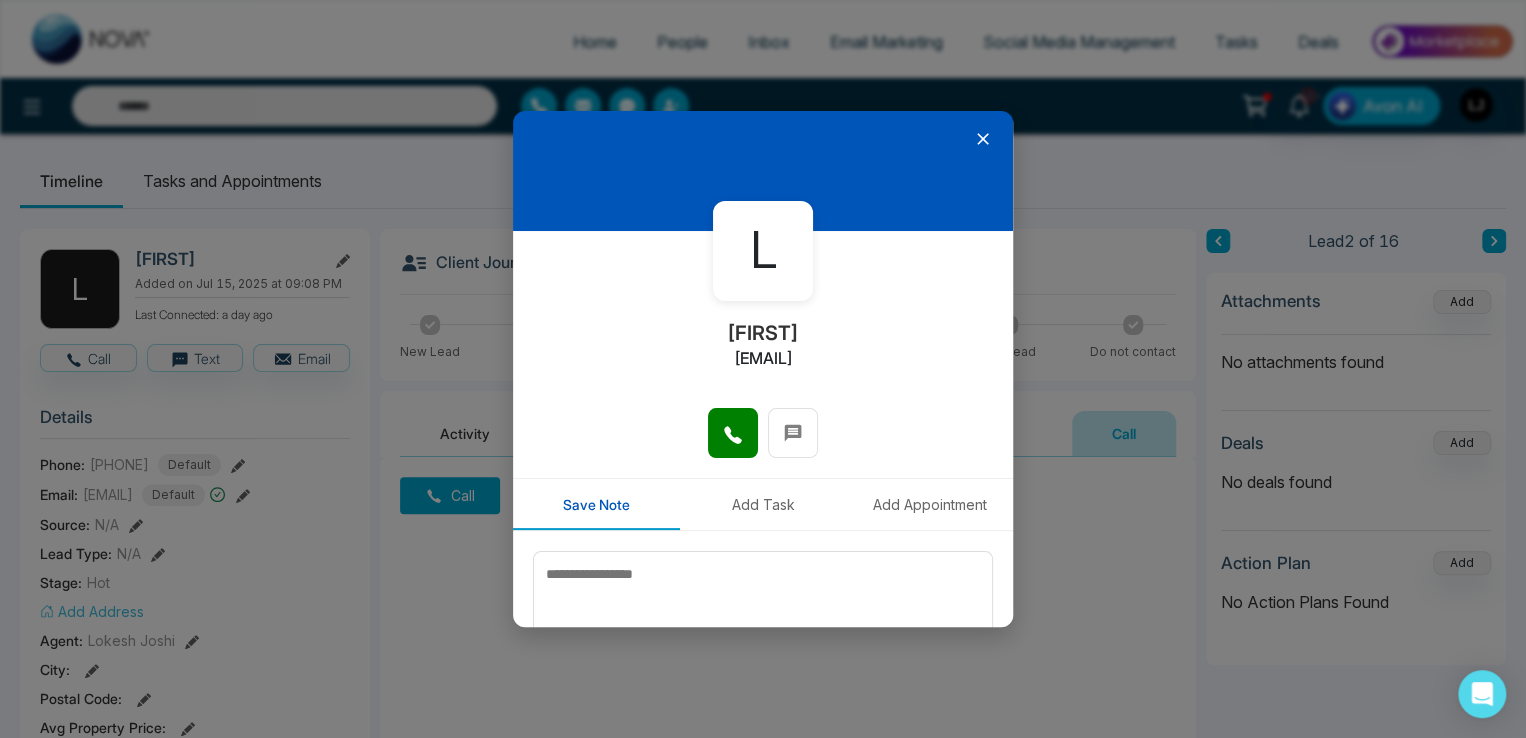 click 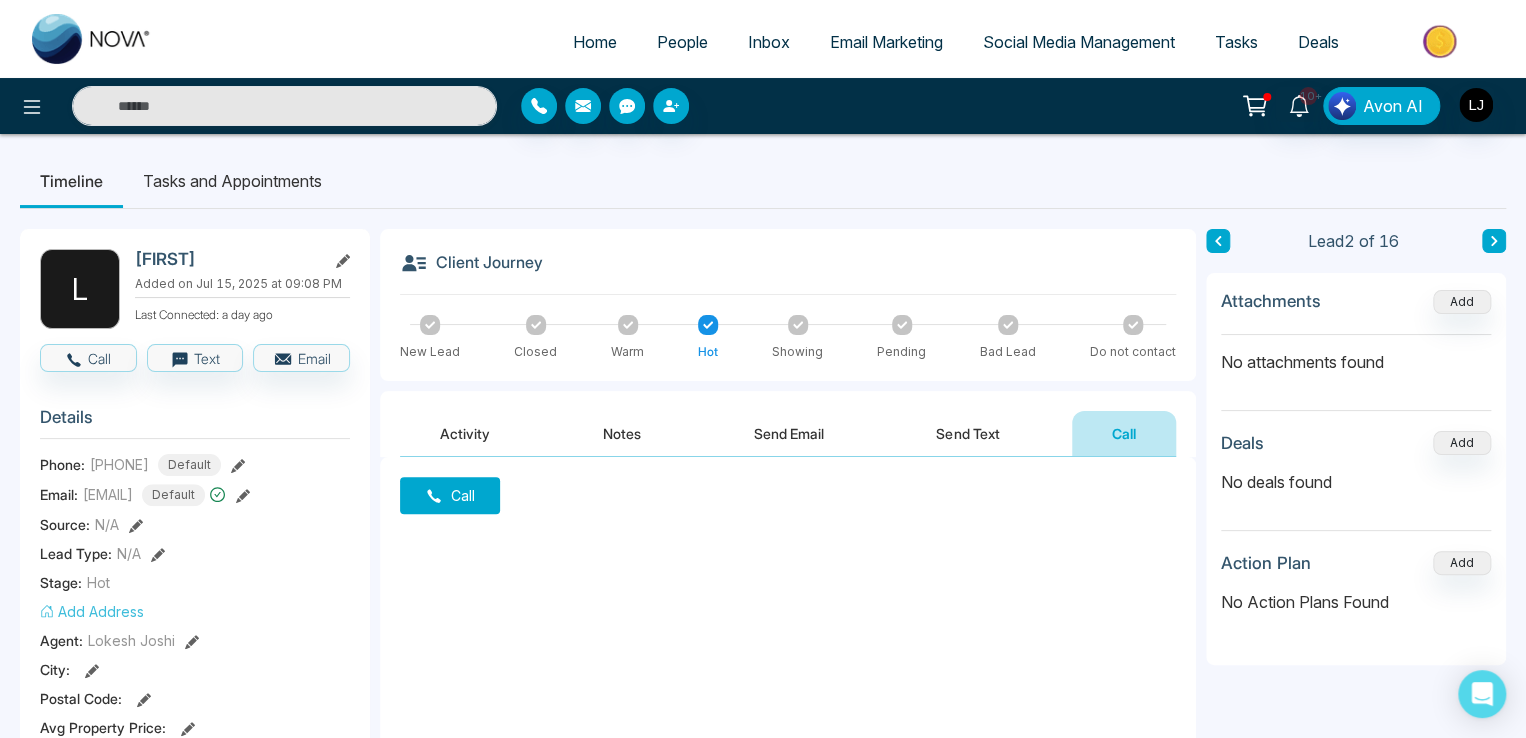 click on "Send Email" at bounding box center [789, 433] 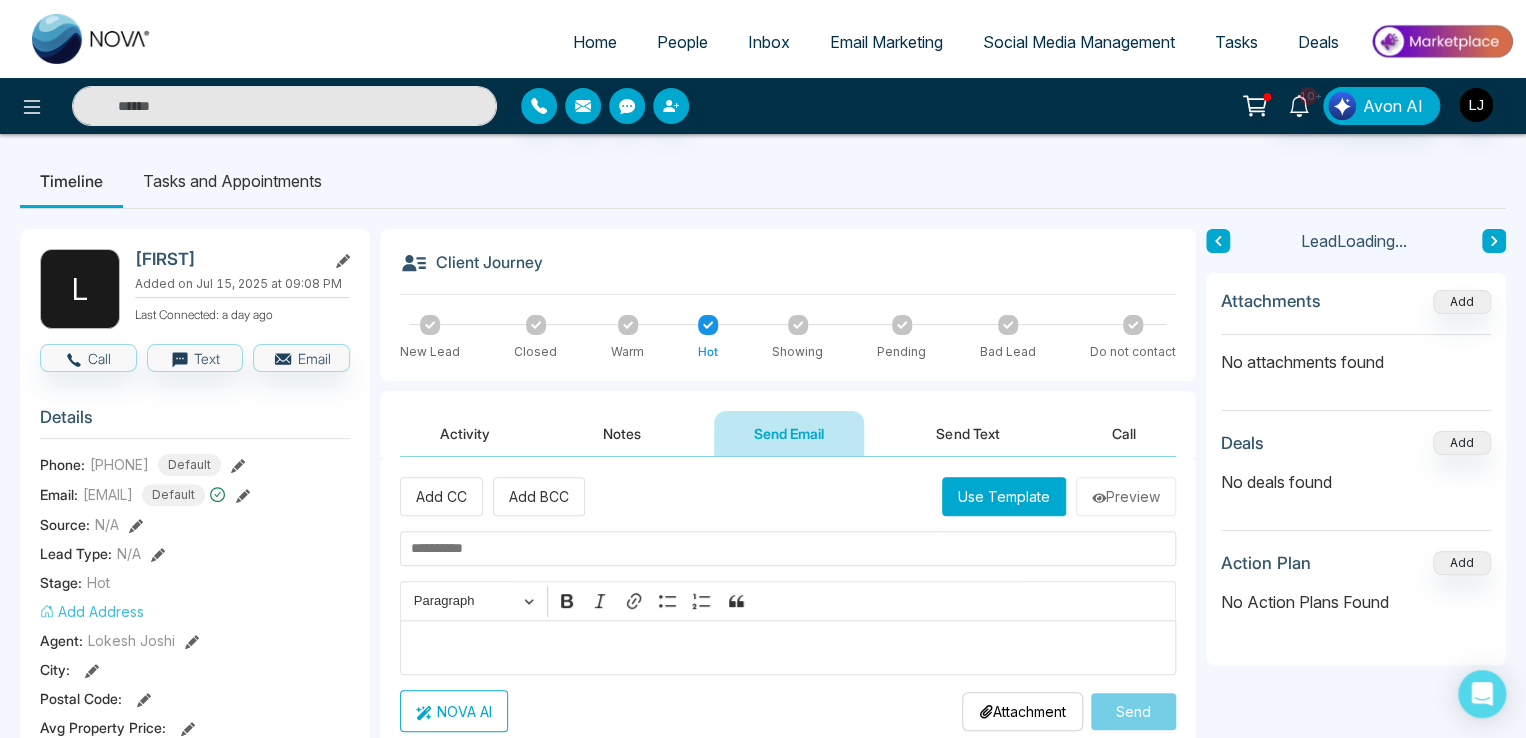 scroll, scrollTop: 0, scrollLeft: 0, axis: both 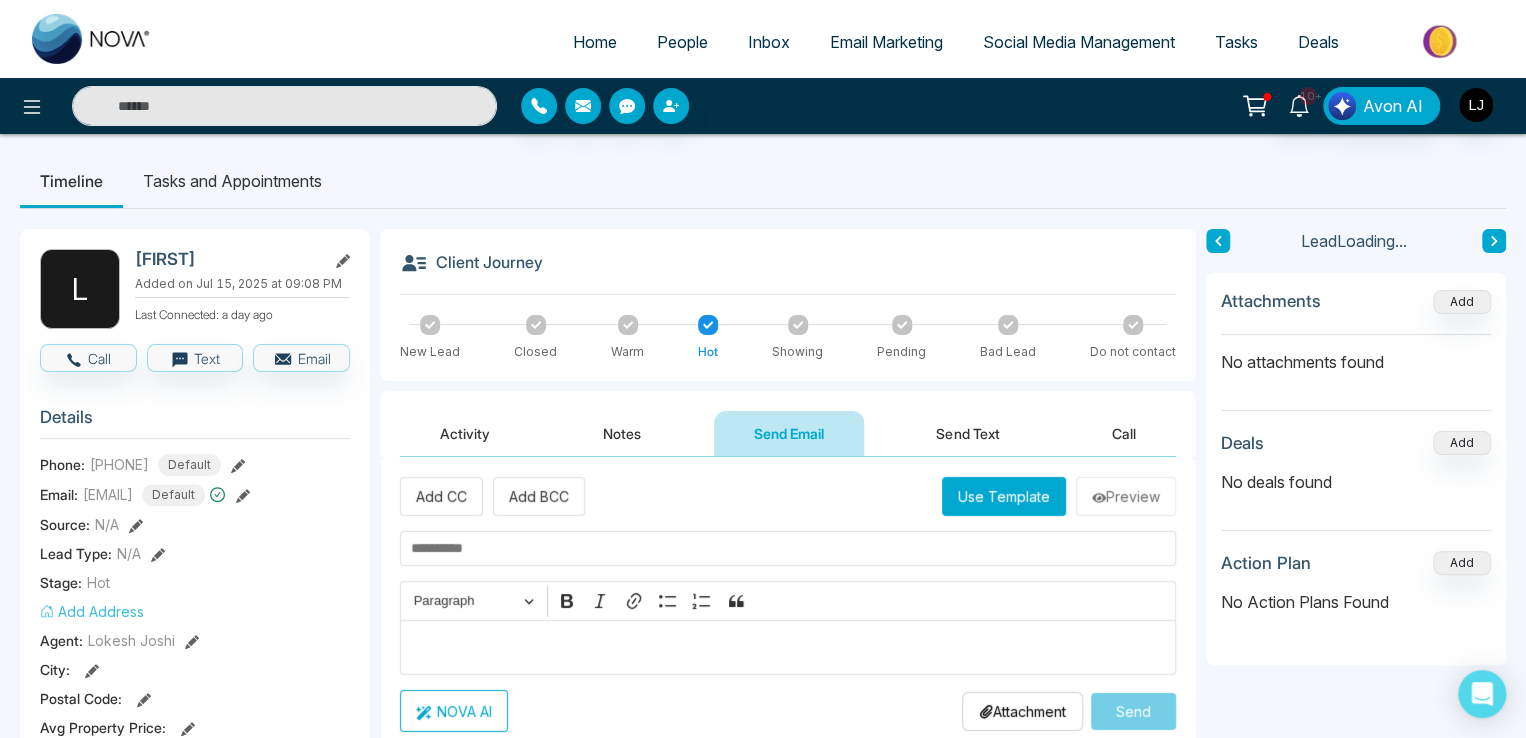 click on "NOVA AI" at bounding box center (454, 711) 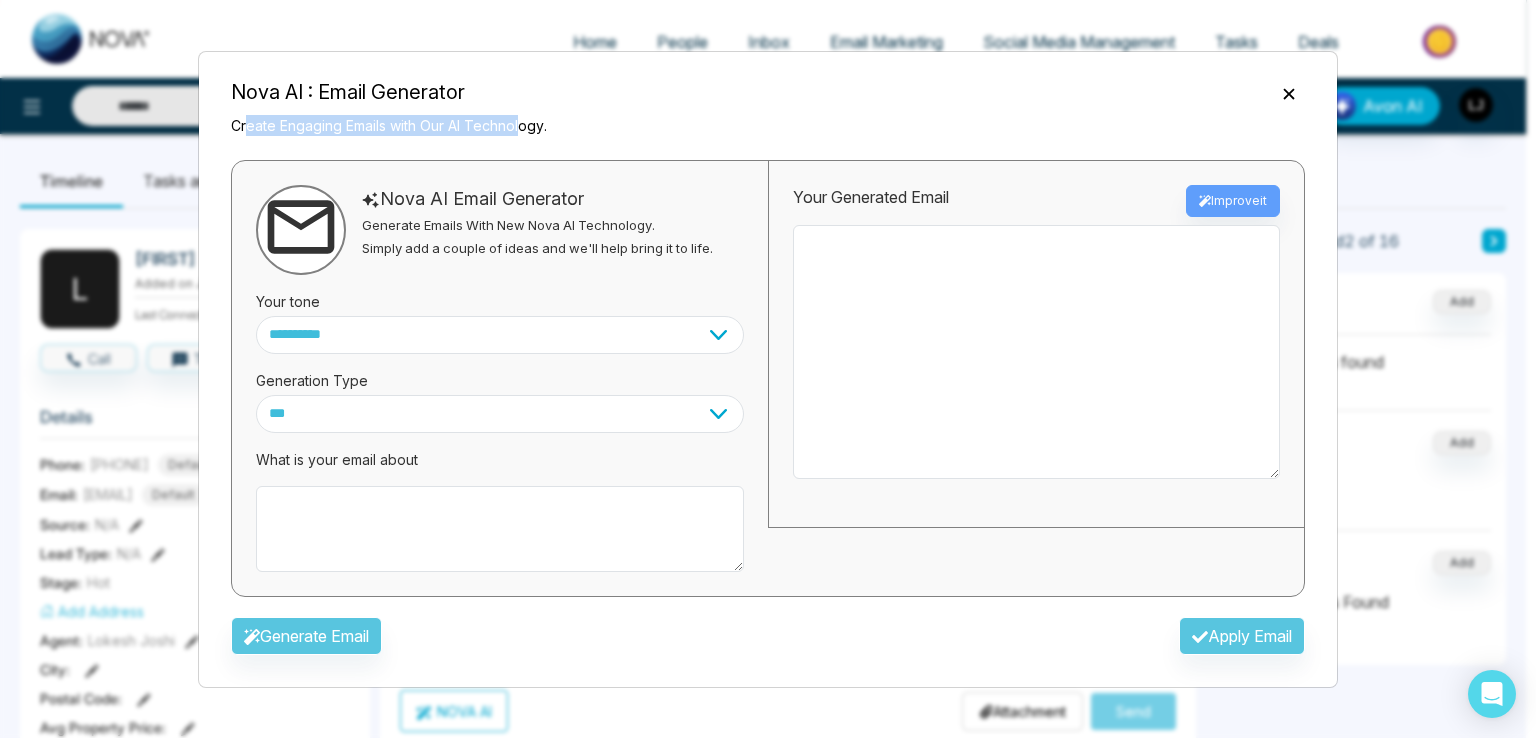 drag, startPoint x: 246, startPoint y: 125, endPoint x: 521, endPoint y: 135, distance: 275.18176 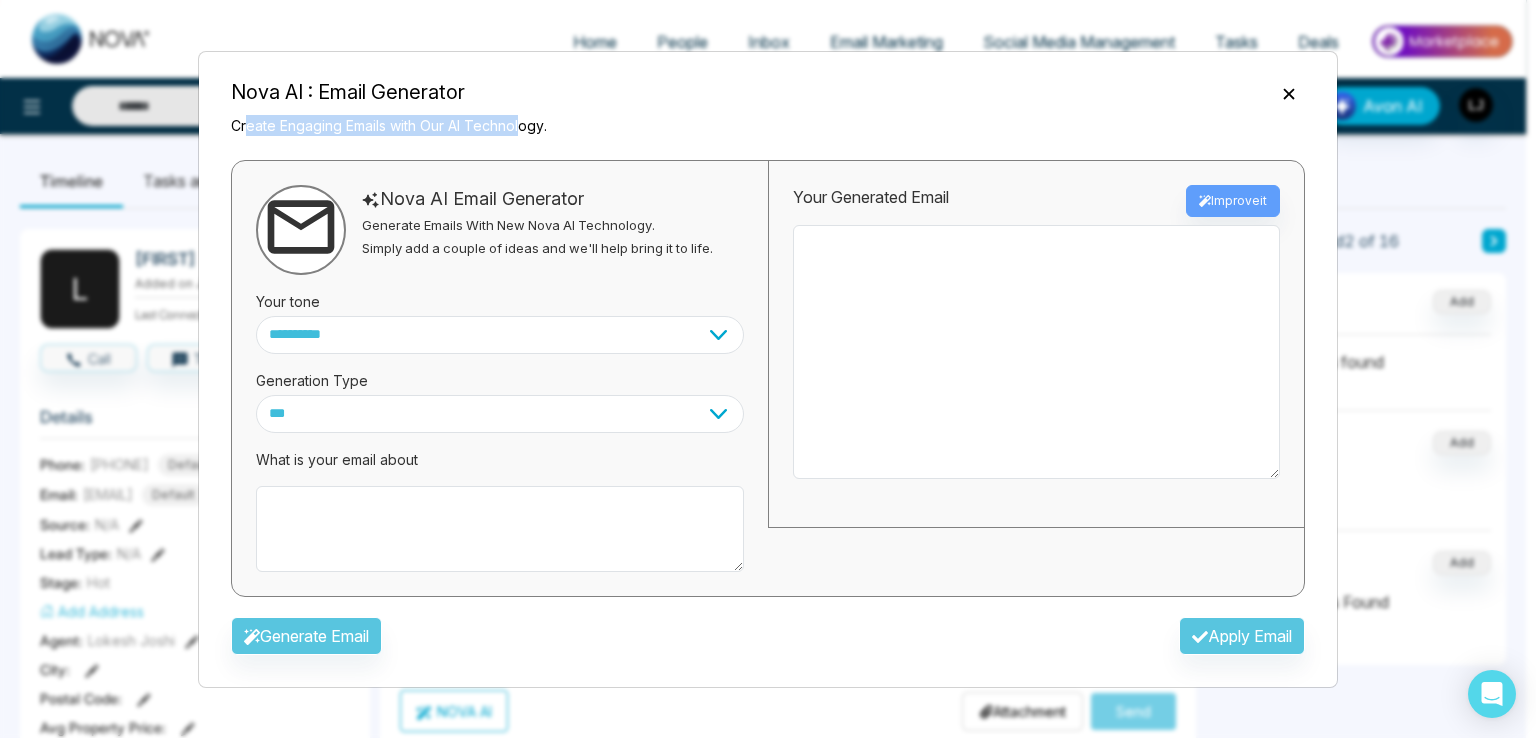 click on "Create Engaging Emails with Our AI Technology." at bounding box center (389, 125) 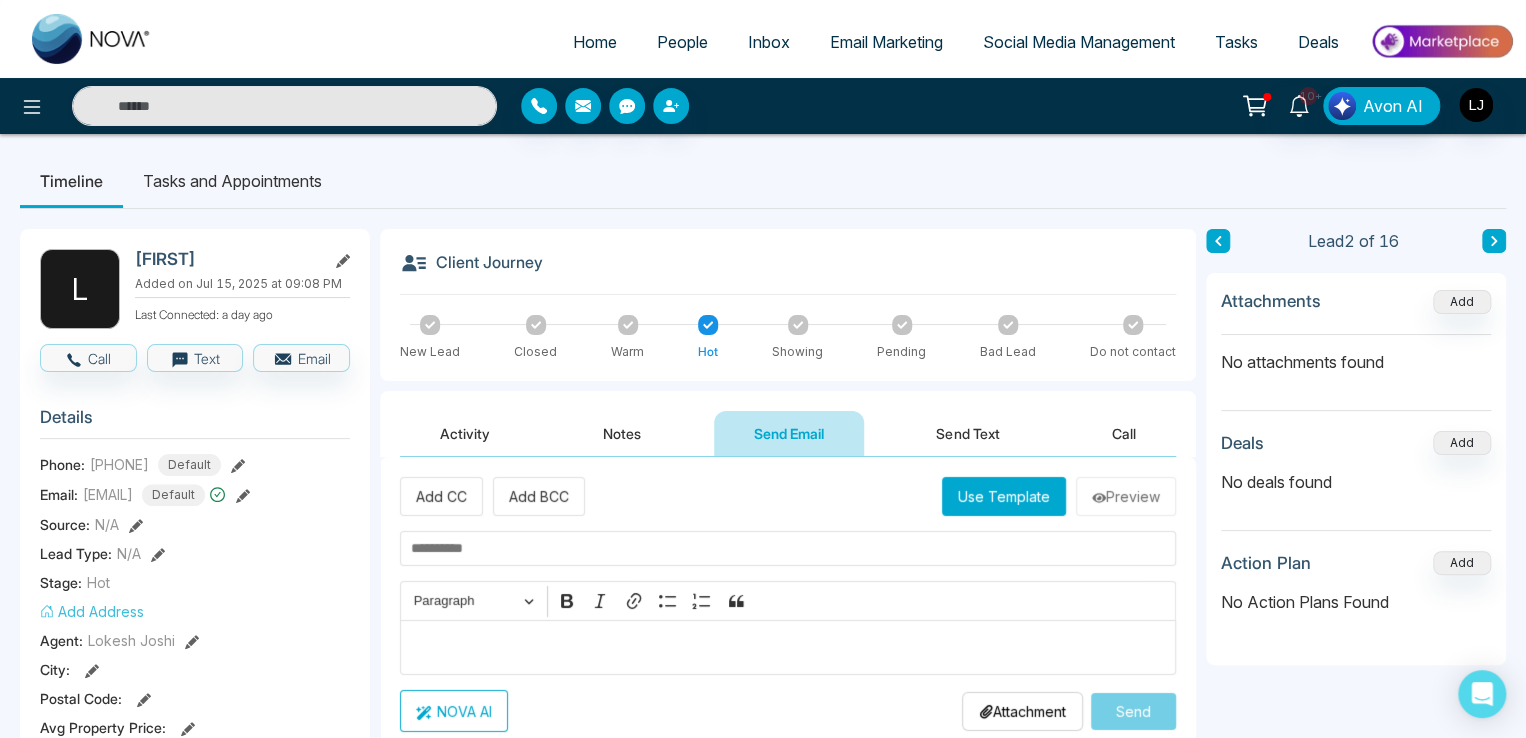 click on "Social Media Management" at bounding box center [1079, 42] 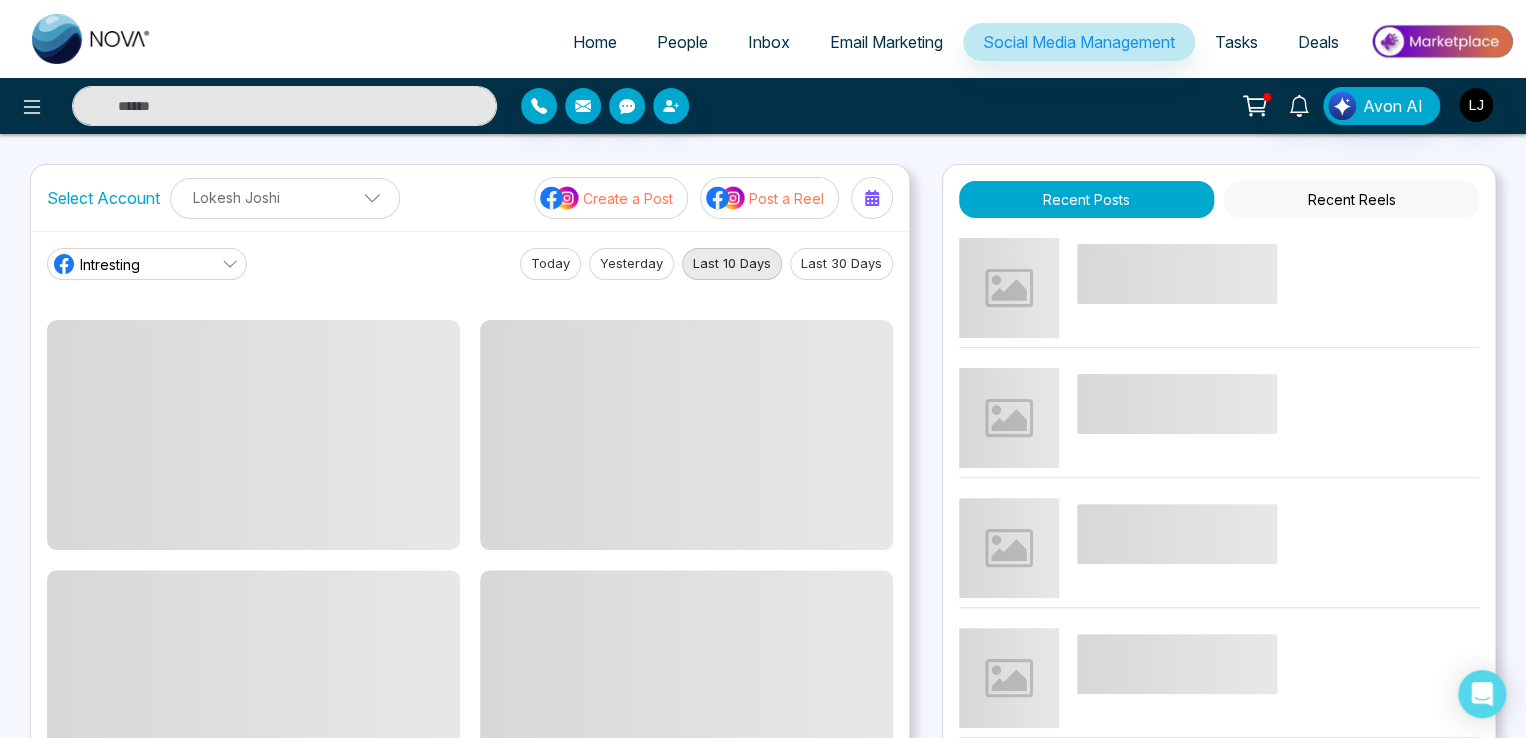 click on "Create a Post" at bounding box center (628, 198) 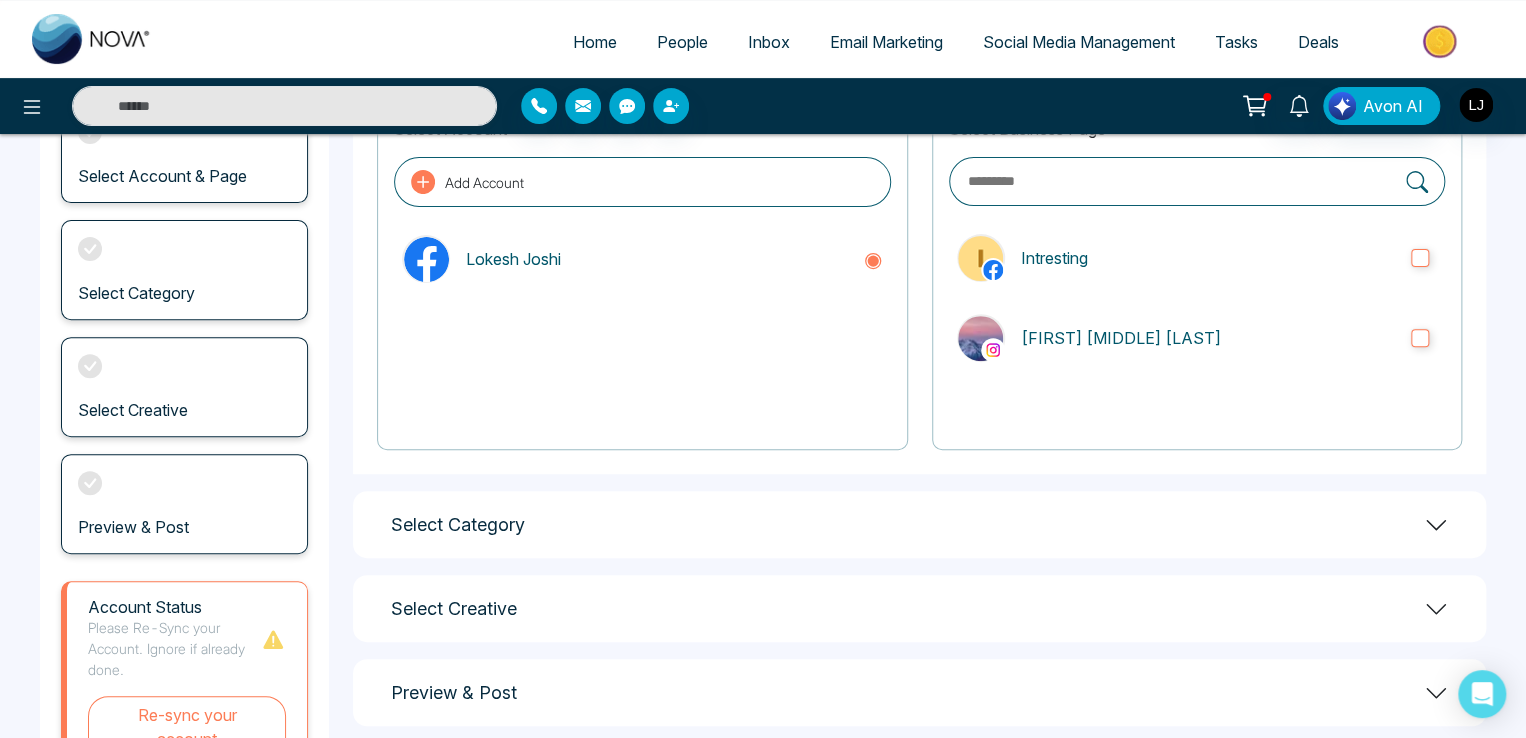 scroll, scrollTop: 272, scrollLeft: 0, axis: vertical 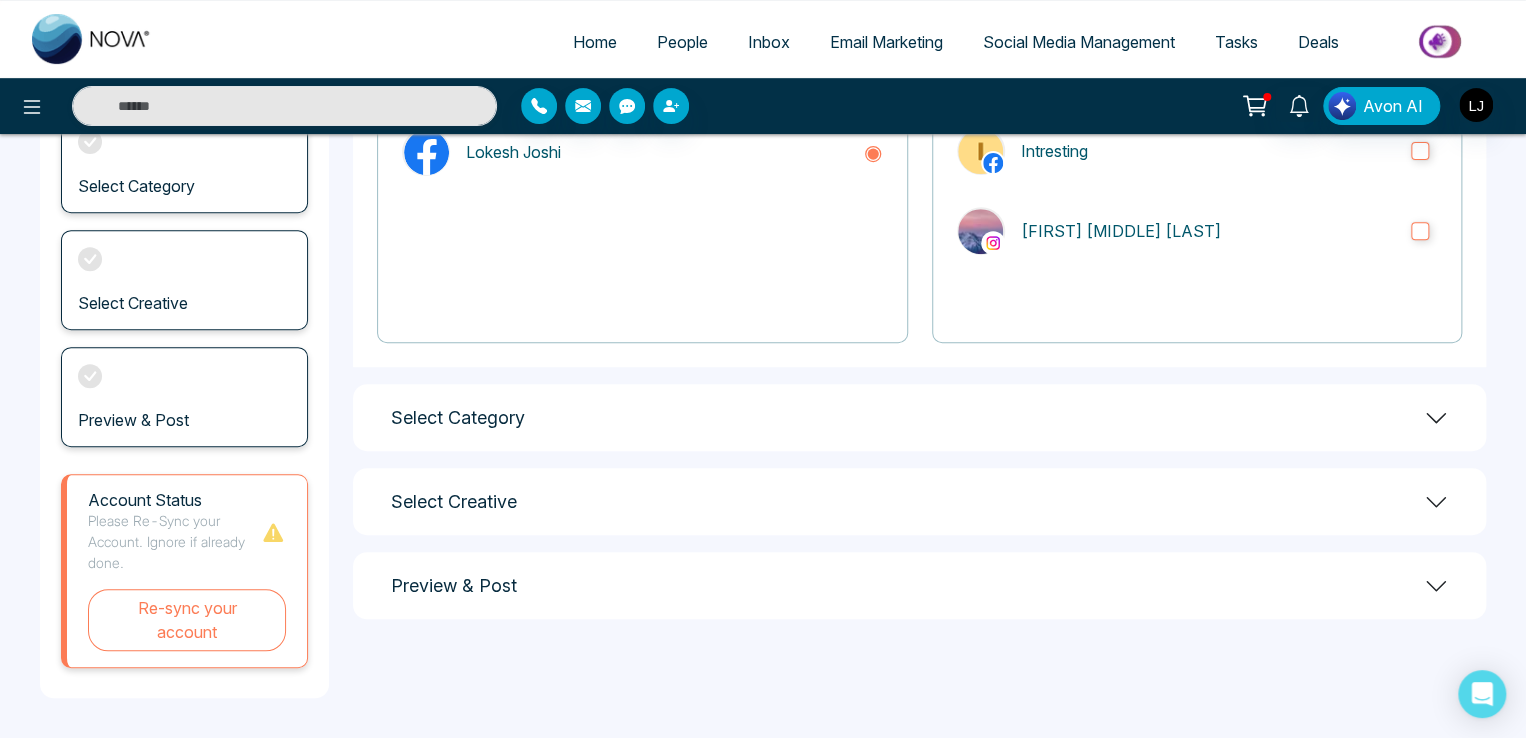click on "Preview & Post" at bounding box center (919, 585) 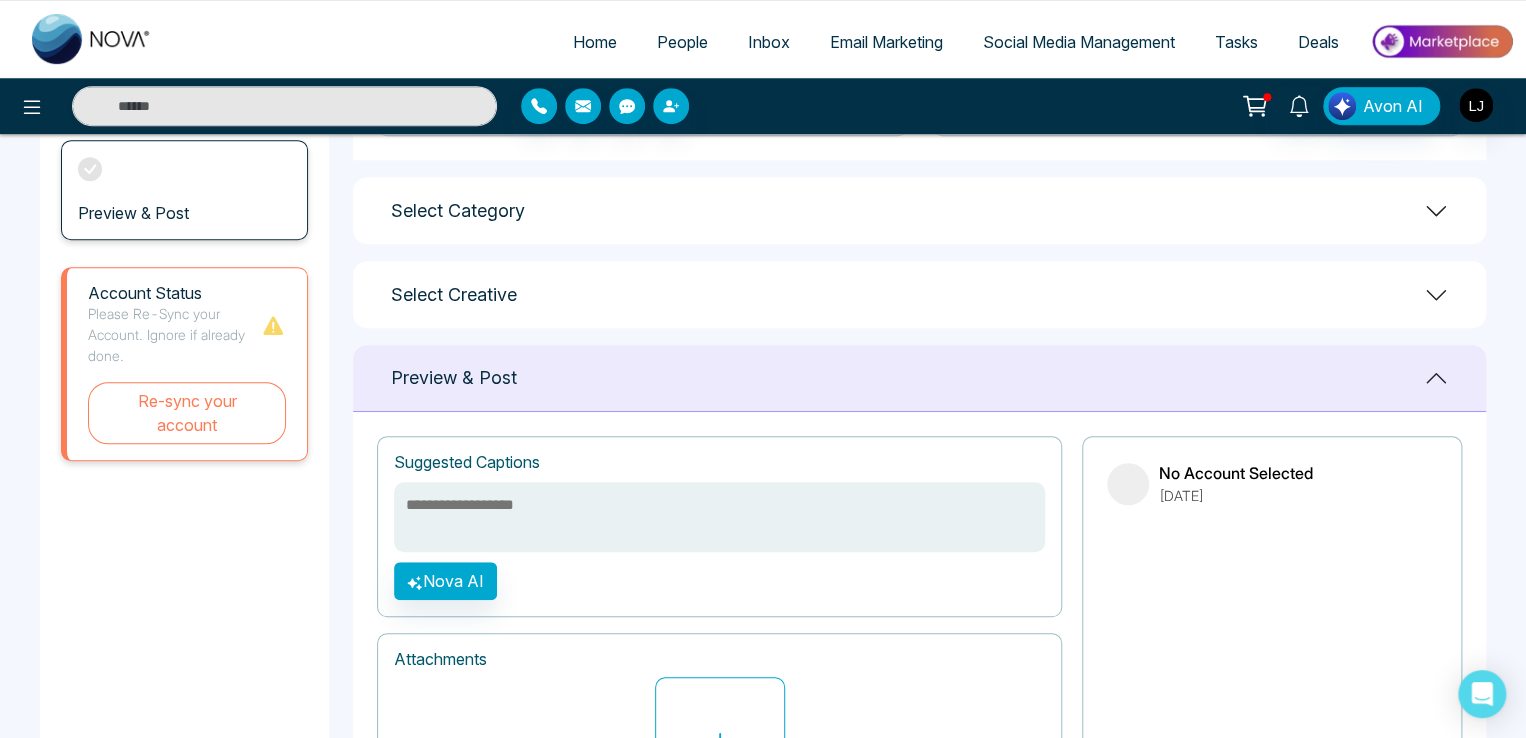 scroll, scrollTop: 682, scrollLeft: 0, axis: vertical 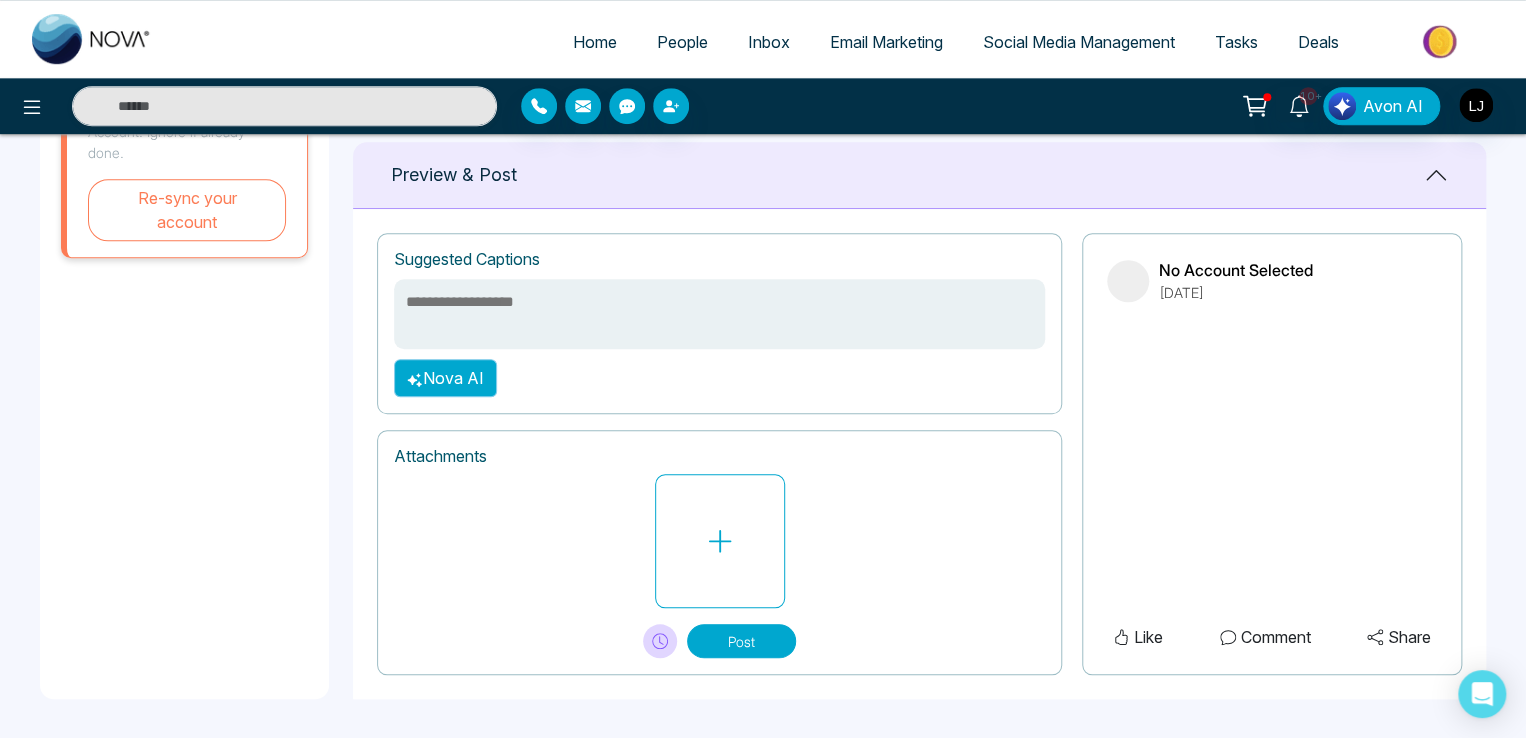 click on "Nova AI" at bounding box center [445, 378] 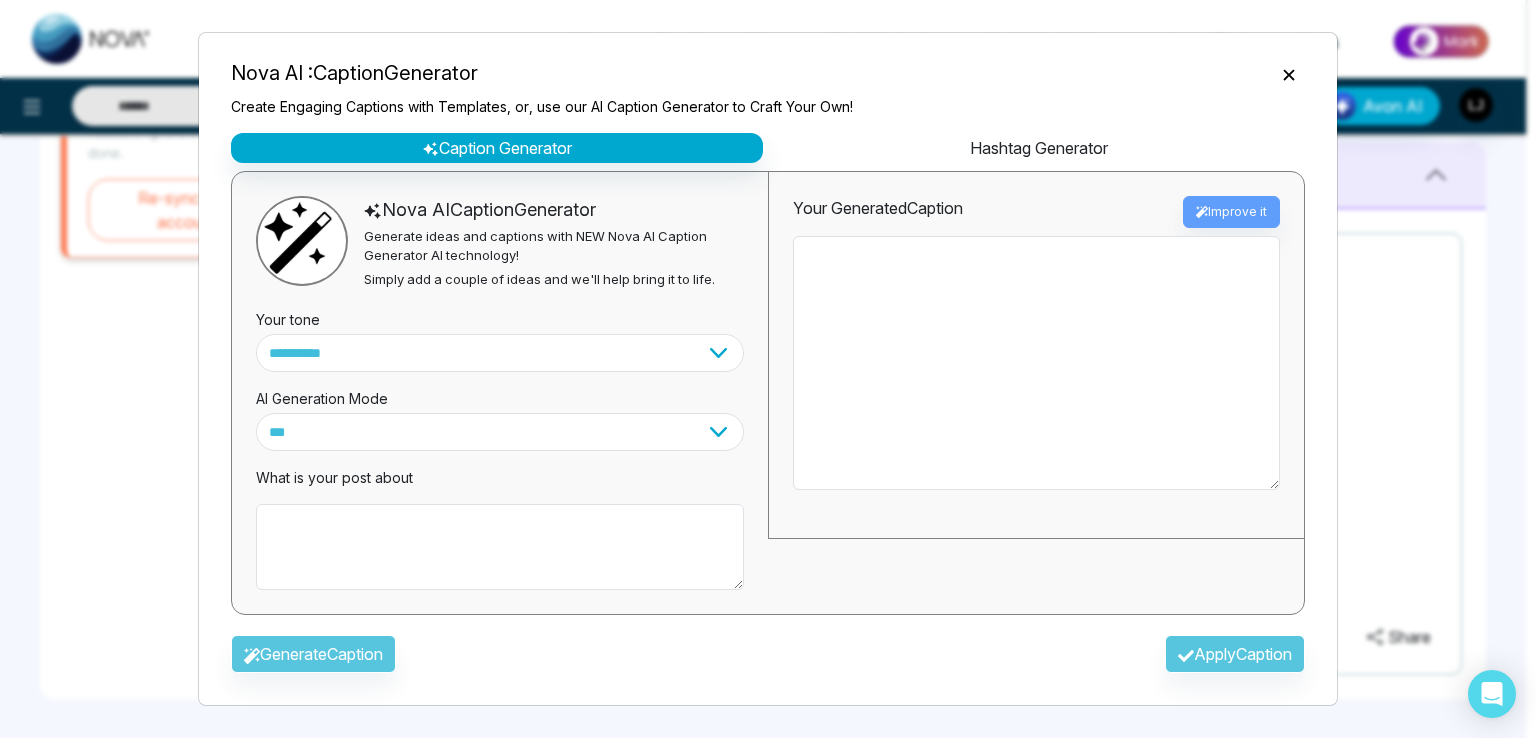 click on "Hashtag Generator" at bounding box center [1039, 148] 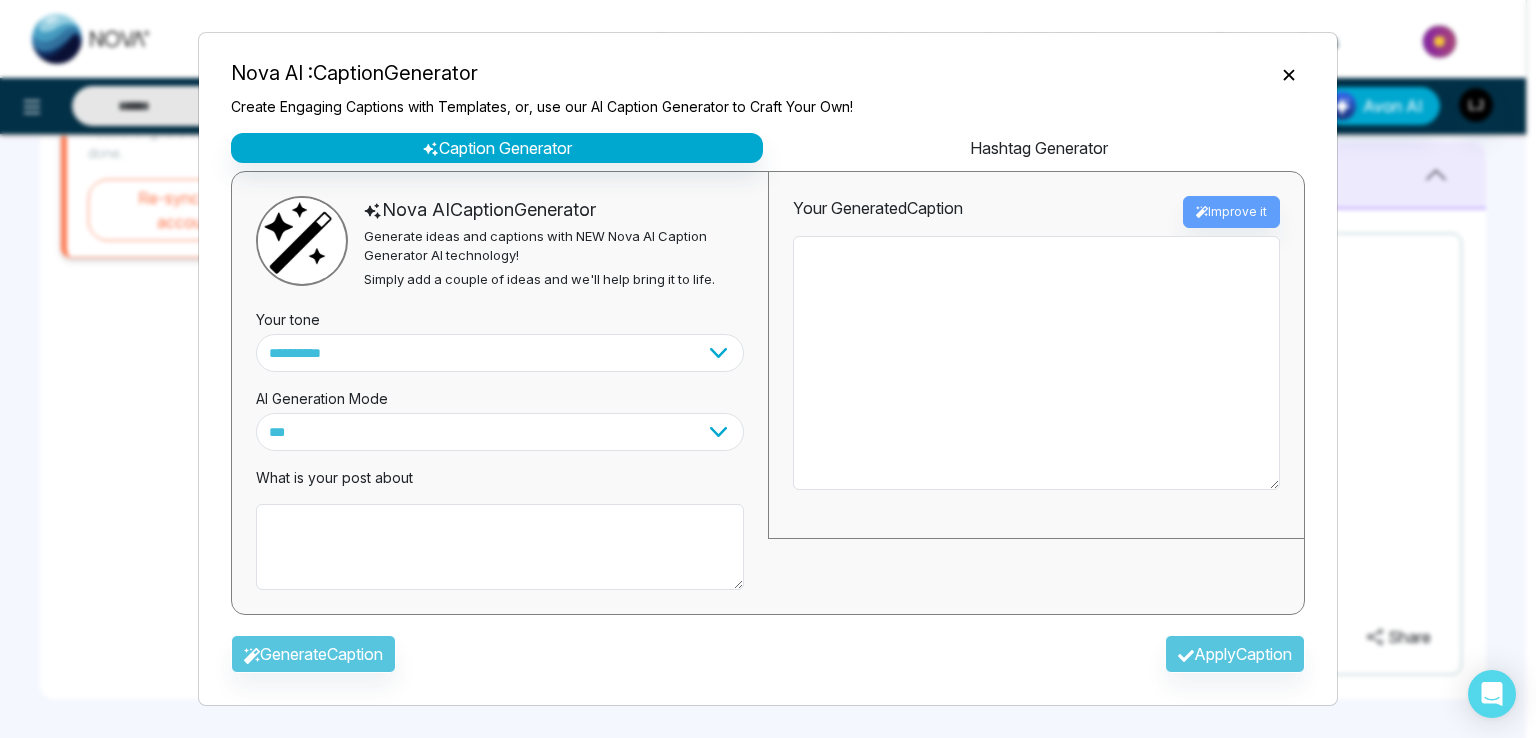 select on "********" 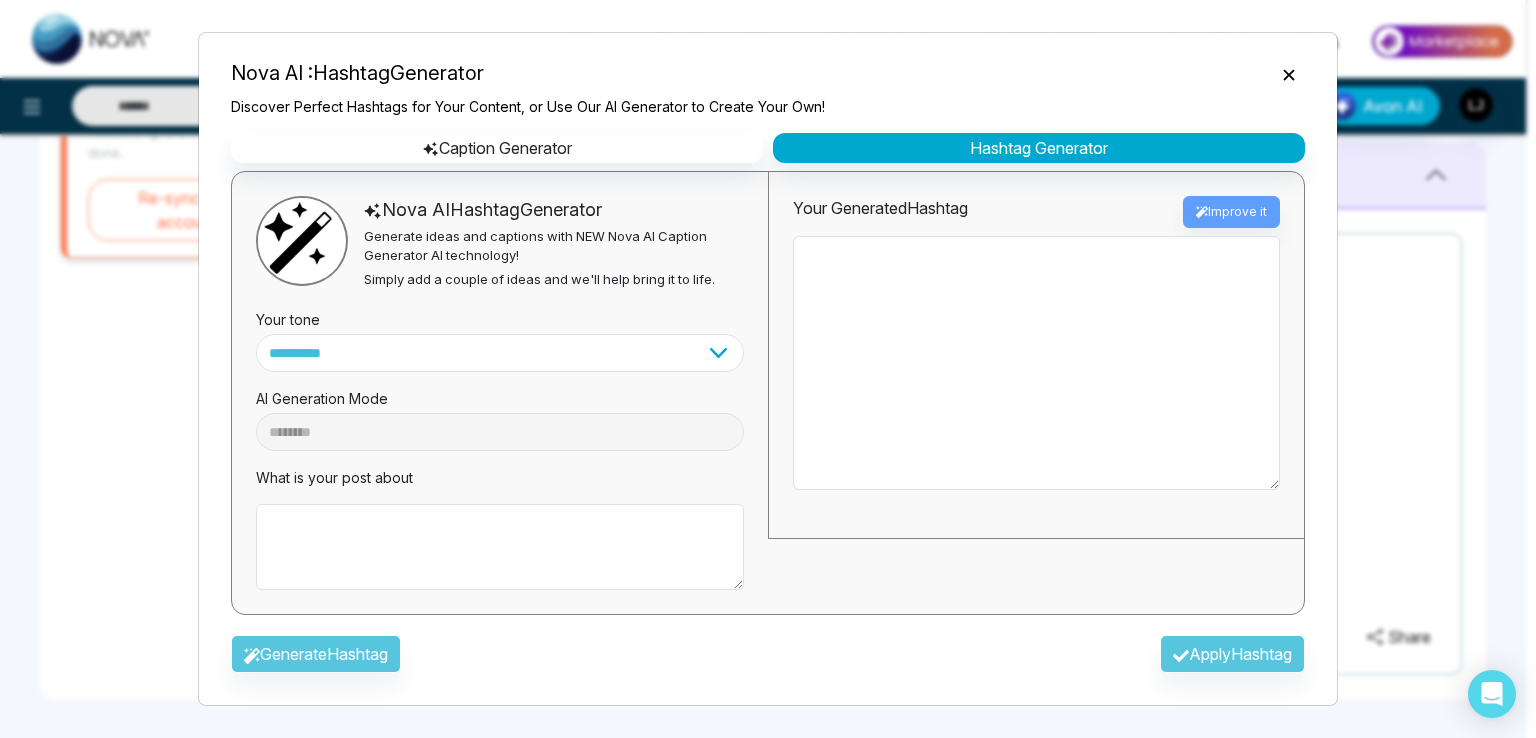 click at bounding box center [1289, 74] 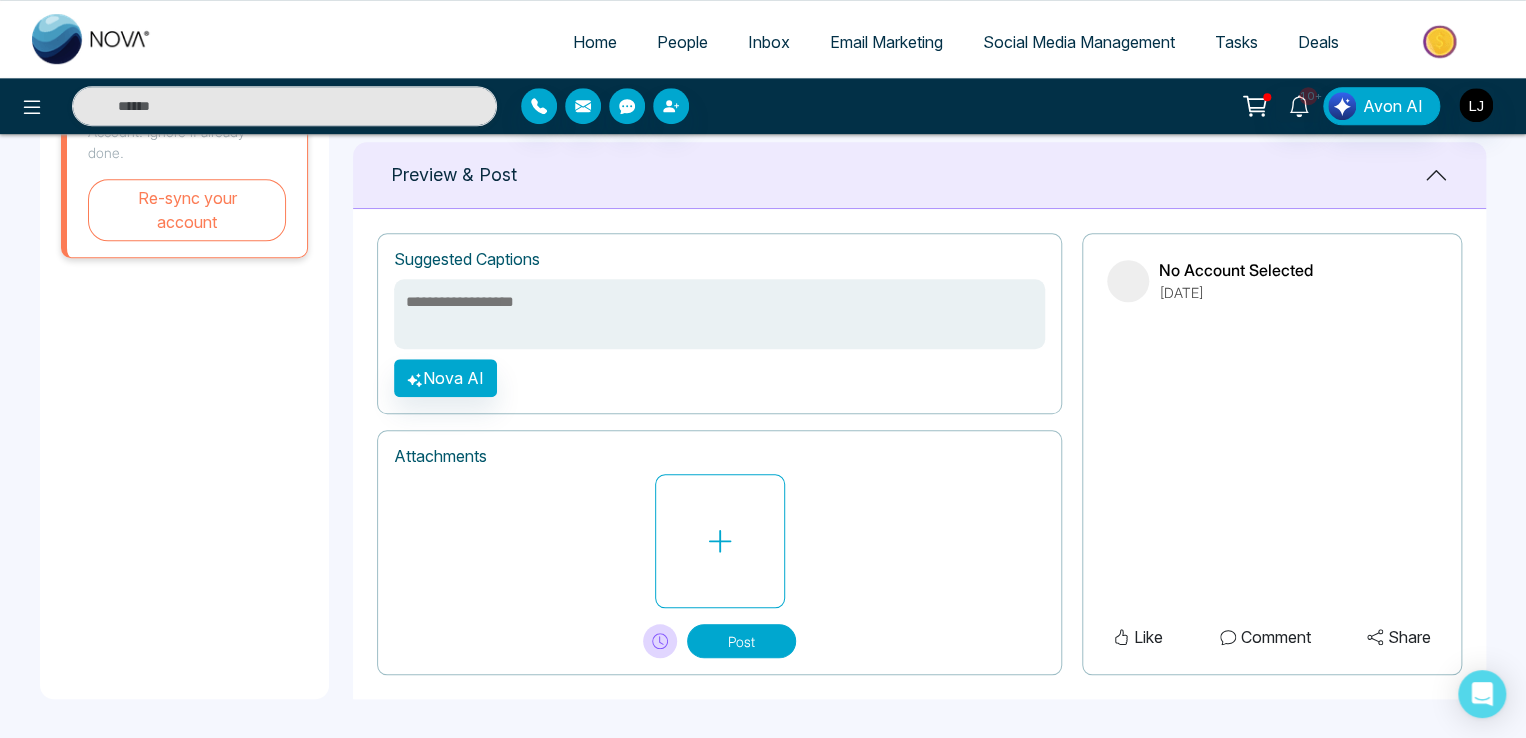 click on "Home" at bounding box center [595, 42] 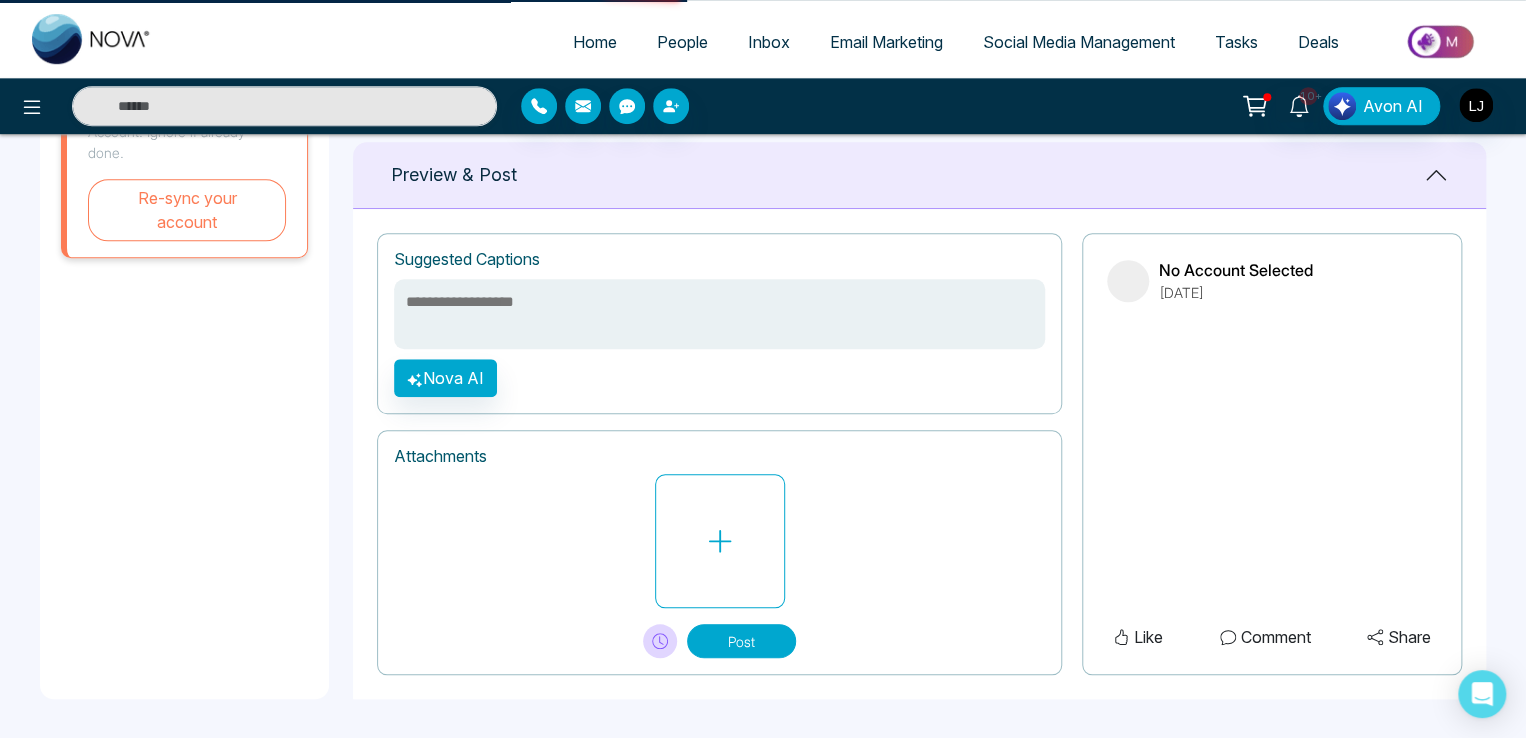 scroll, scrollTop: 0, scrollLeft: 0, axis: both 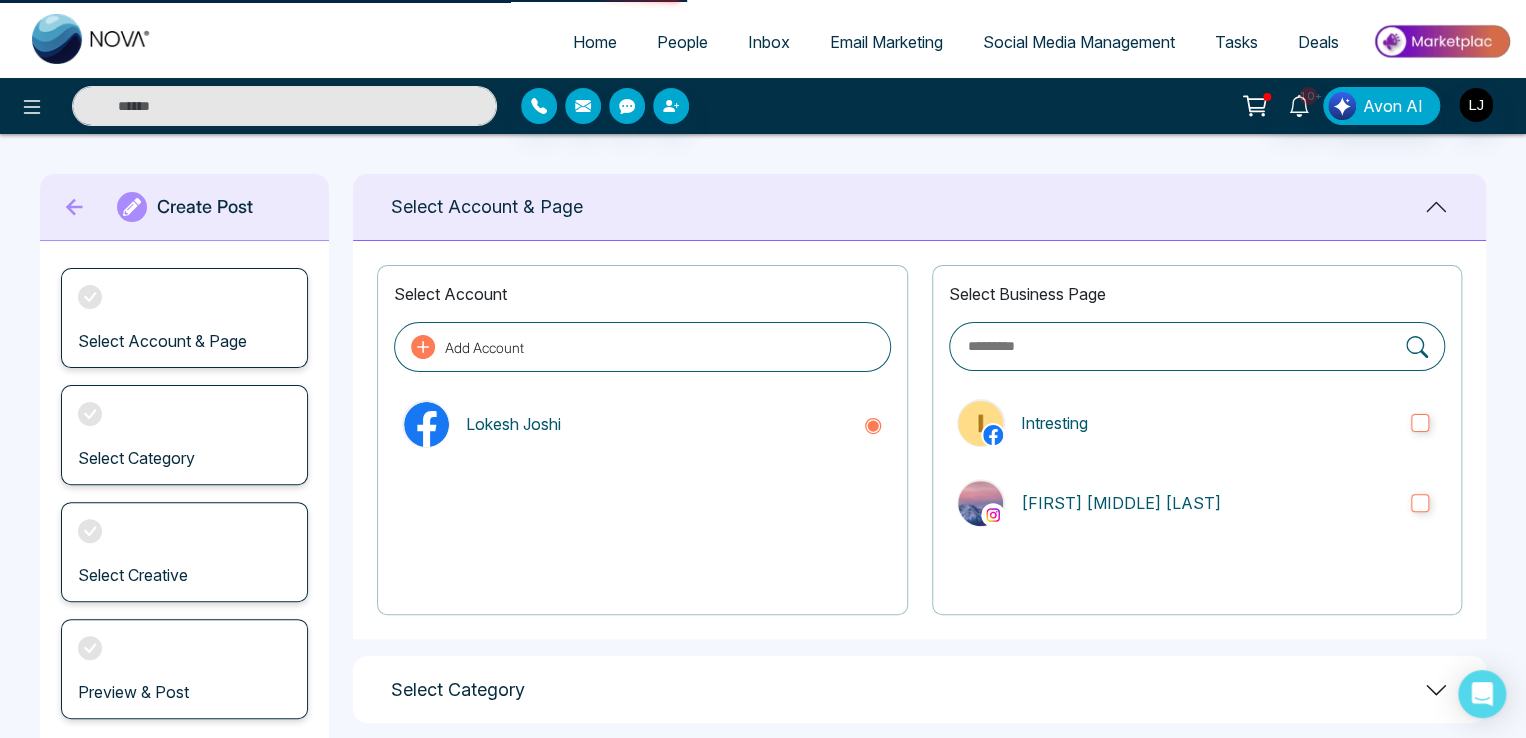 select on "*" 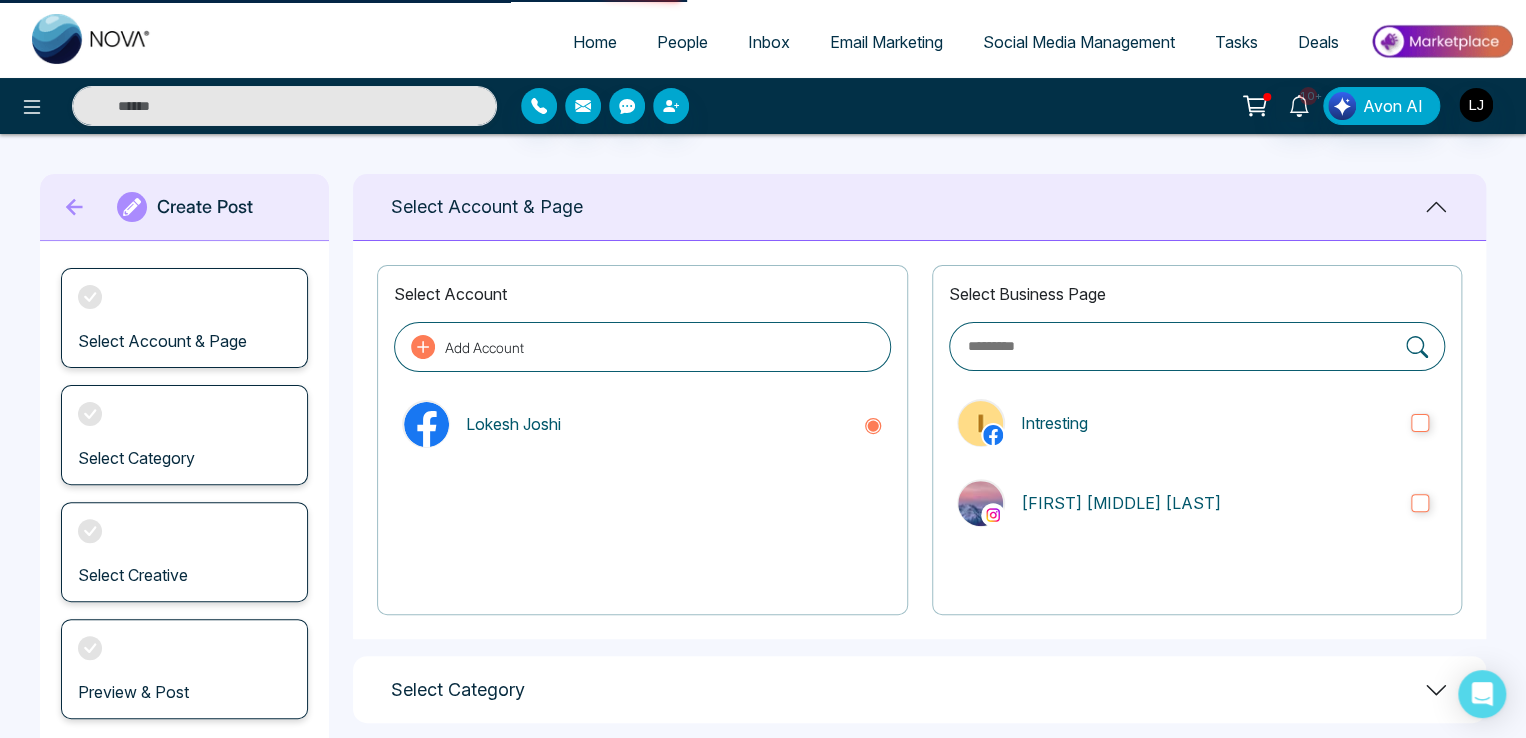 select on "*" 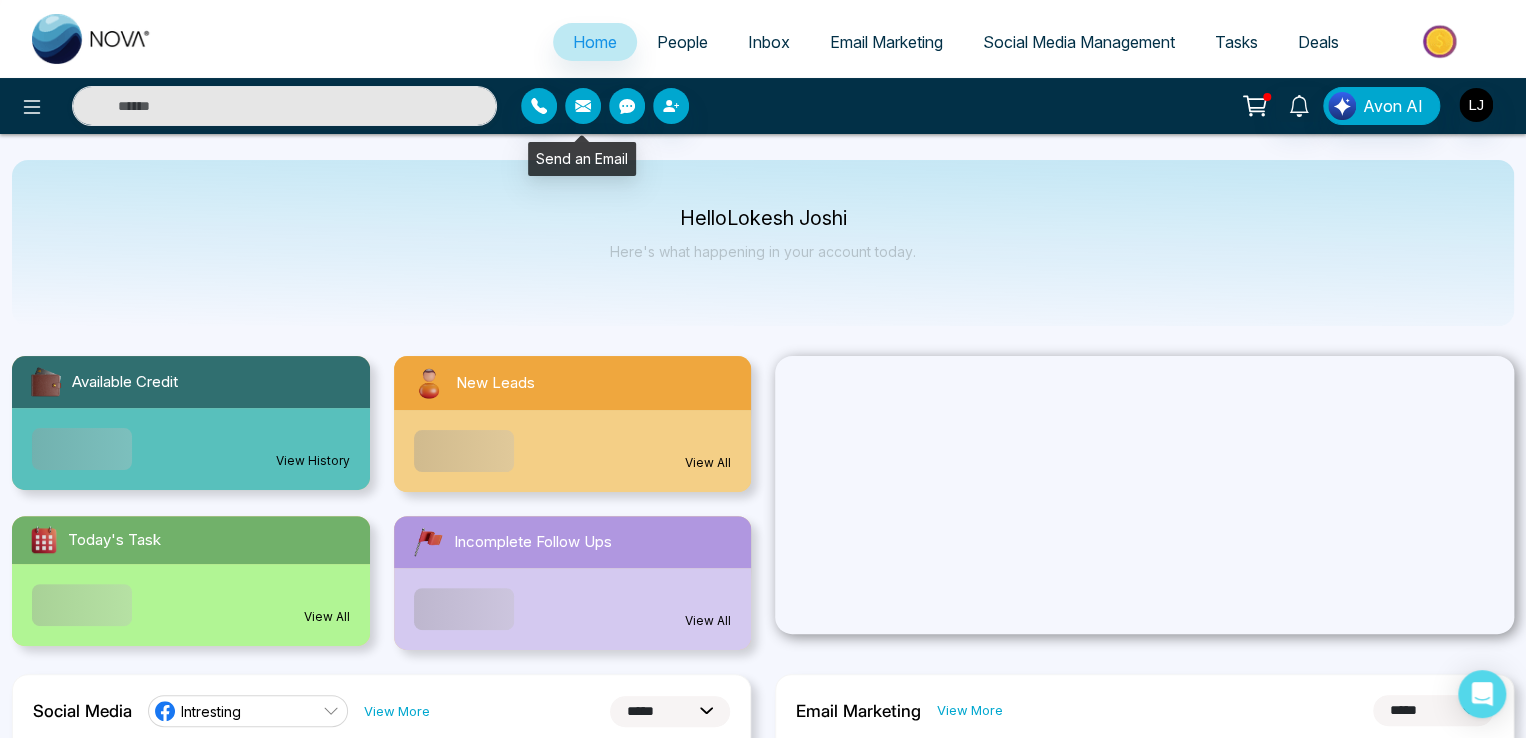 click 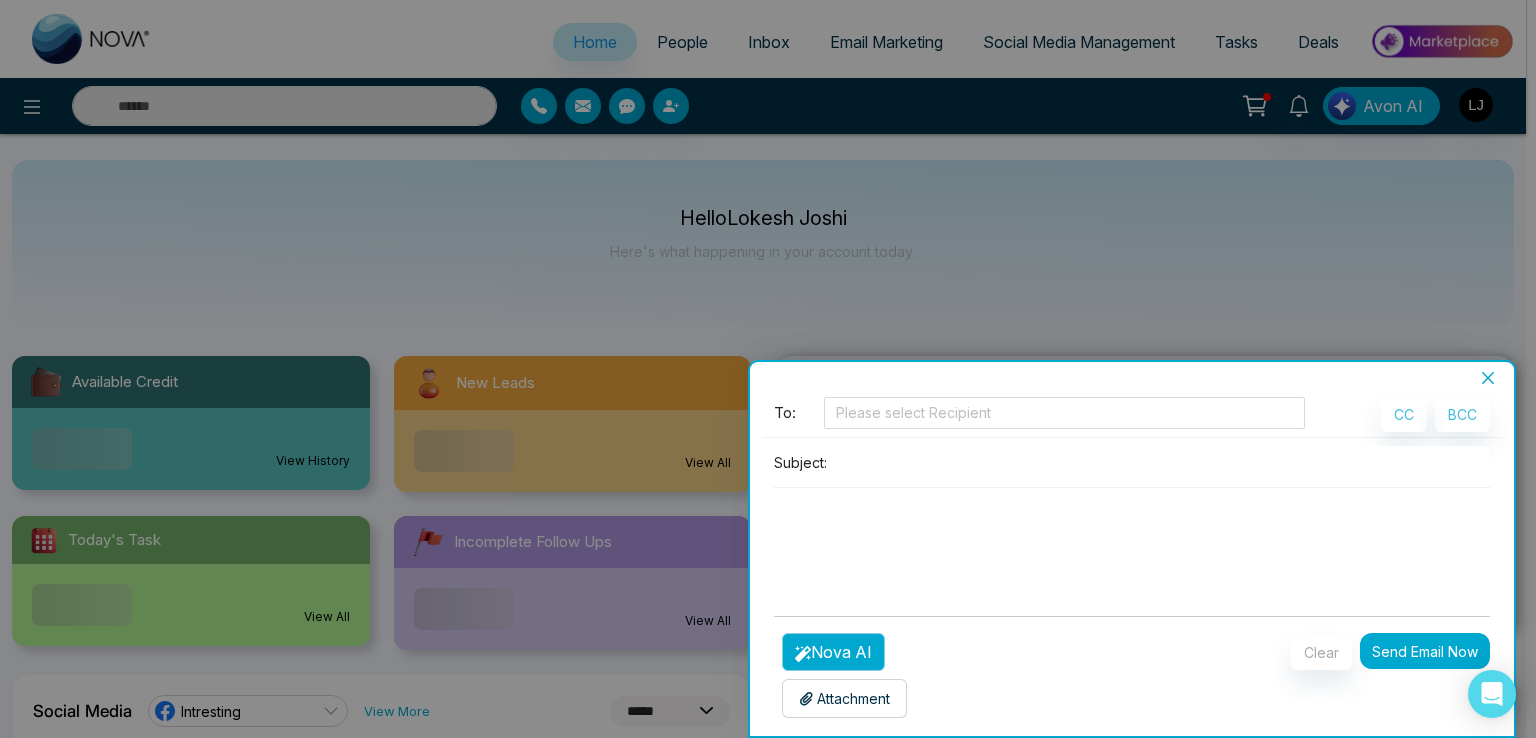 click on "Nova AI" at bounding box center (833, 652) 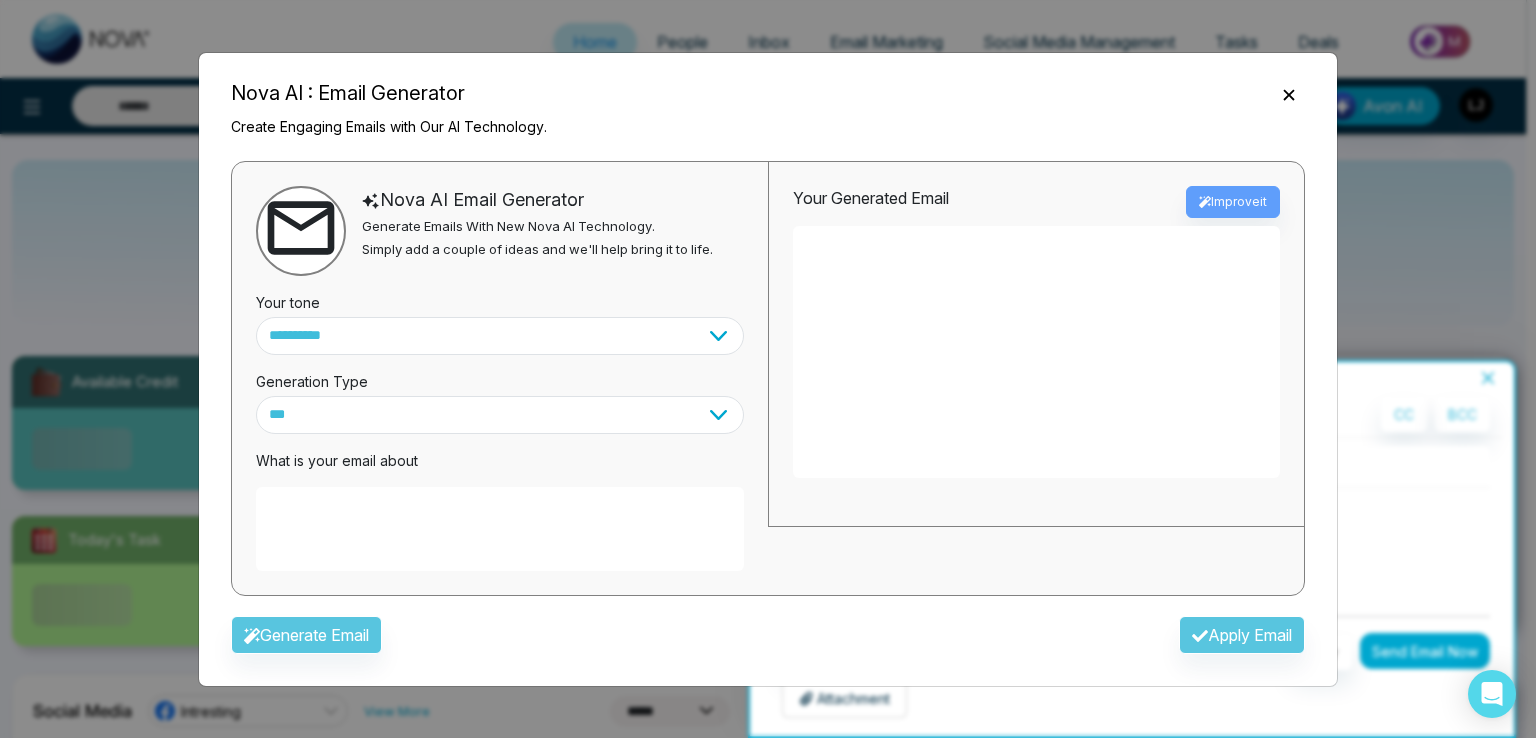 click 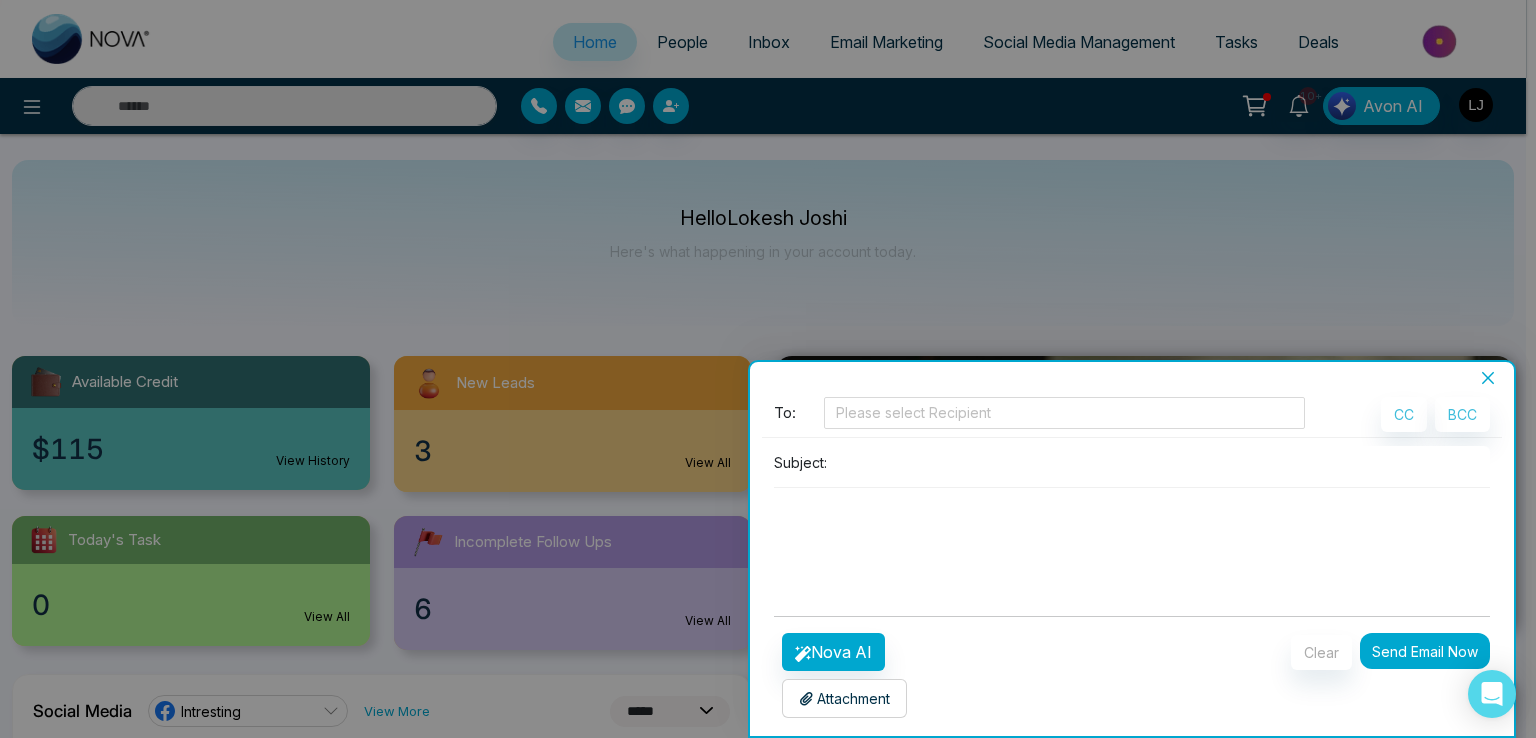 drag, startPoint x: 697, startPoint y: 219, endPoint x: 696, endPoint y: 141, distance: 78.00641 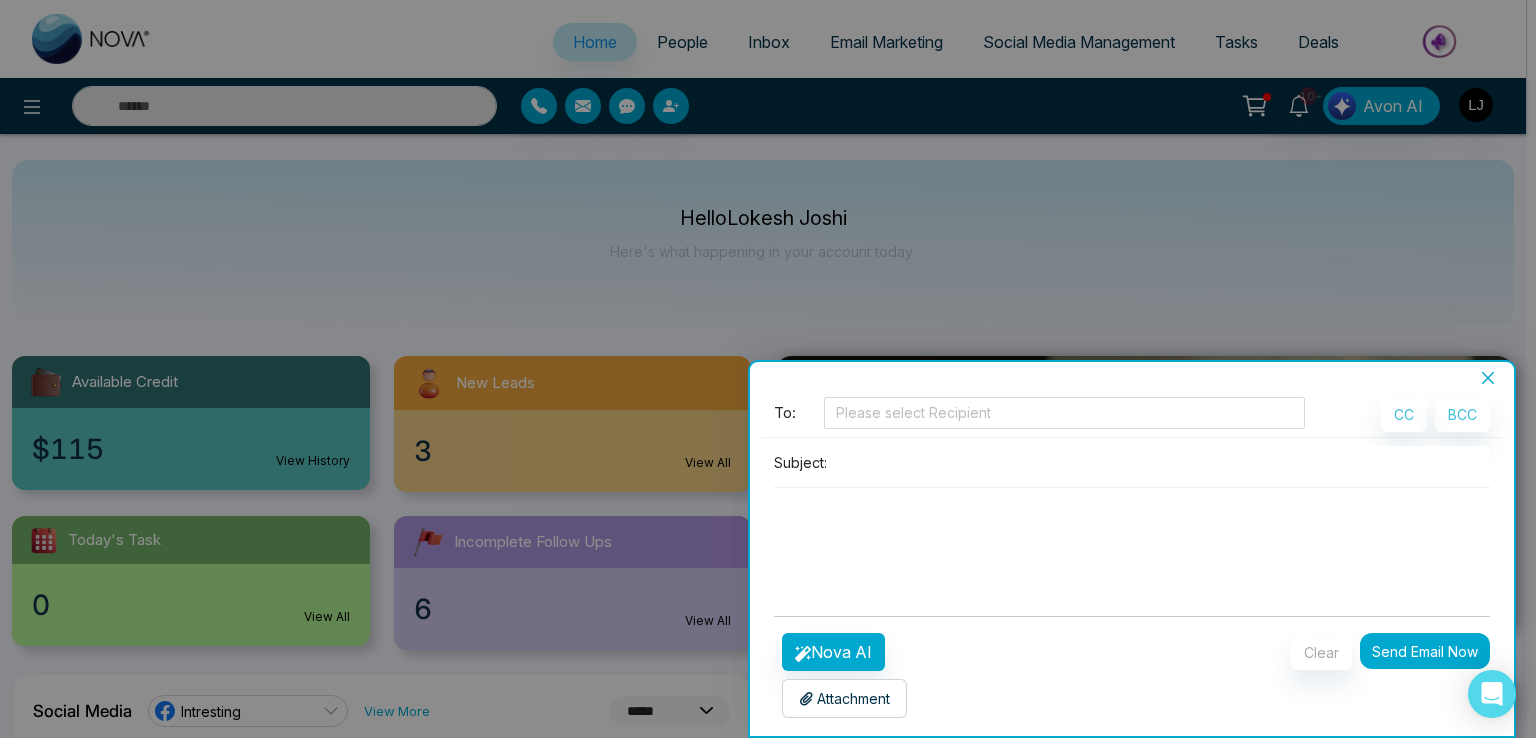 click at bounding box center [768, 369] 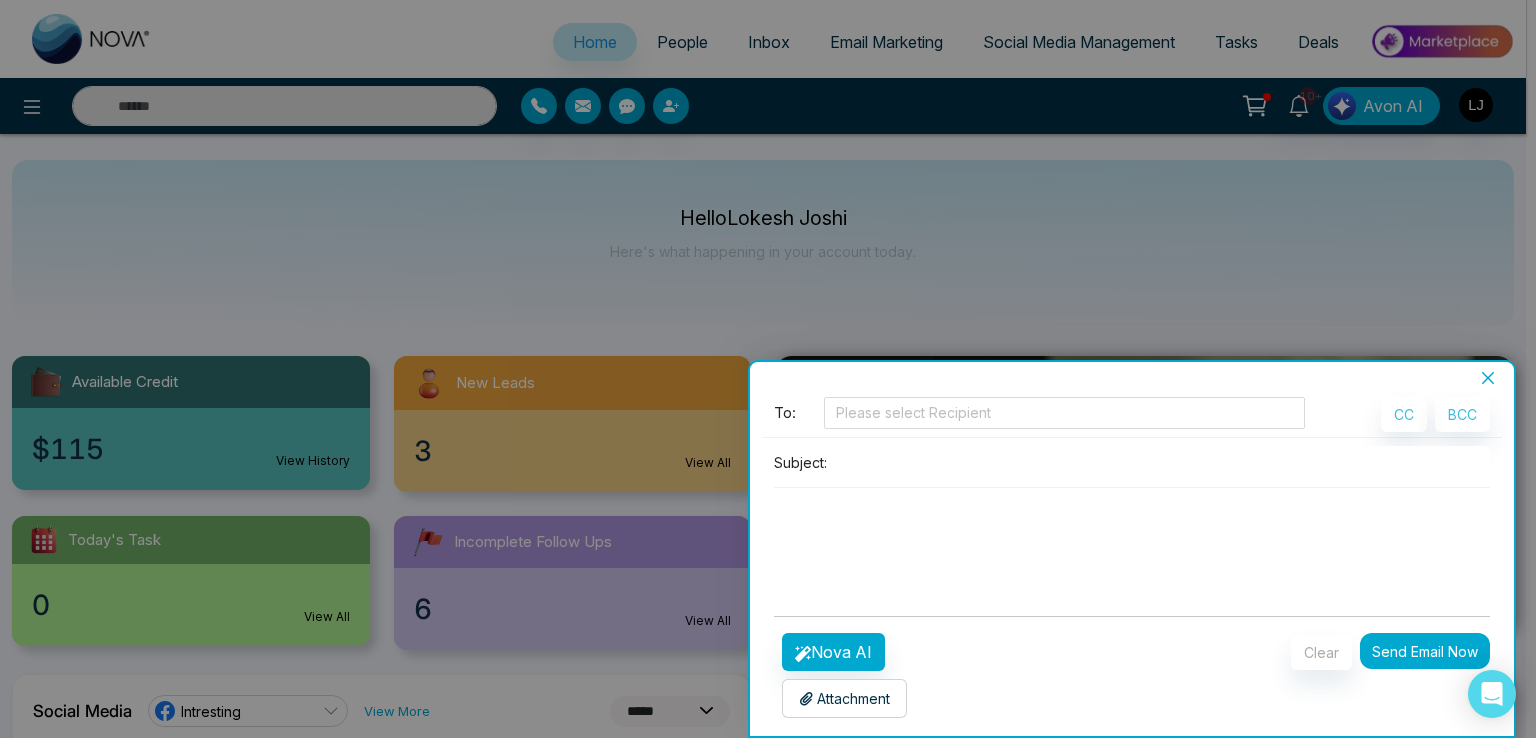 click at bounding box center (768, 369) 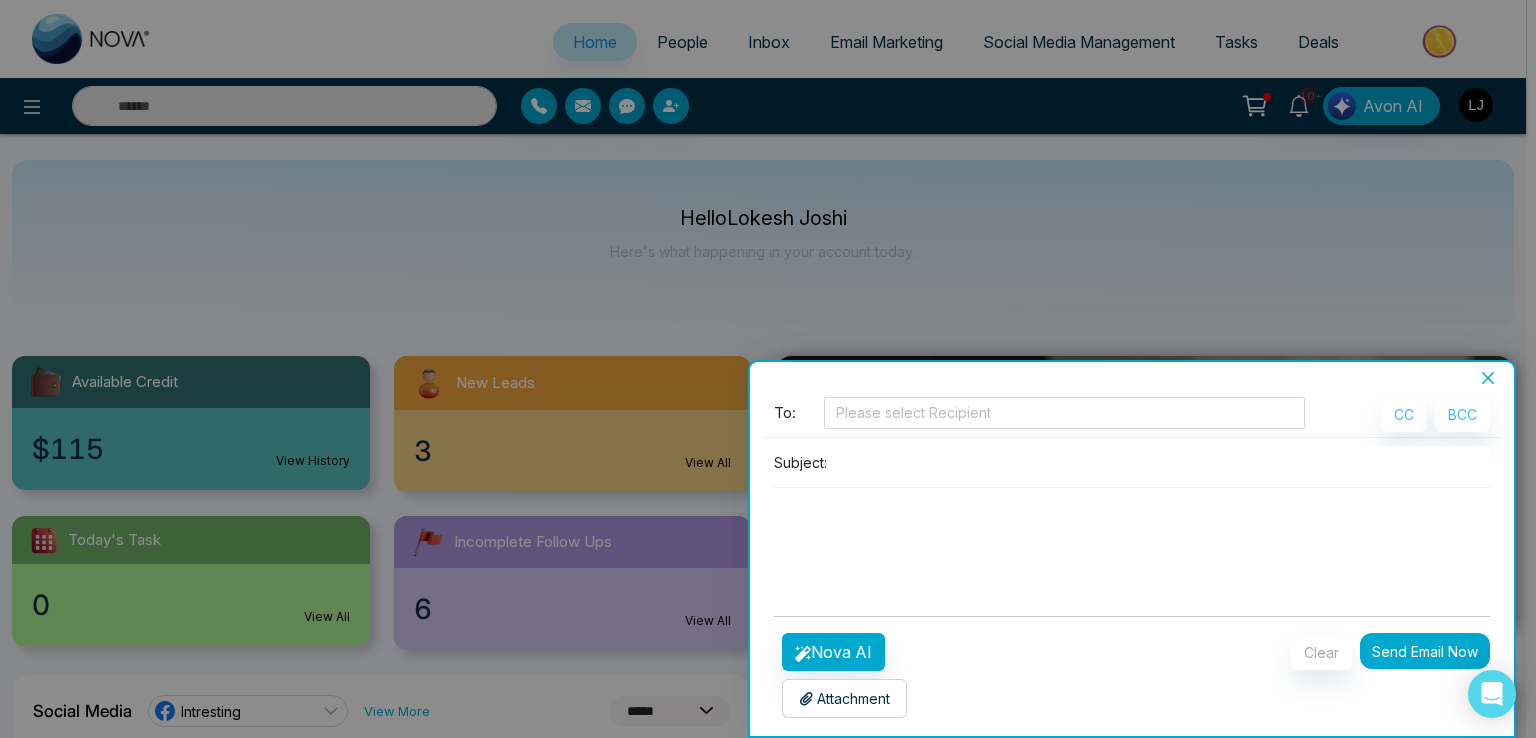 click 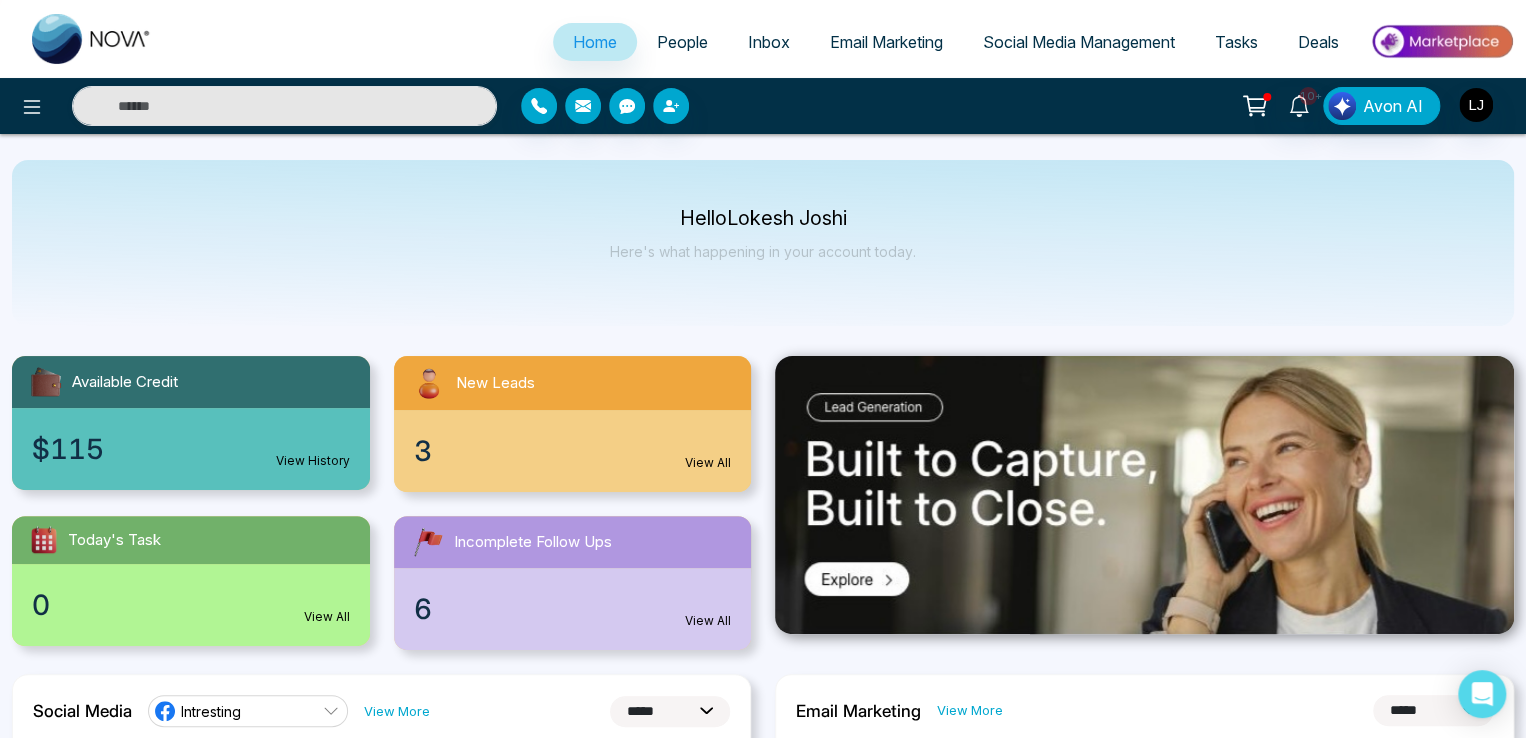 click on "People" at bounding box center (682, 43) 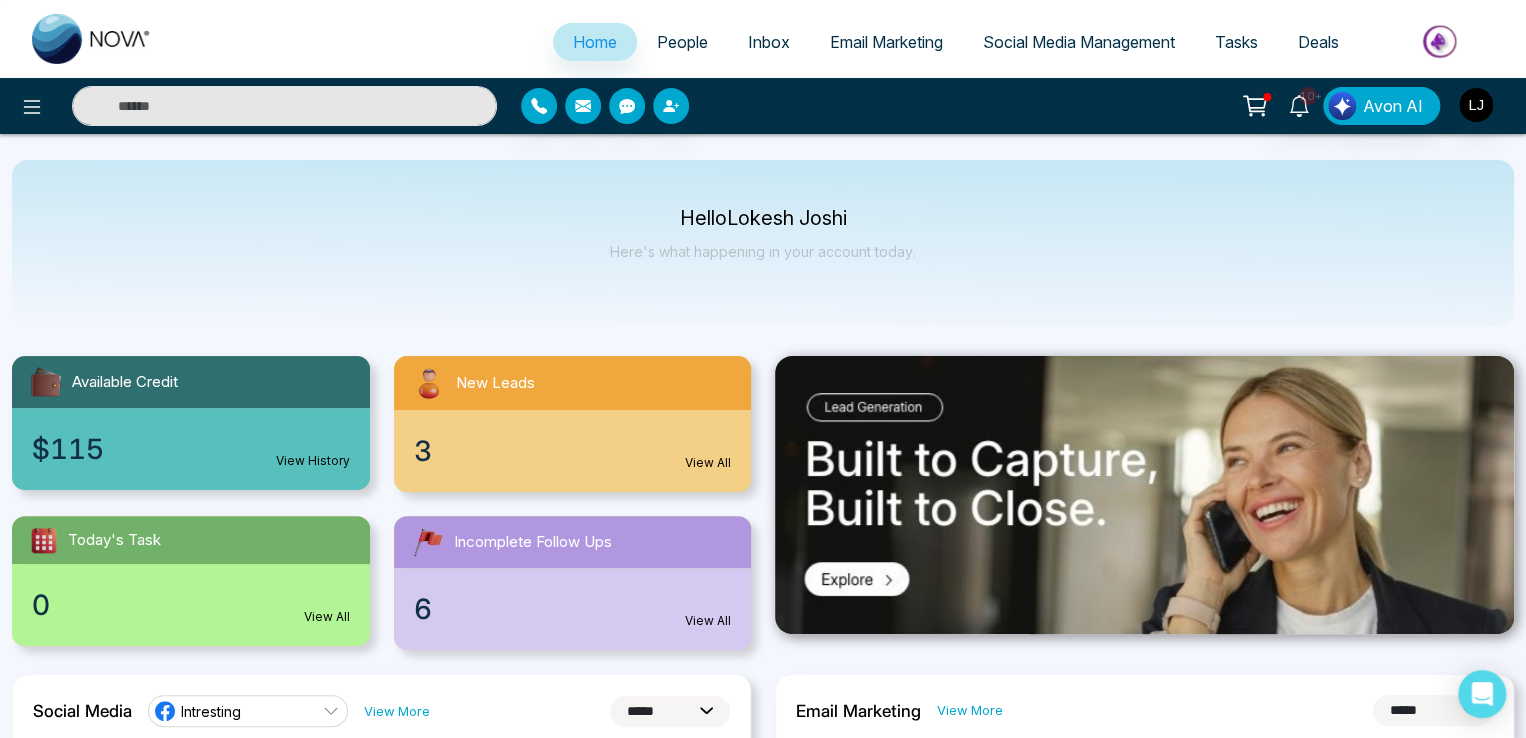 click on "People" at bounding box center [682, 42] 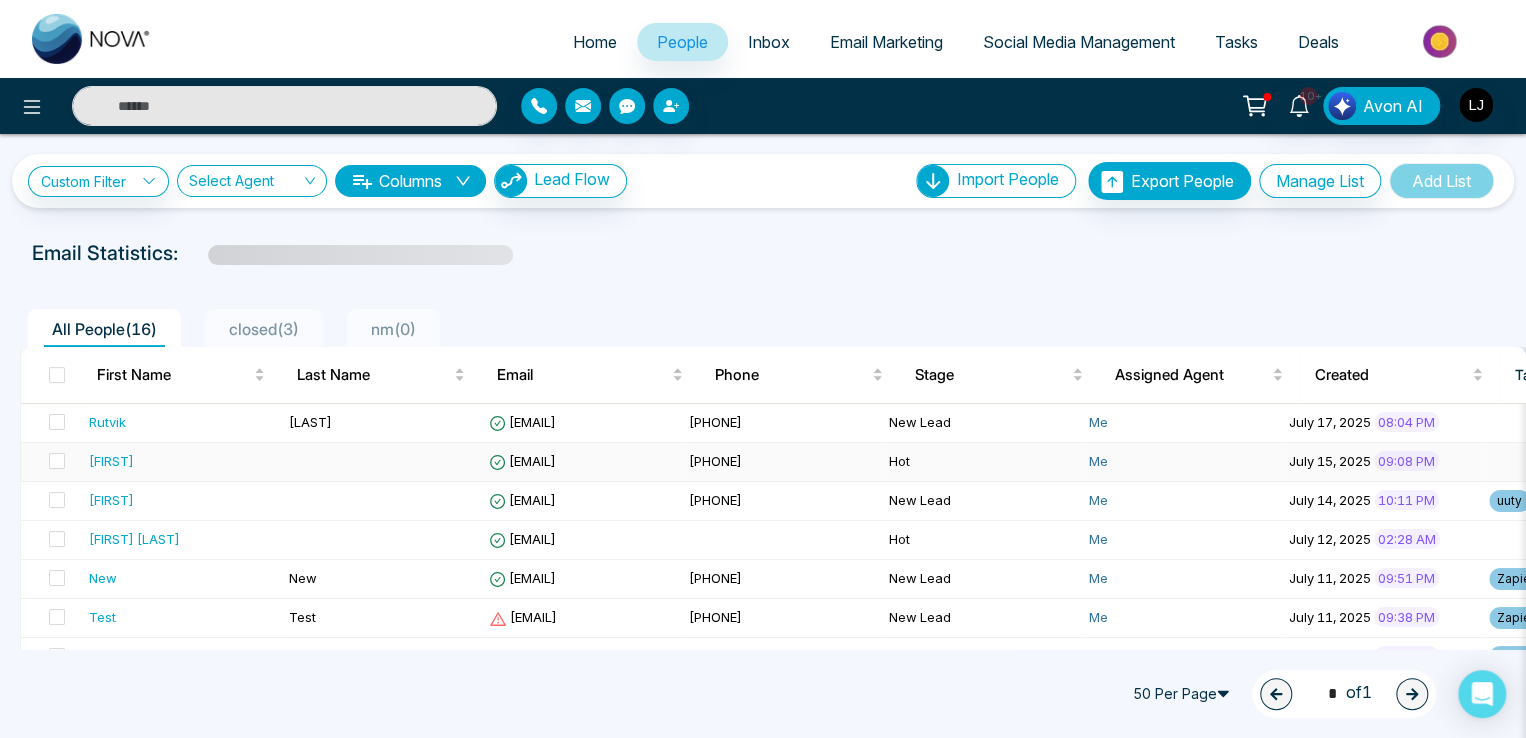 click on "[EMAIL]" at bounding box center [522, 461] 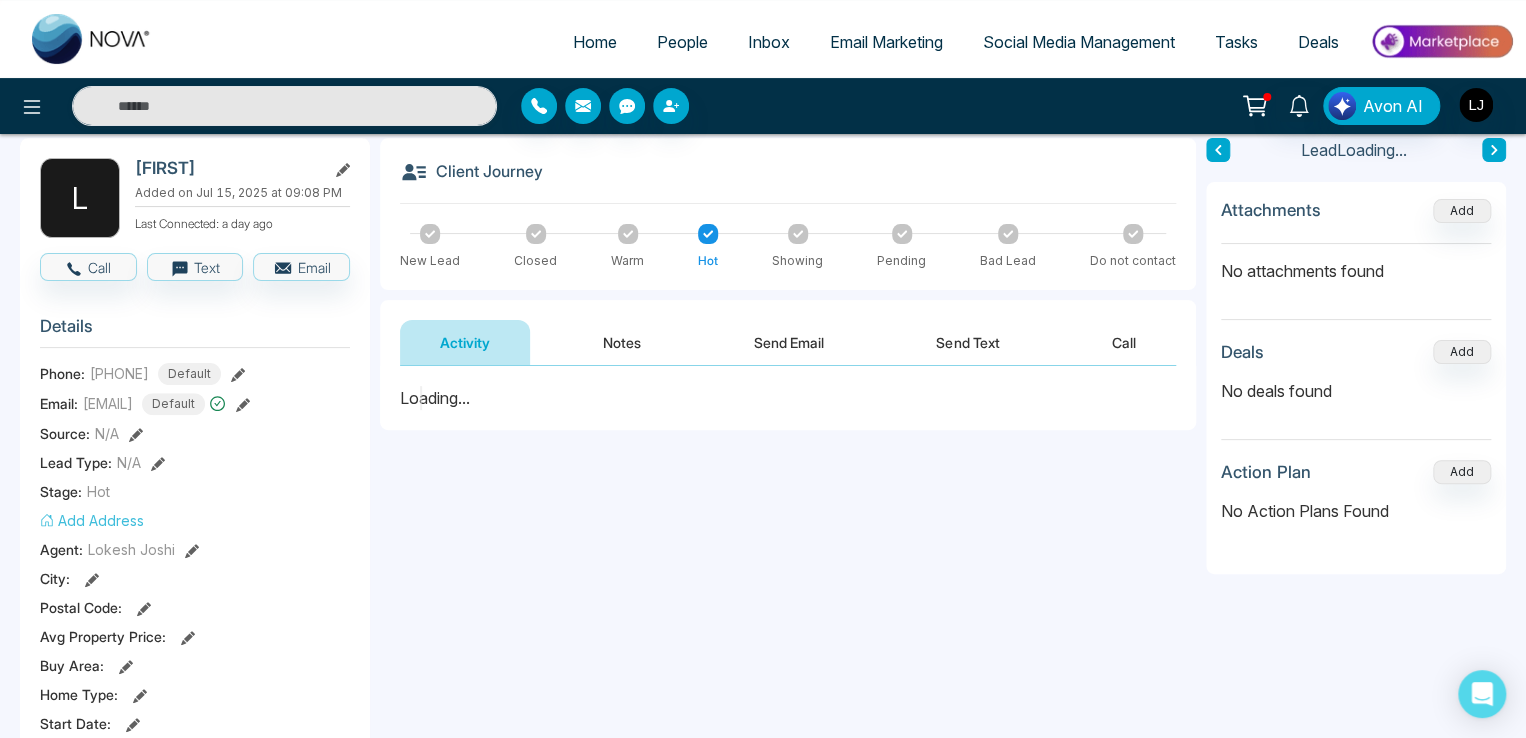 scroll, scrollTop: 100, scrollLeft: 0, axis: vertical 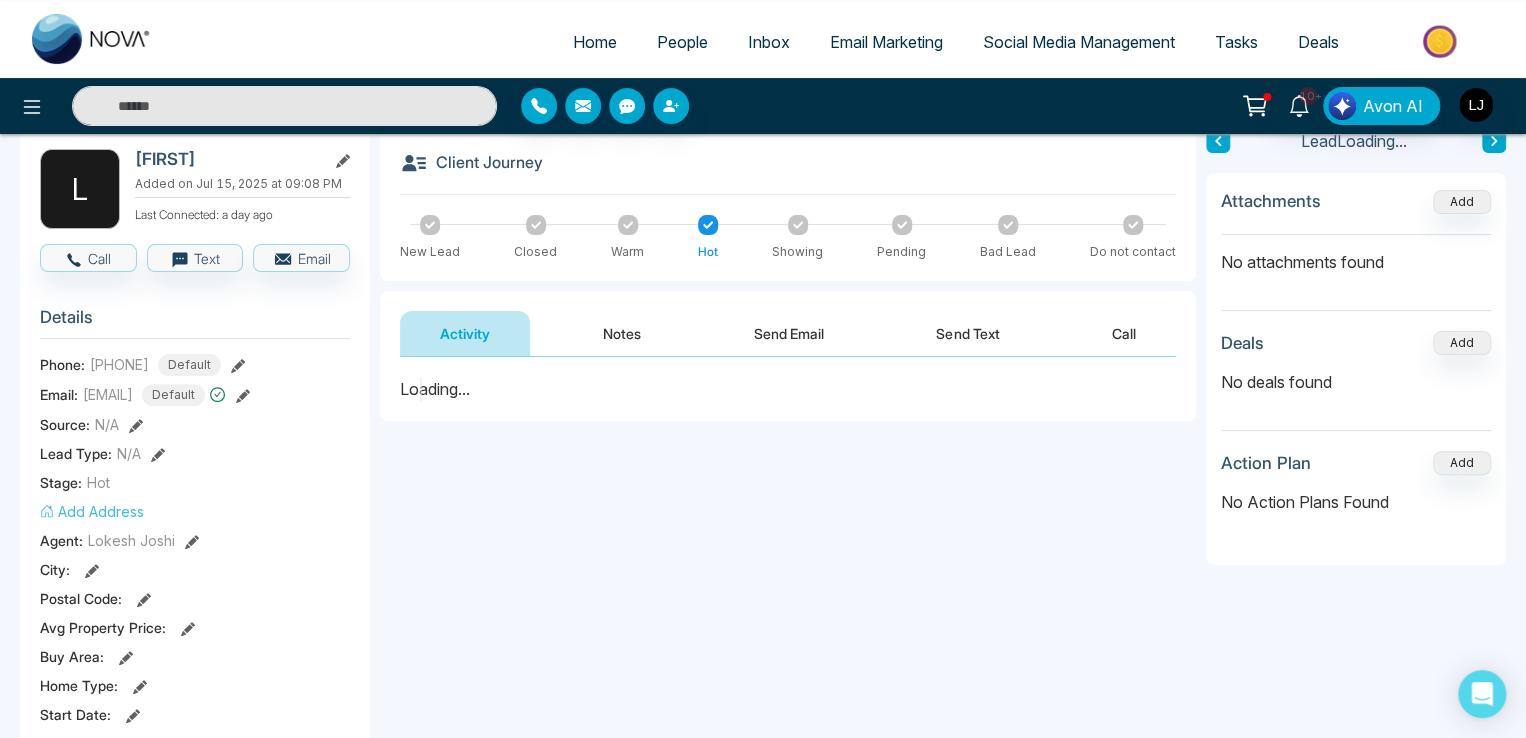 click on "Add Address" at bounding box center (92, 511) 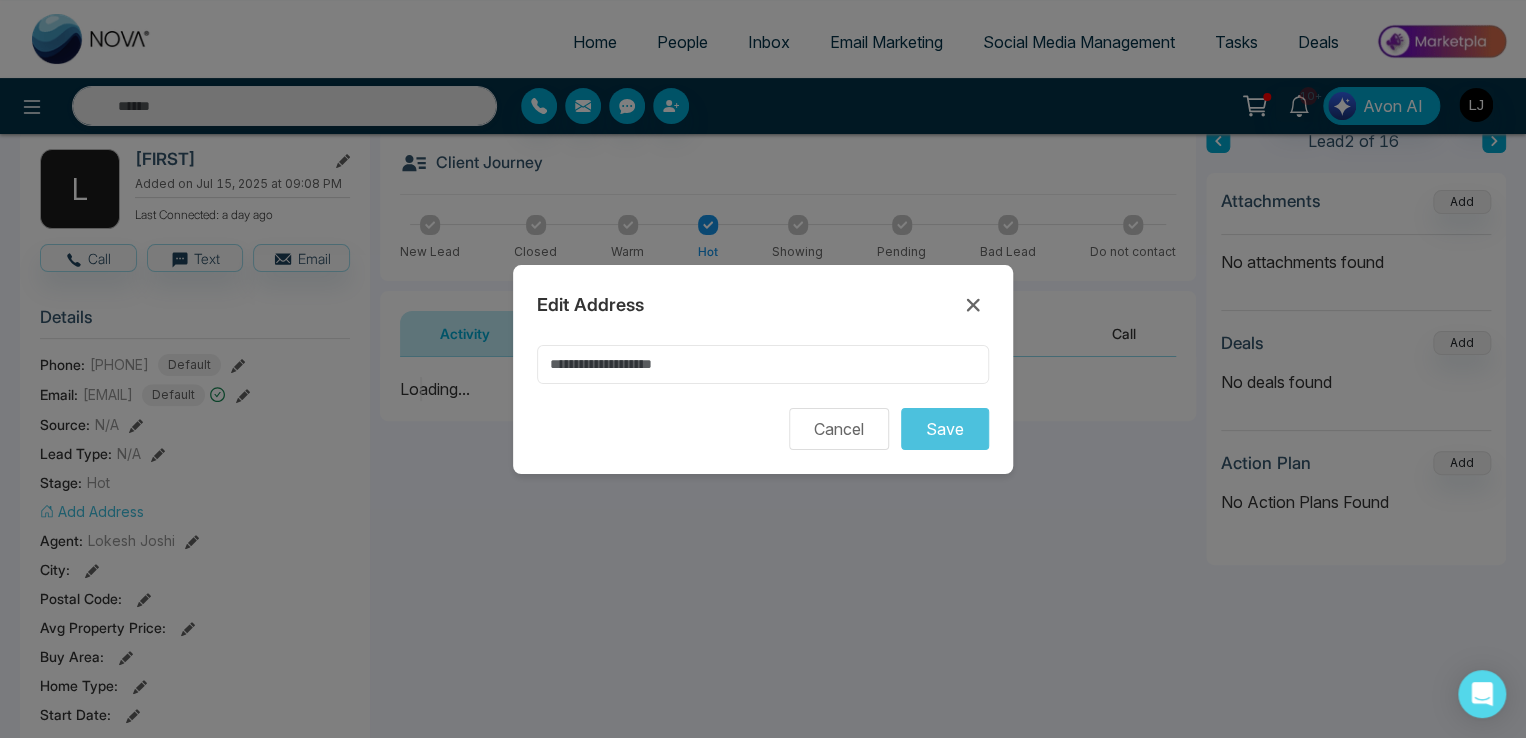 click at bounding box center (763, 364) 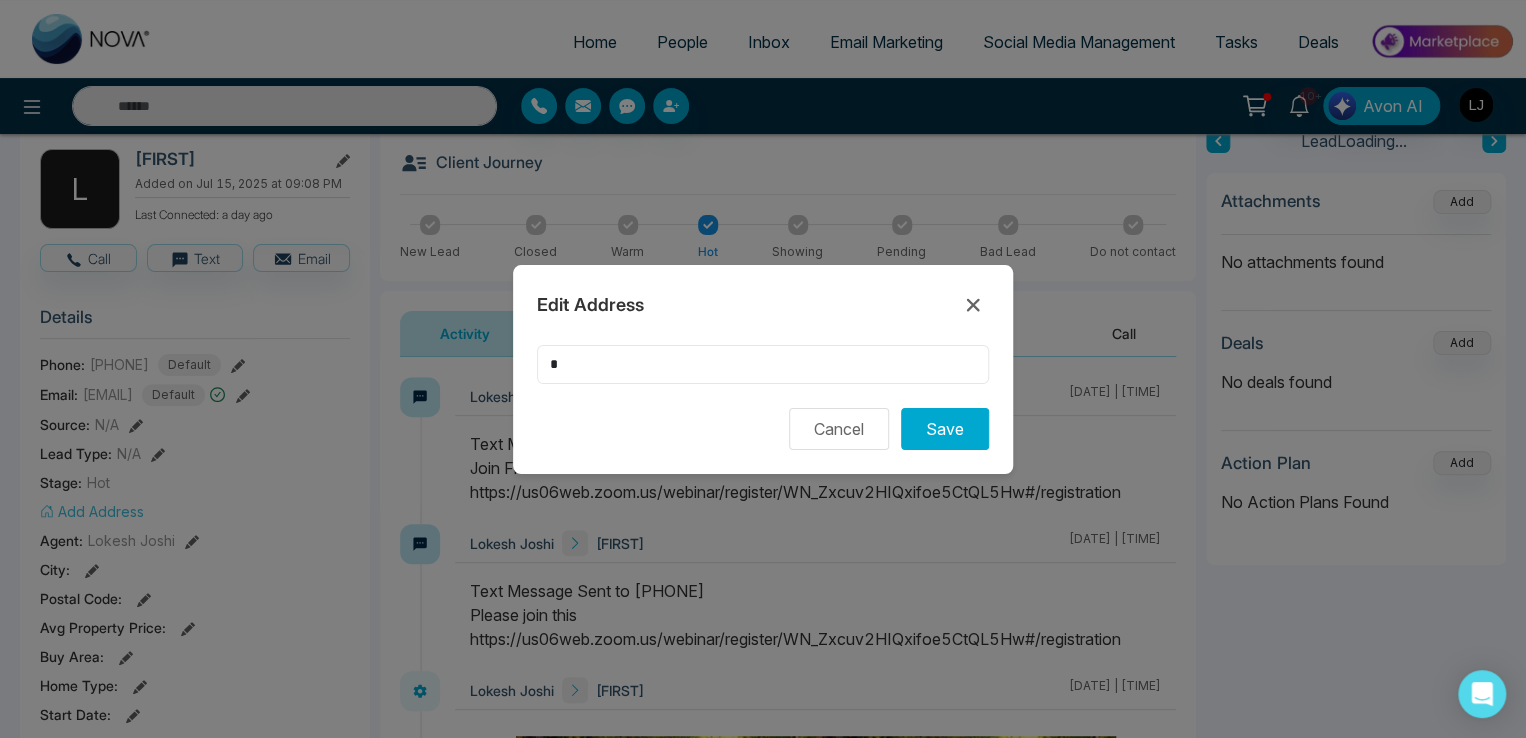 type on "**" 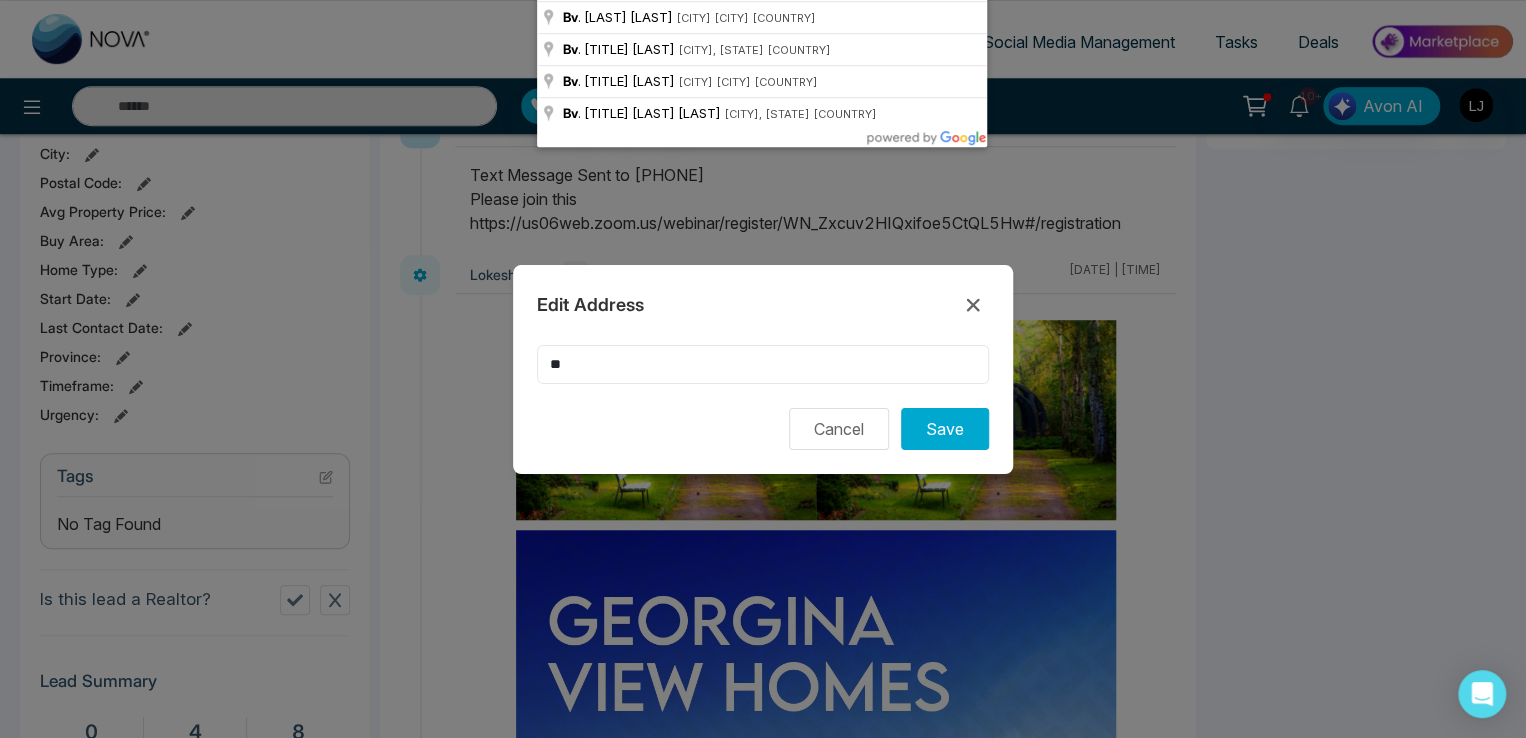 scroll, scrollTop: 200, scrollLeft: 0, axis: vertical 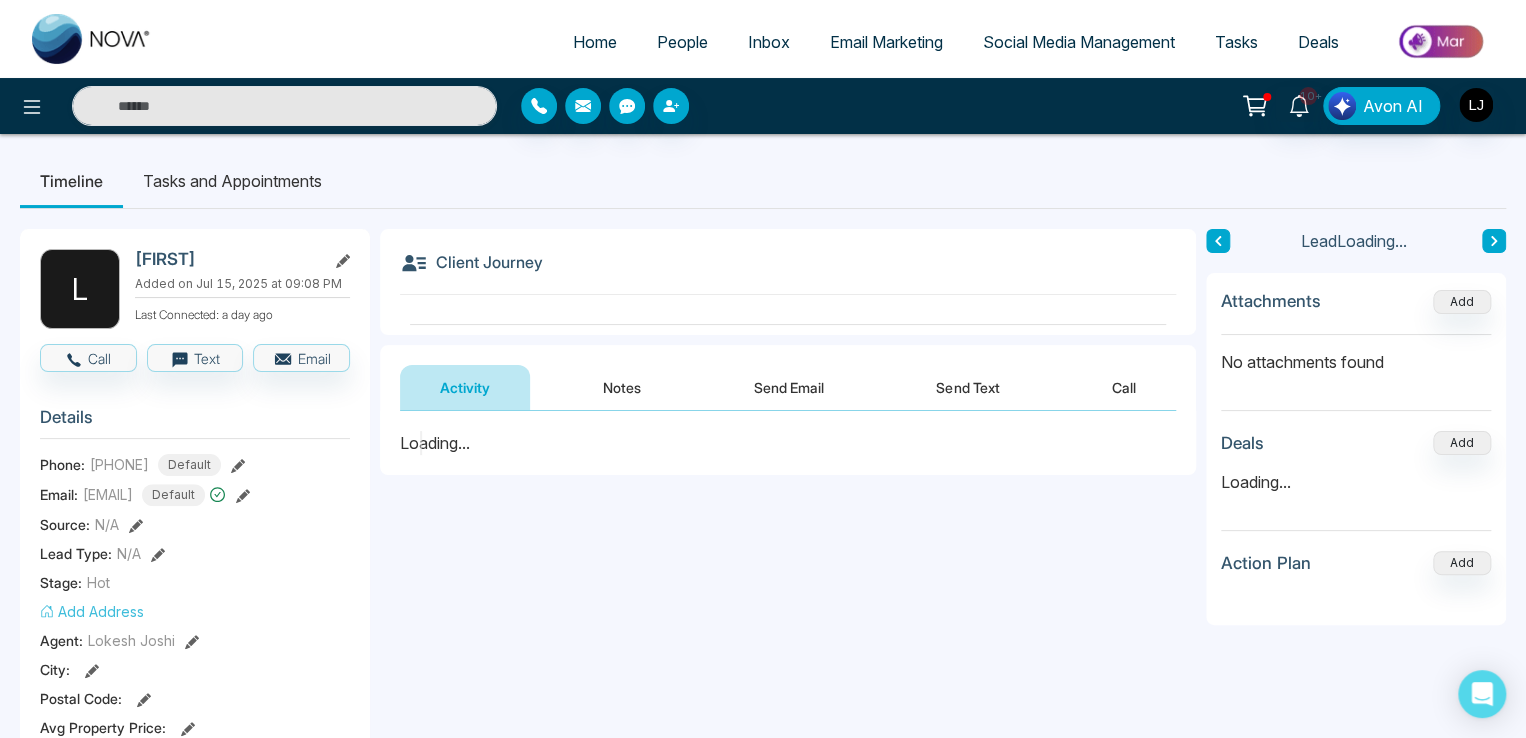 click on "Add Address" at bounding box center [92, 611] 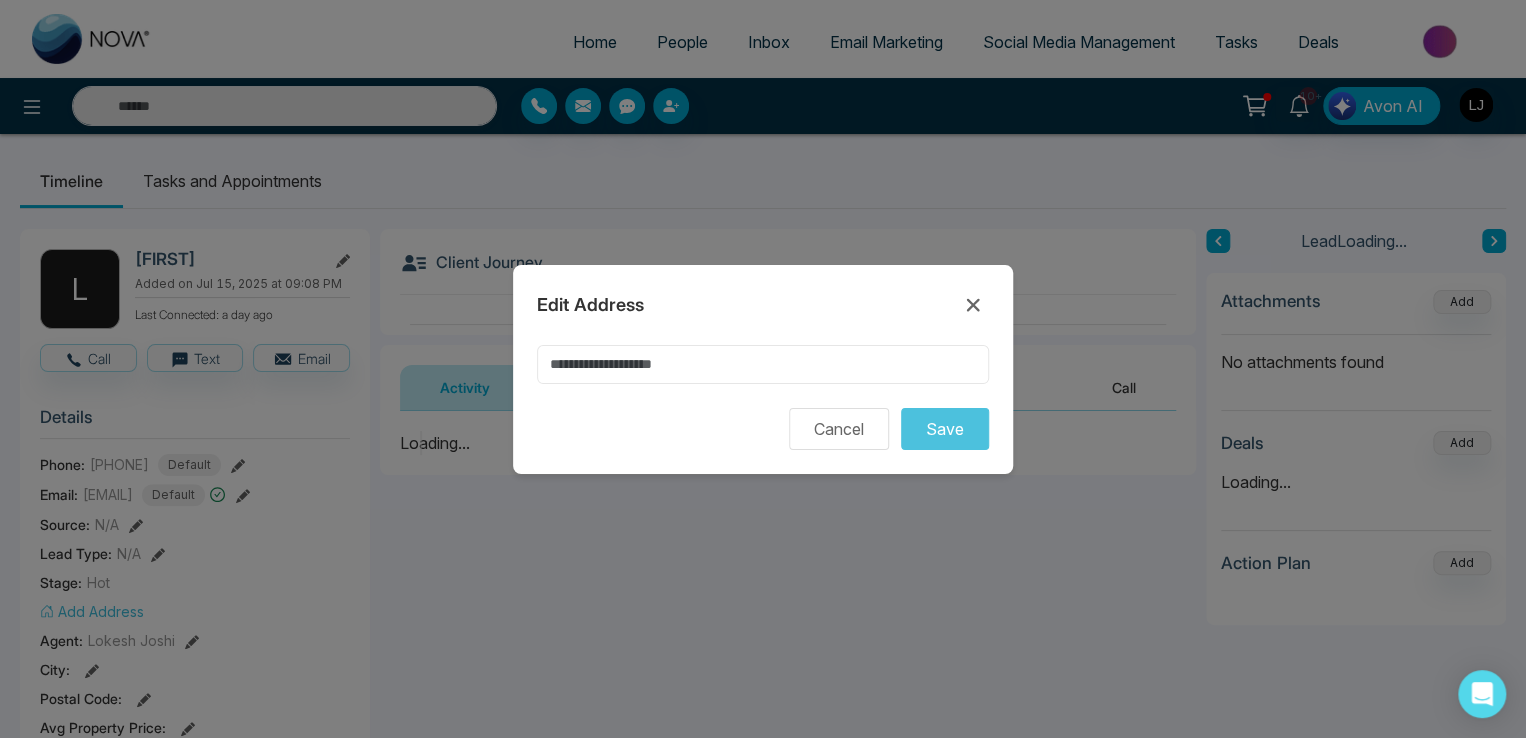 click at bounding box center [763, 364] 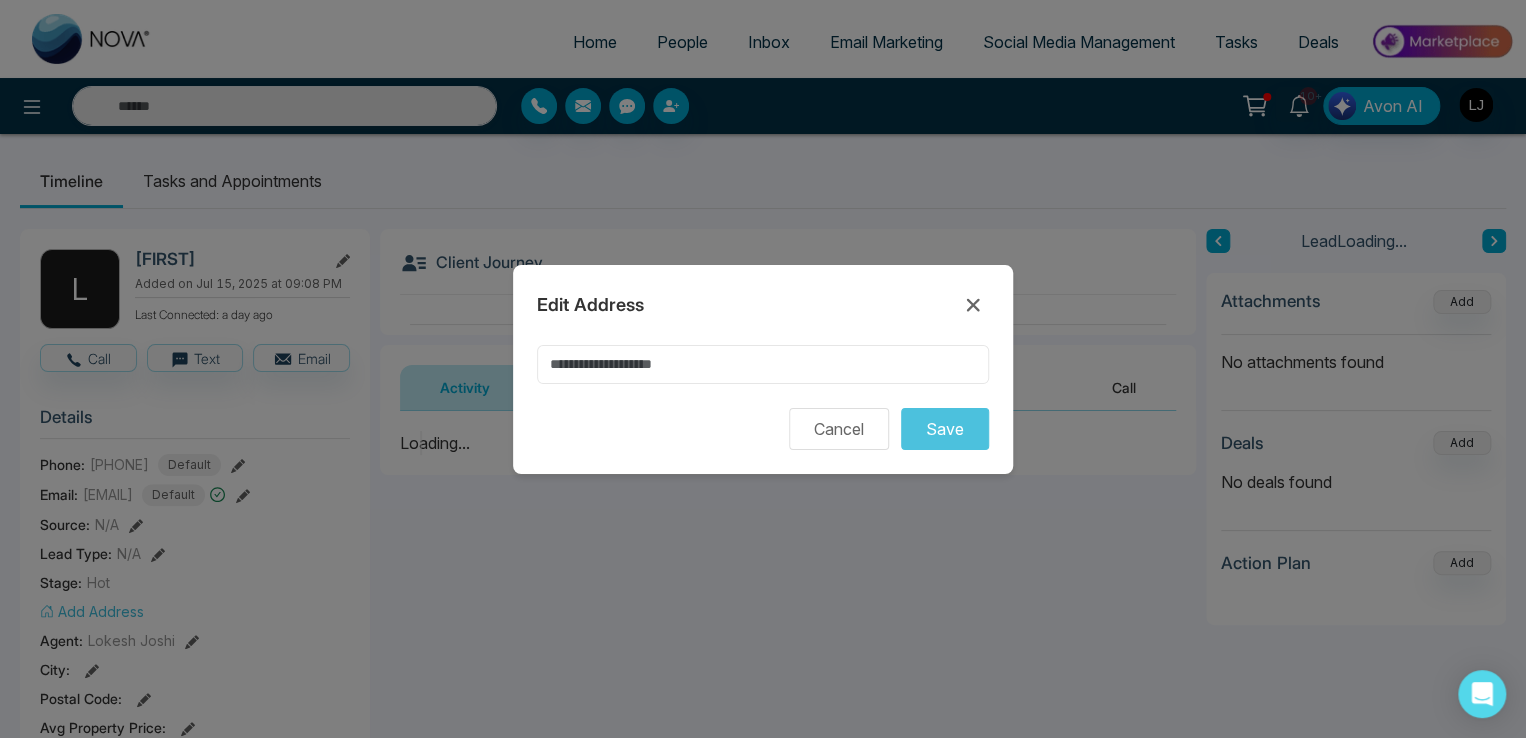 click at bounding box center [763, 364] 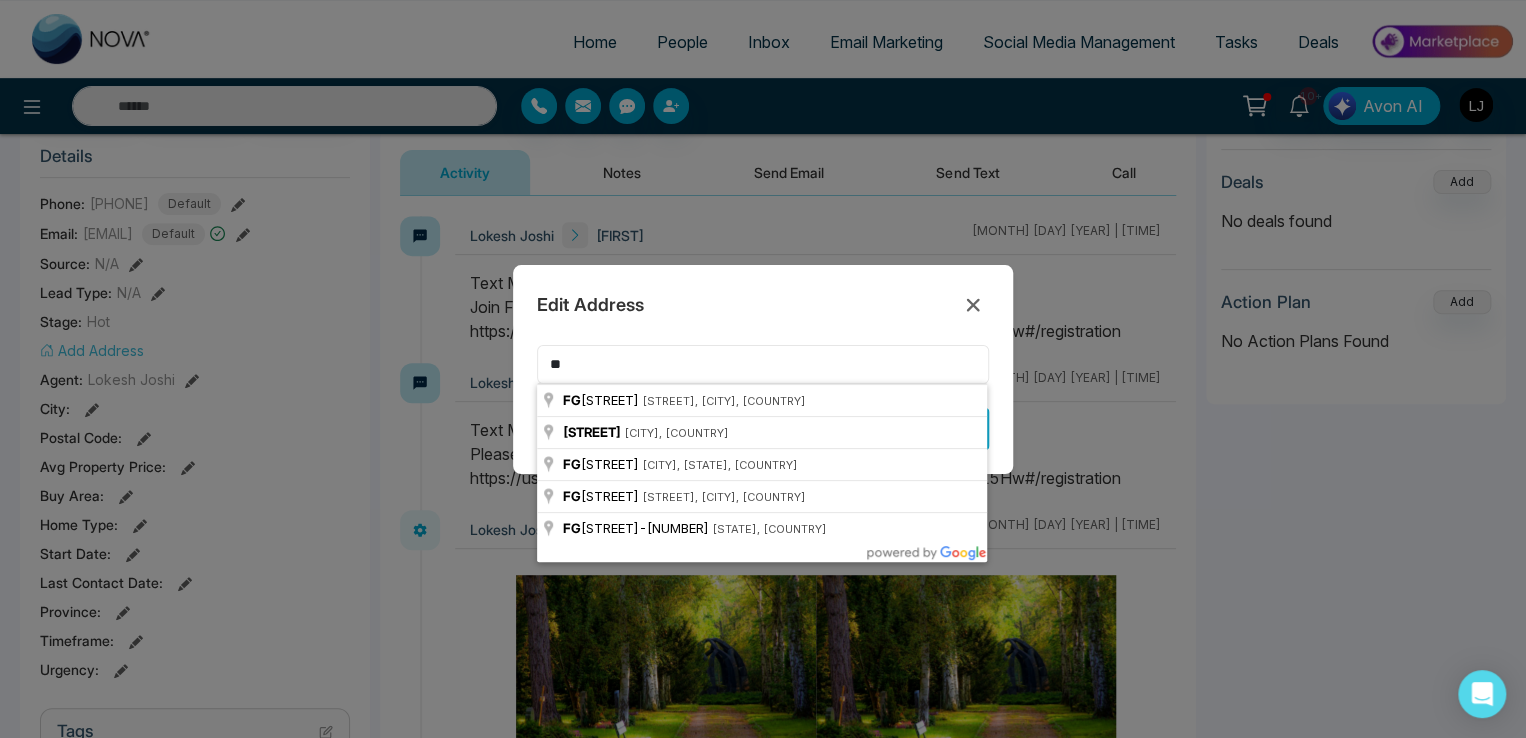 scroll, scrollTop: 0, scrollLeft: 0, axis: both 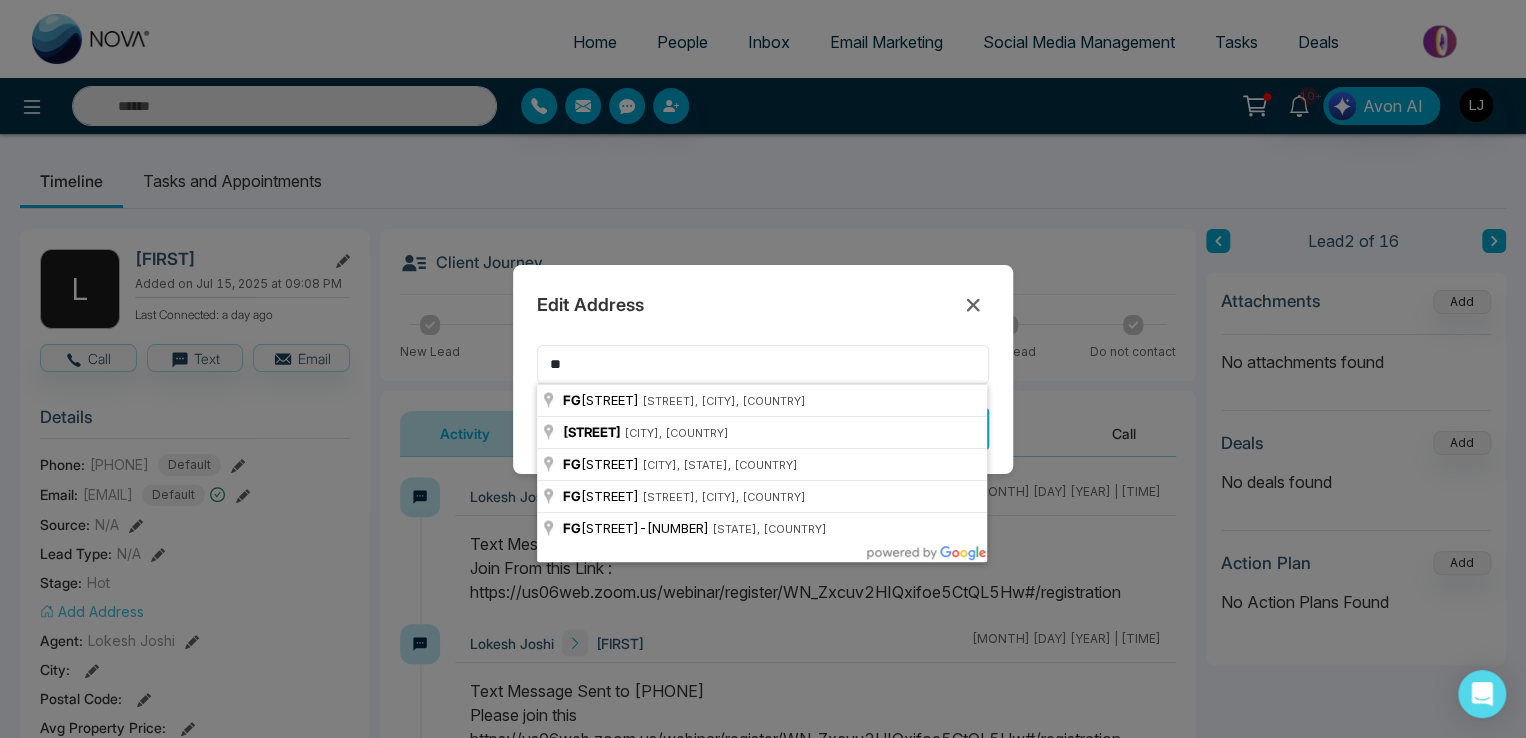 type on "**" 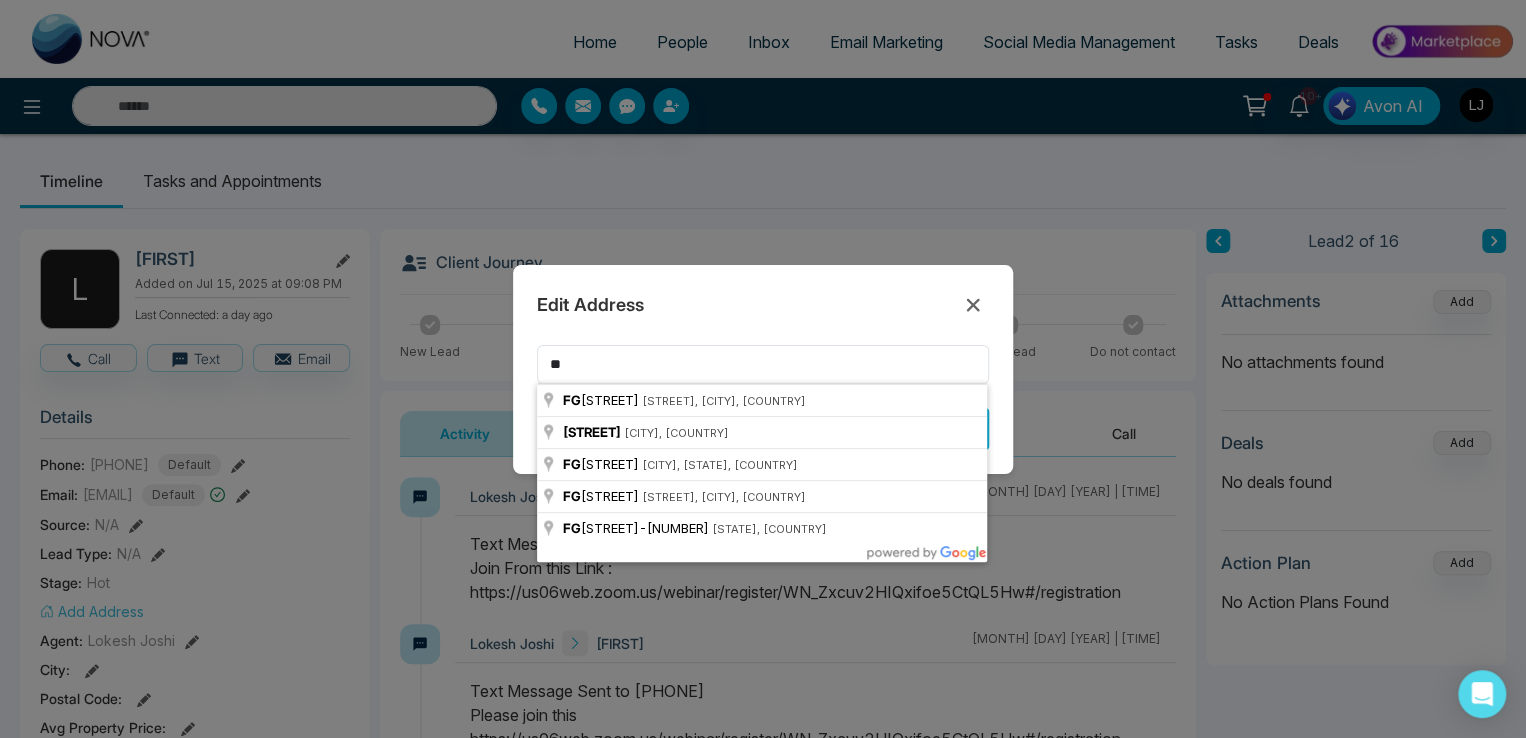 click on "Edit Address ** Cancel Save" at bounding box center [763, 369] 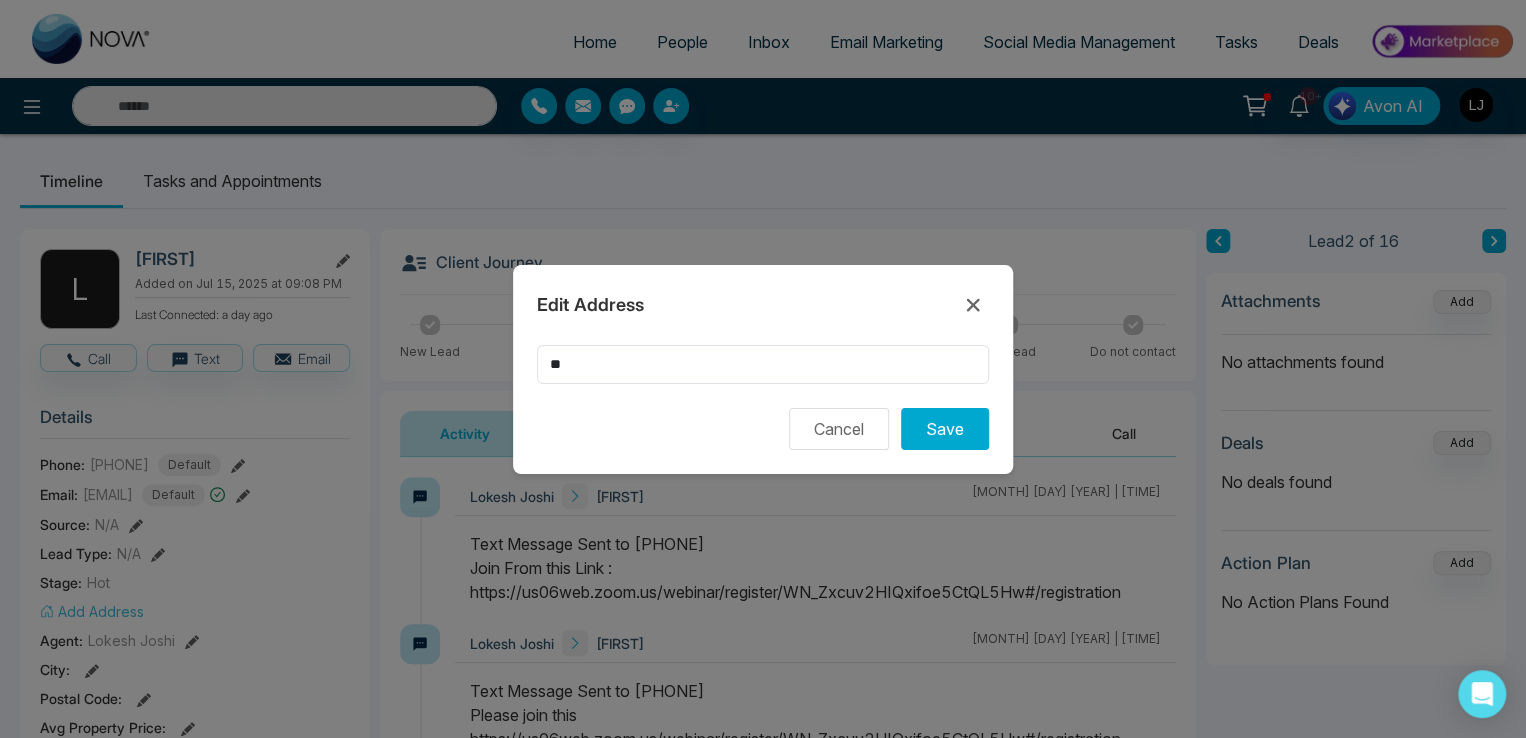 click on "Edit Address ** Cancel Save" at bounding box center [763, 369] 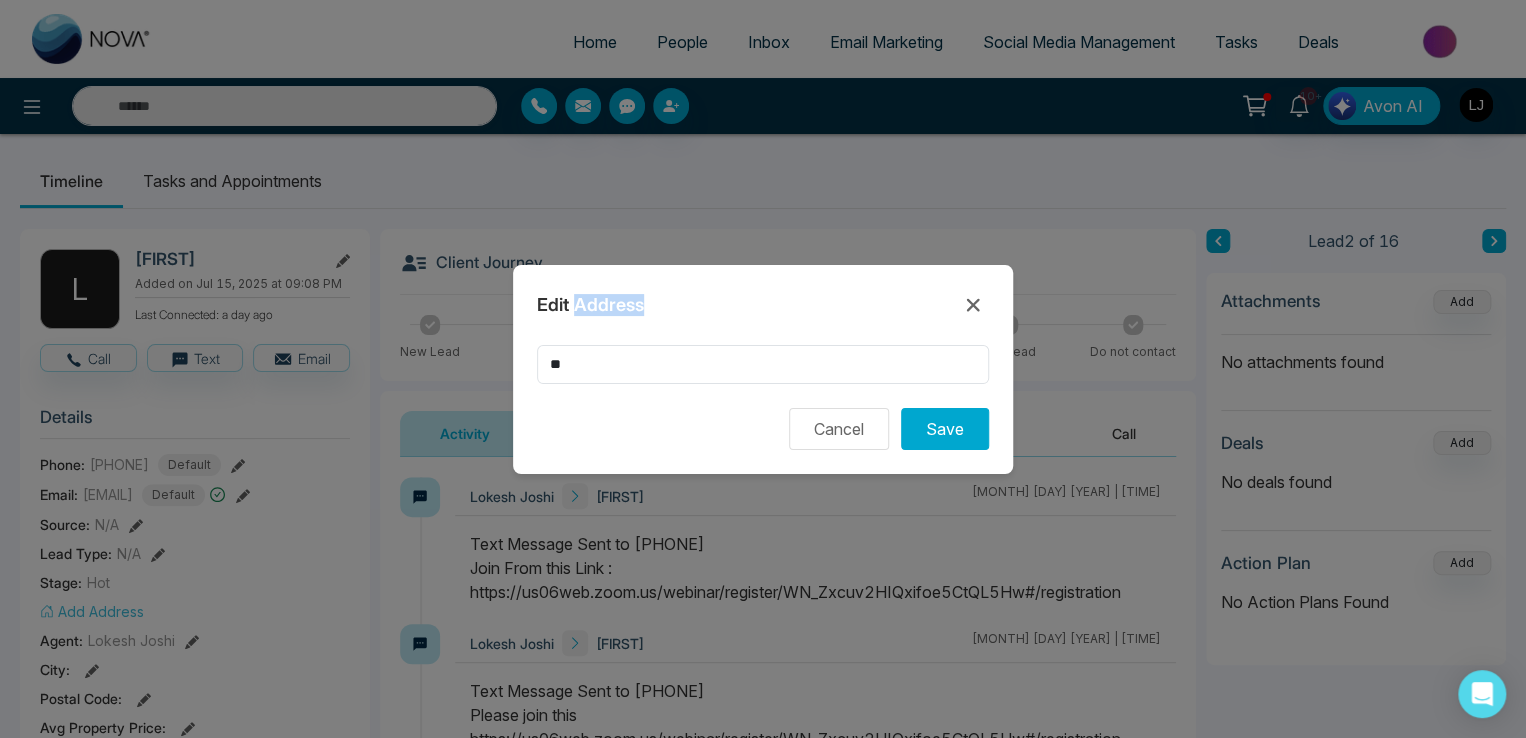 click on "Edit Address ** Cancel Save" at bounding box center [763, 369] 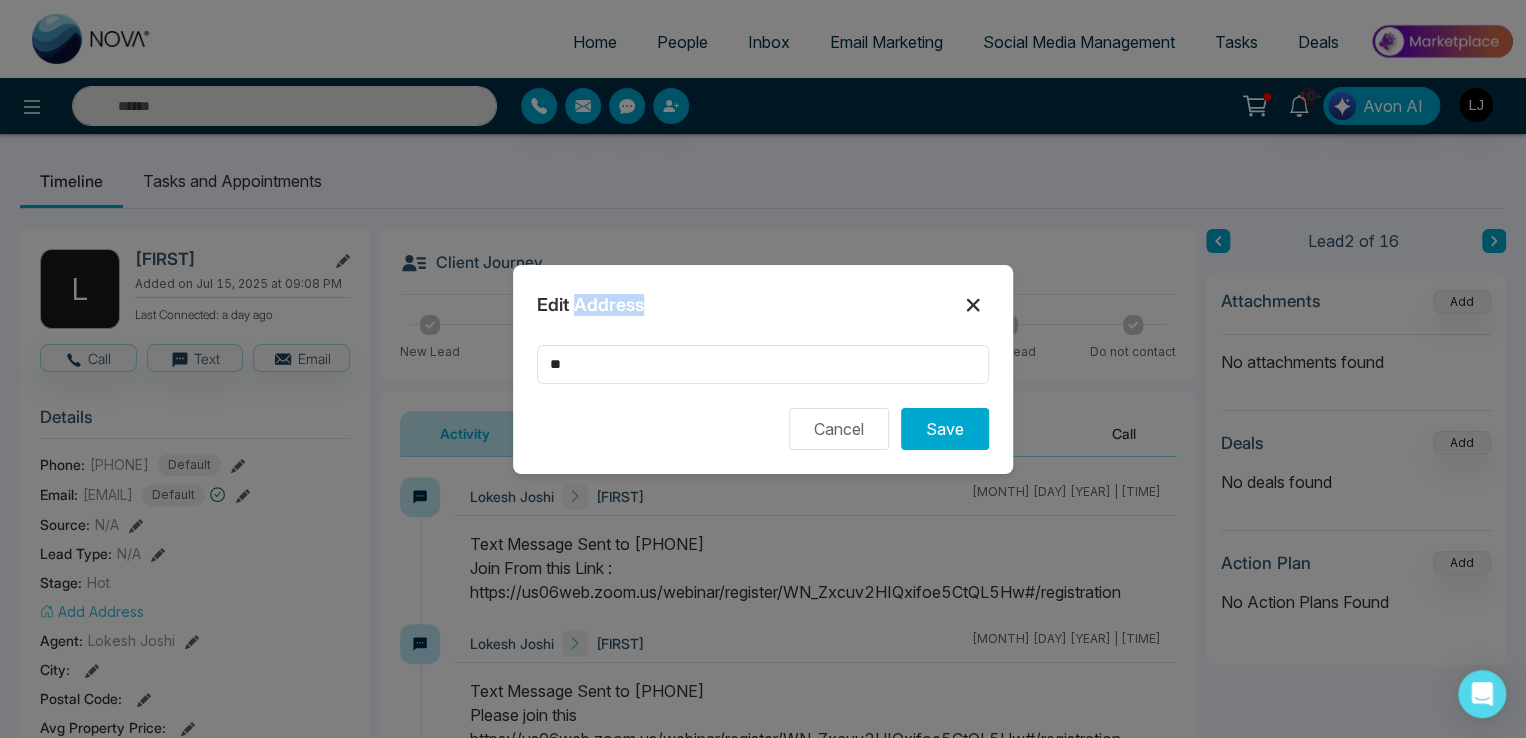 click 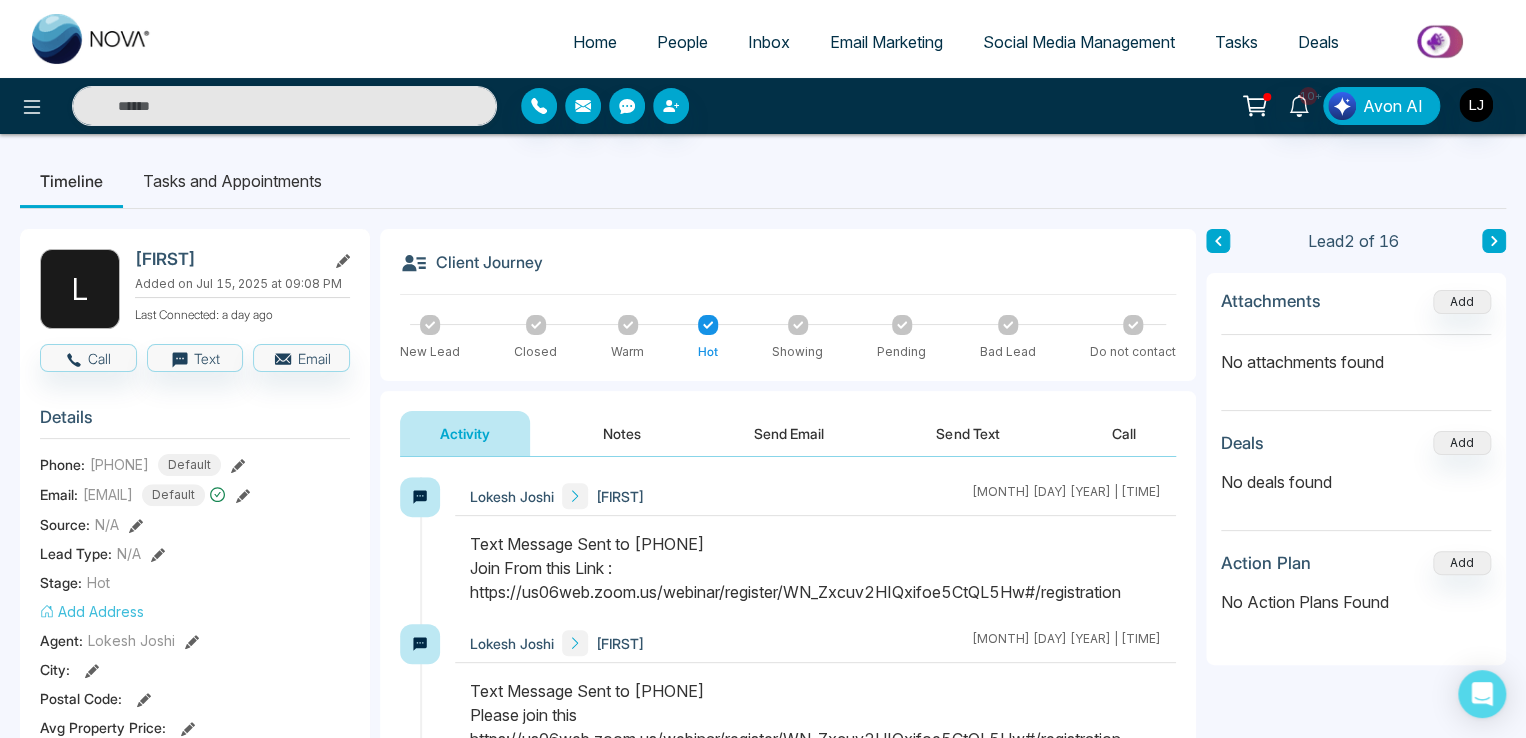 click on "Email Marketing" at bounding box center [886, 42] 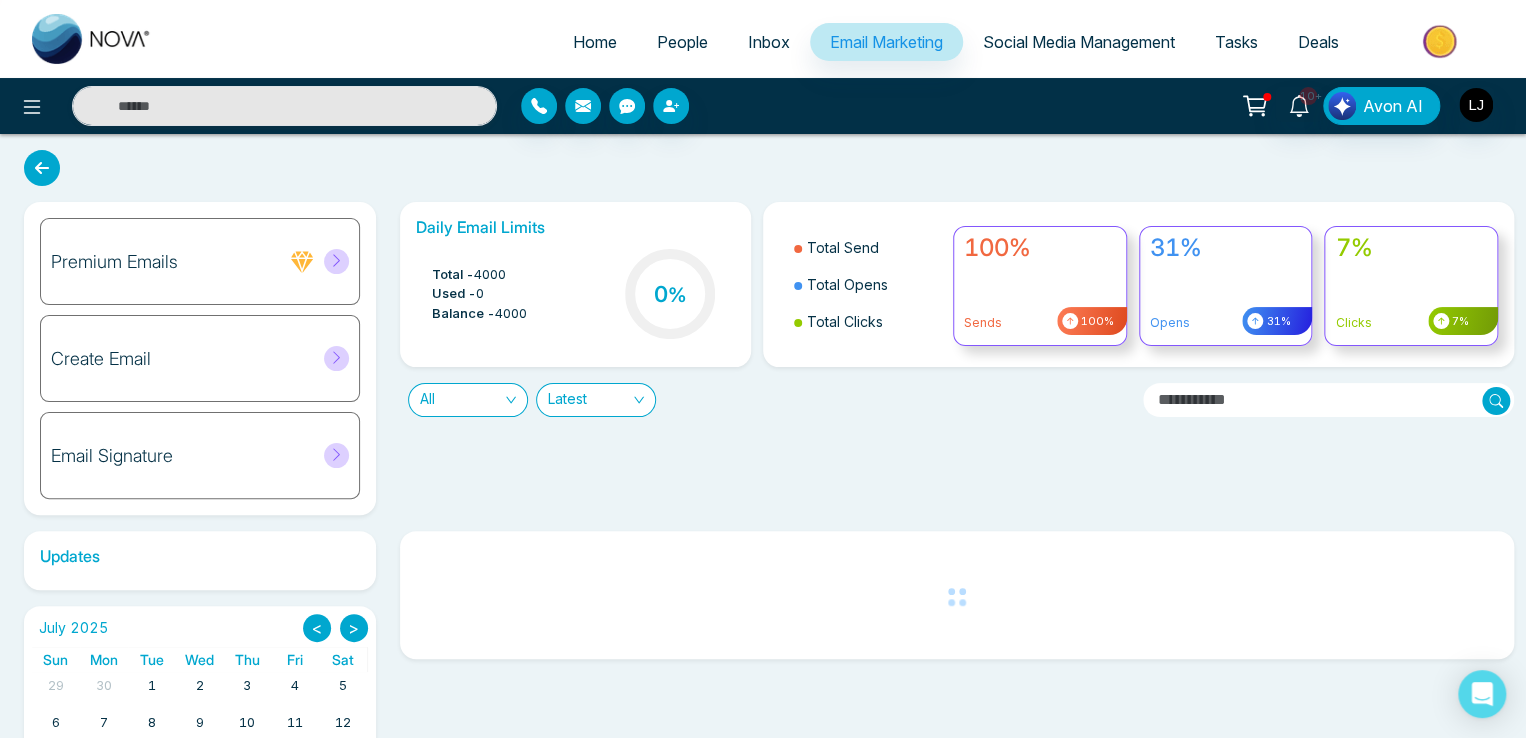 click at bounding box center [42, 168] 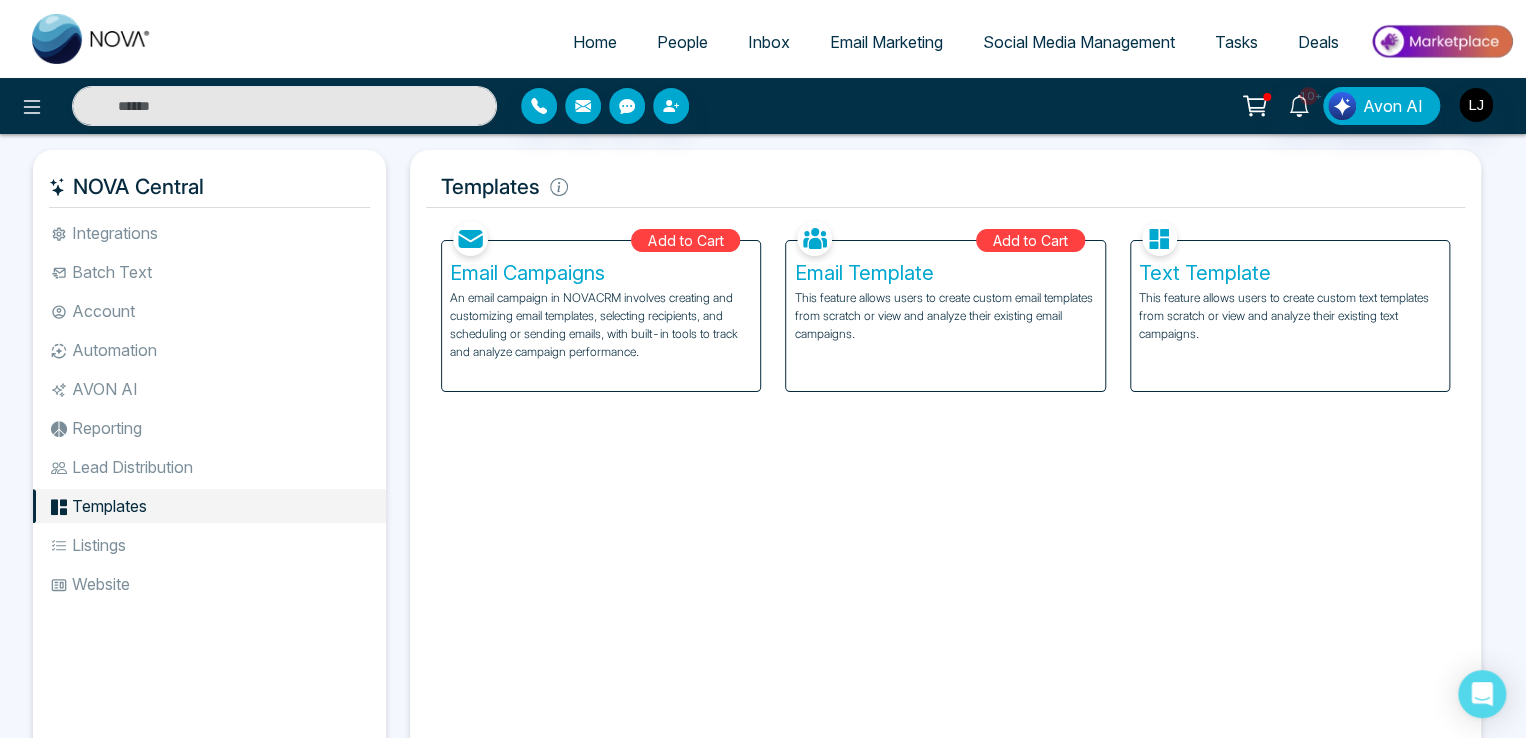 click on "Email Marketing" at bounding box center (886, 42) 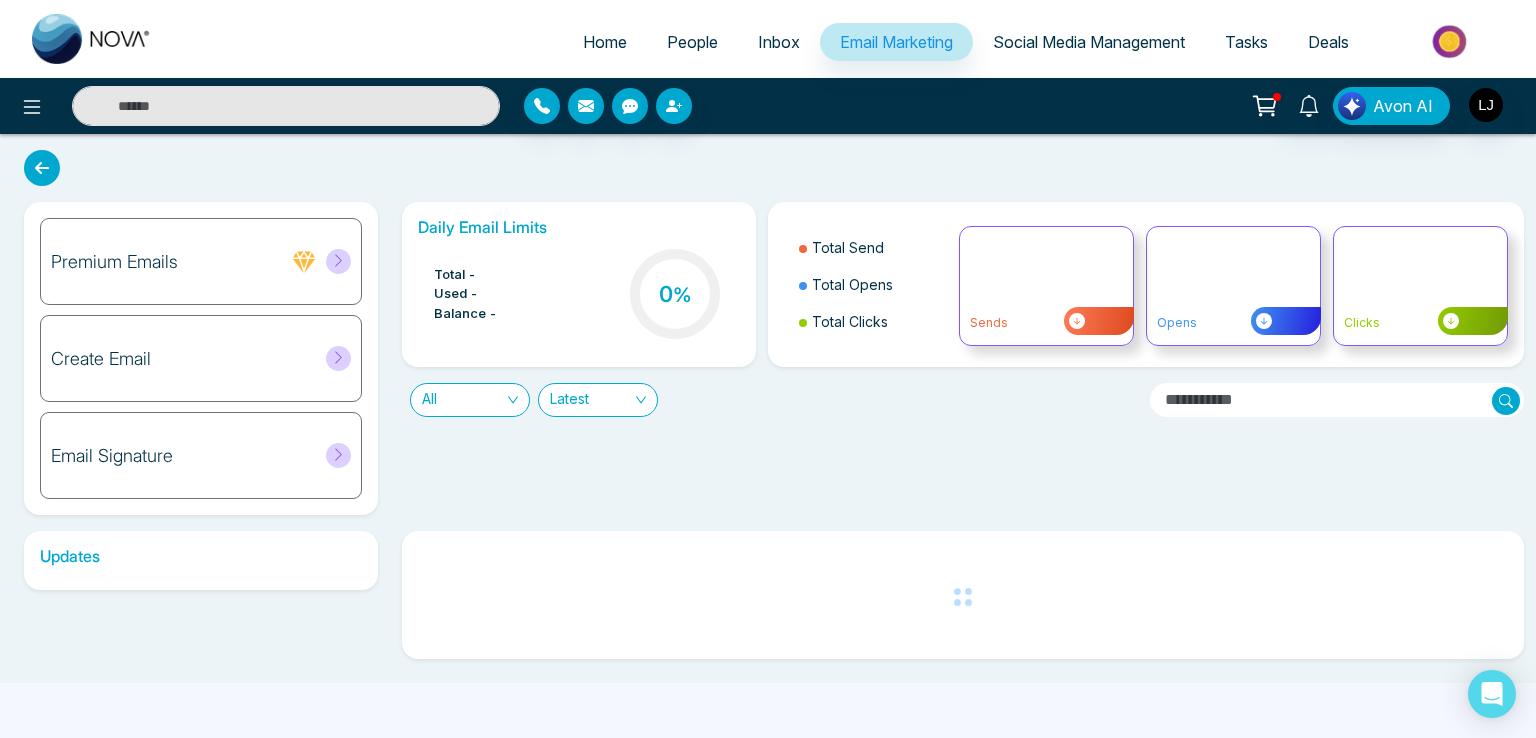 click on "Premium Emails" at bounding box center (201, 261) 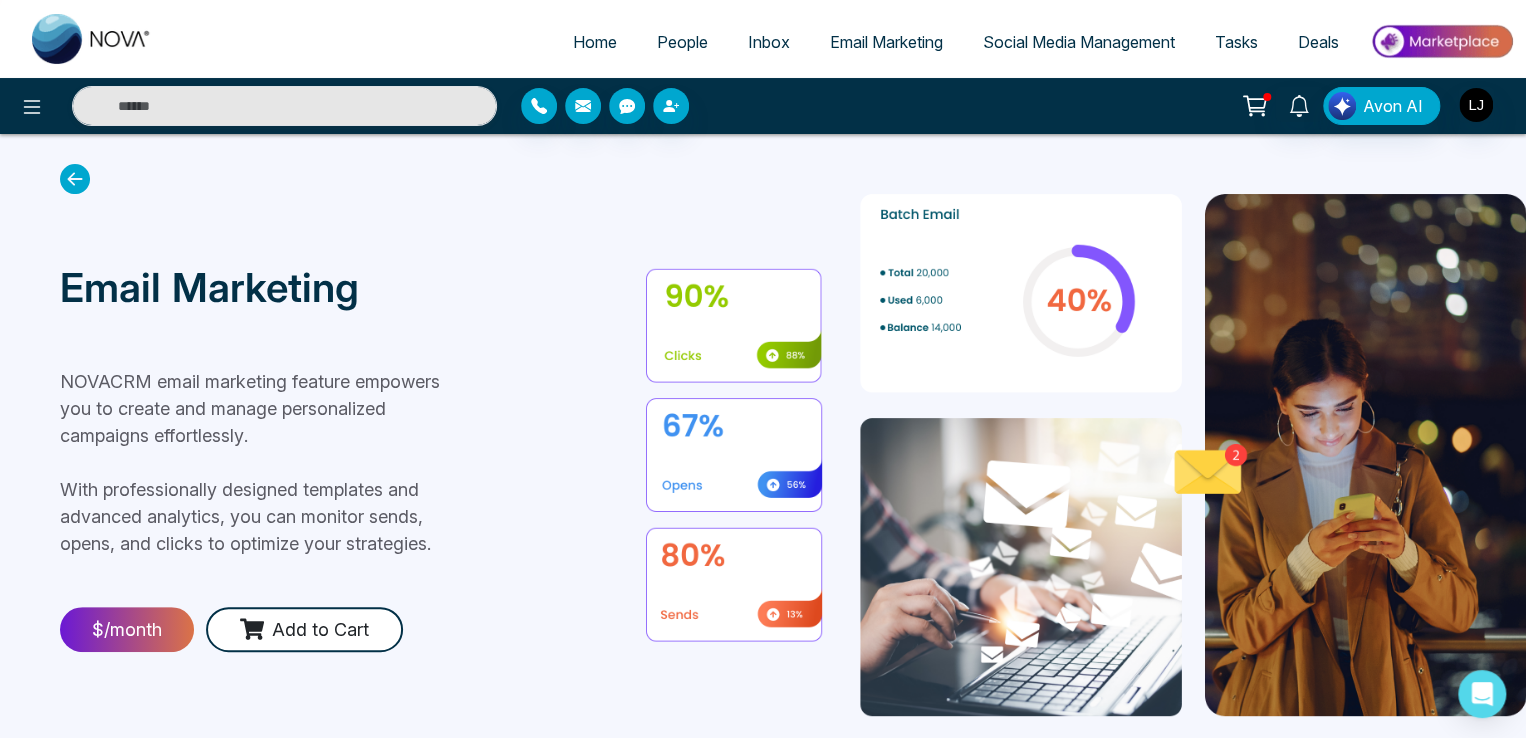 click 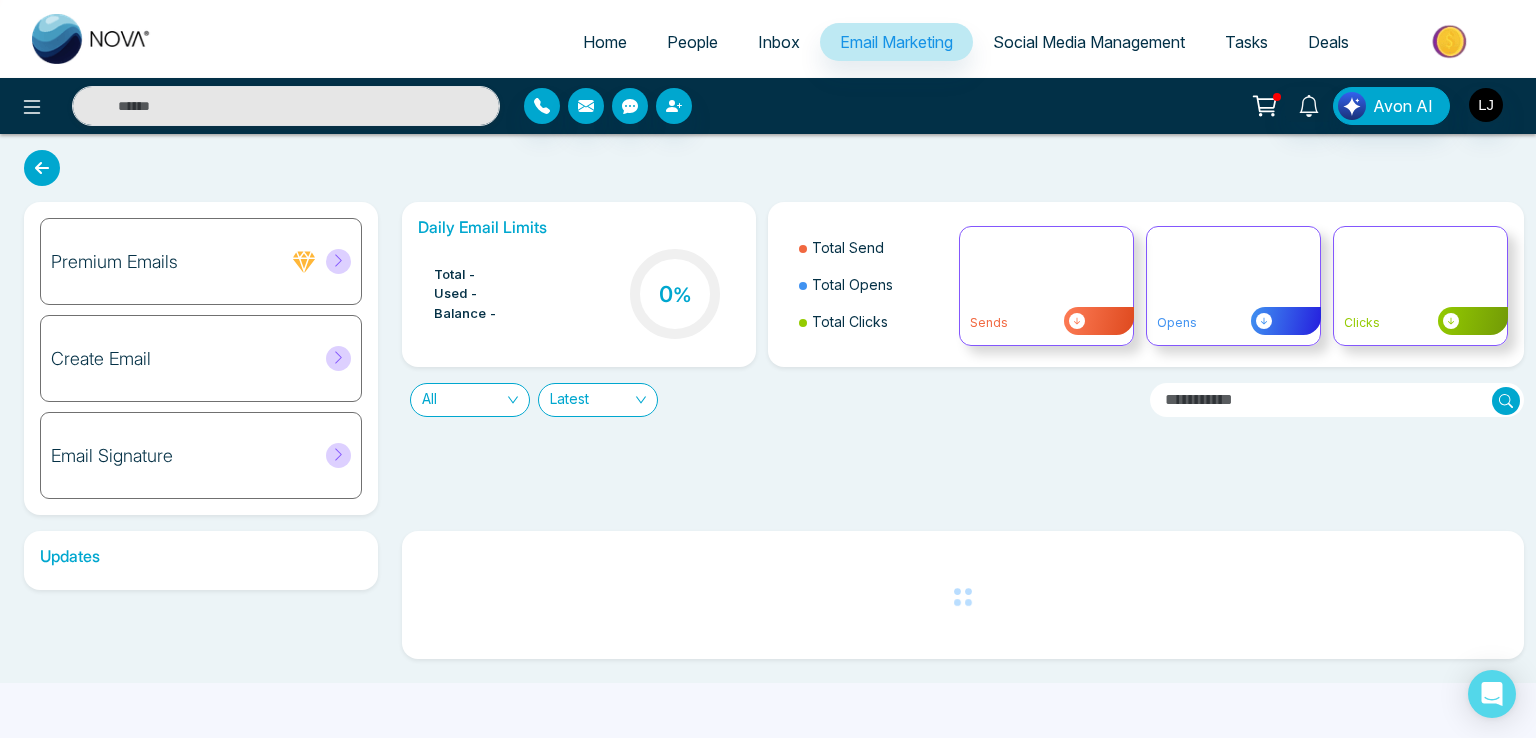 click at bounding box center (42, 168) 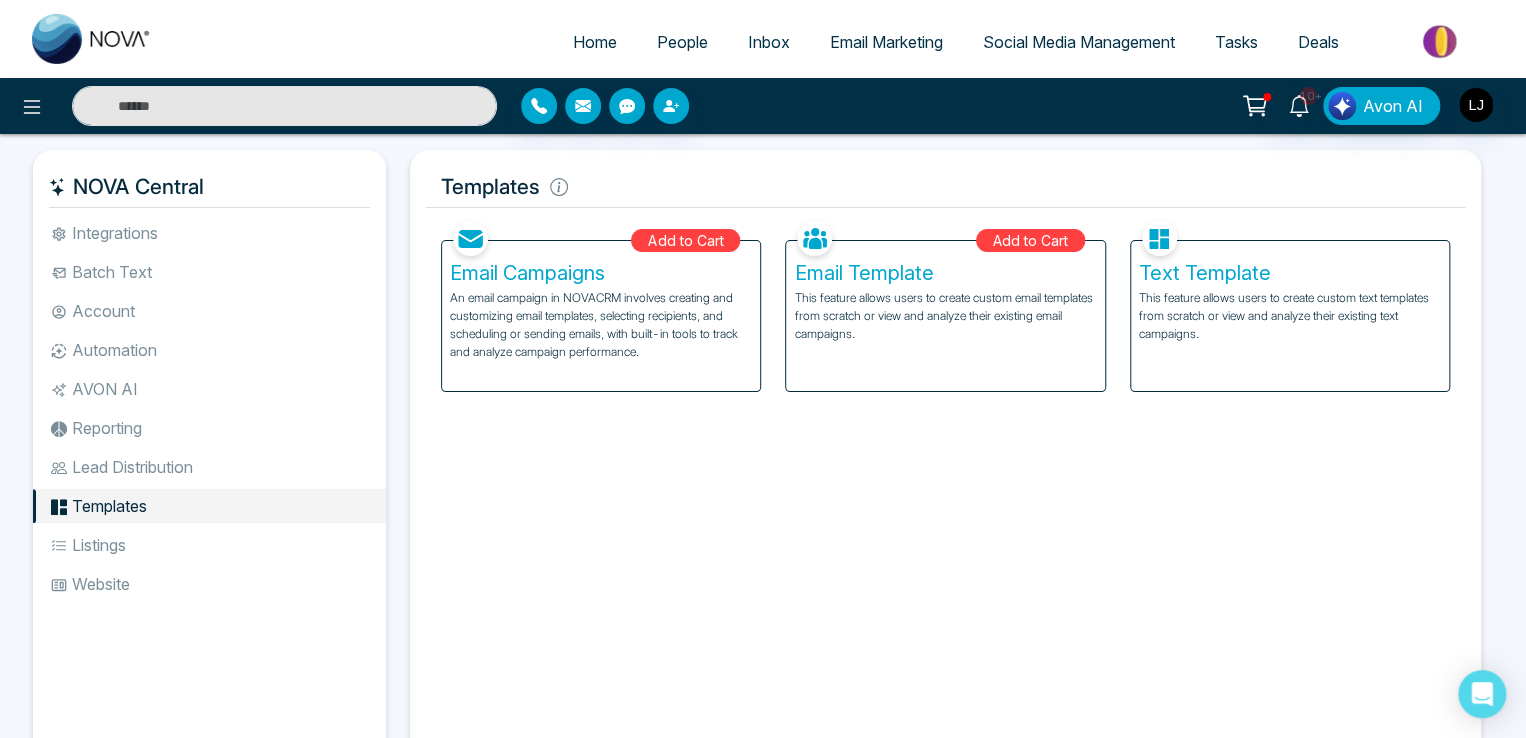 click on "Home" at bounding box center (595, 42) 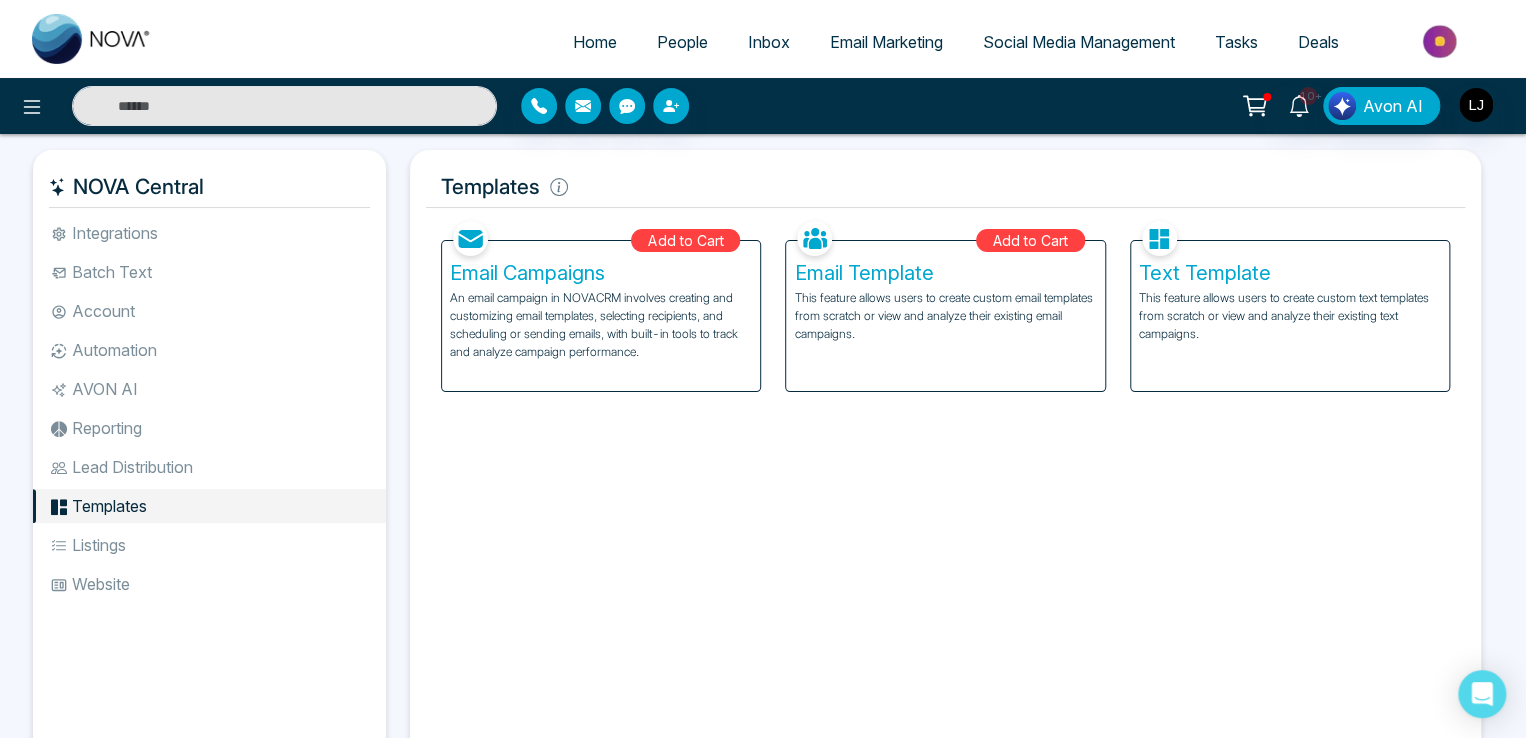 select on "*" 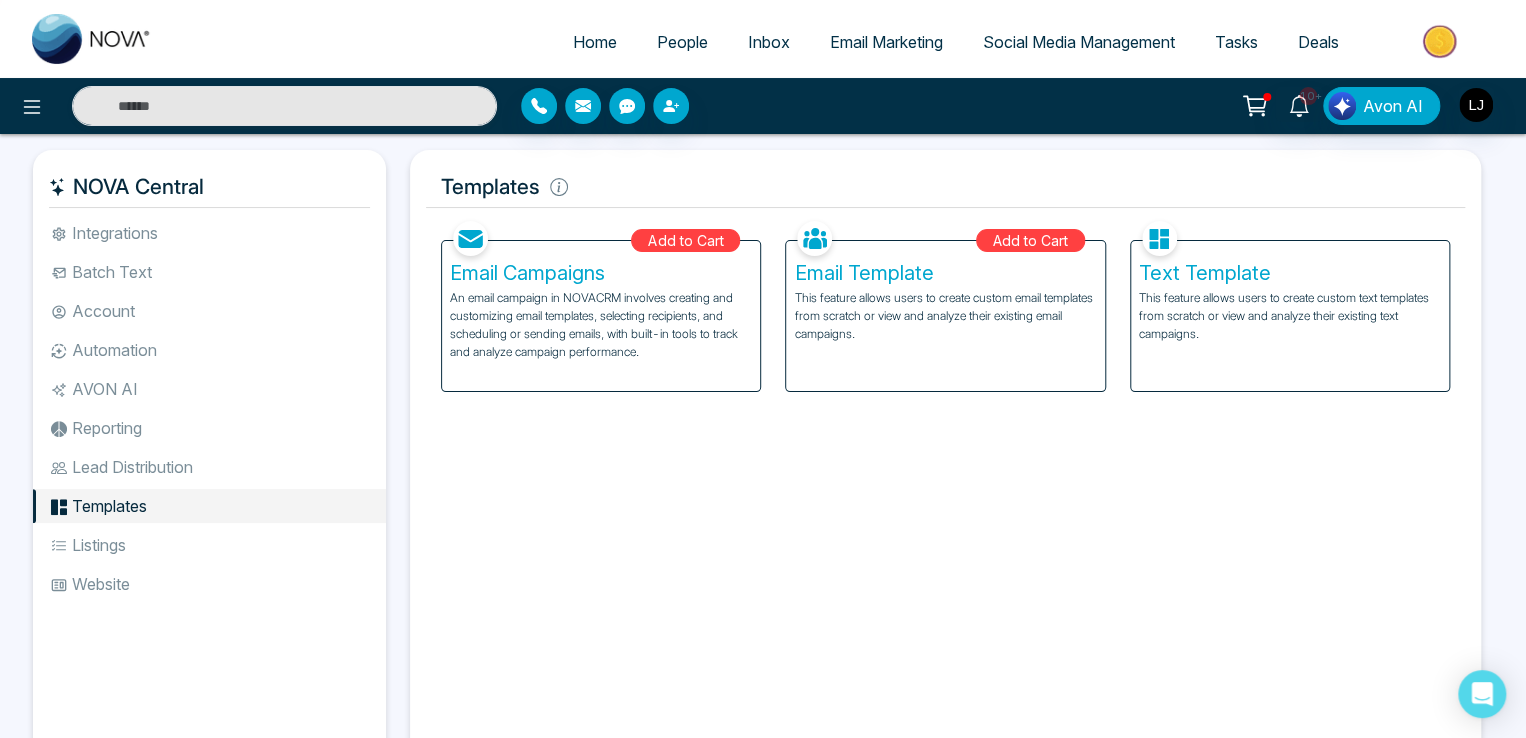 select on "*" 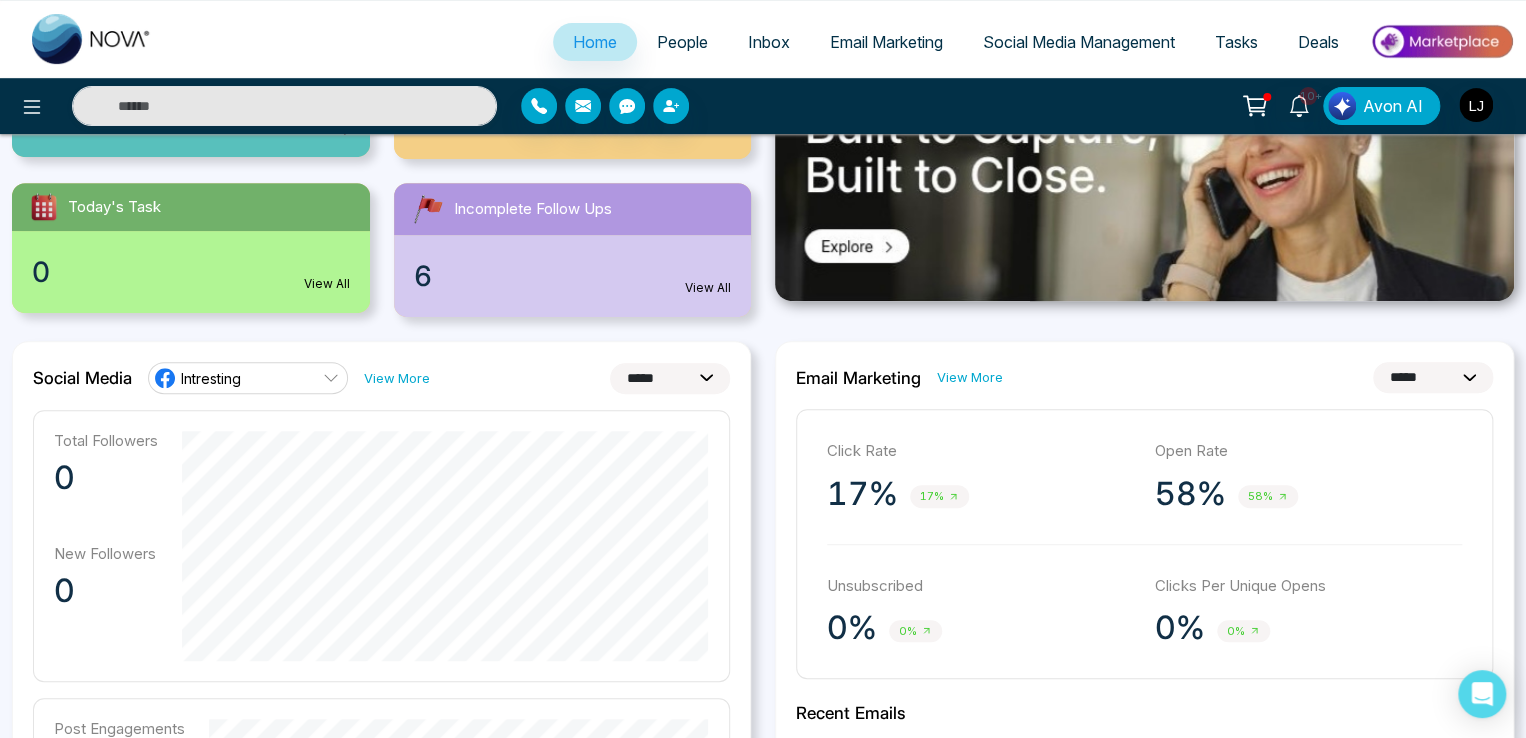 scroll, scrollTop: 300, scrollLeft: 0, axis: vertical 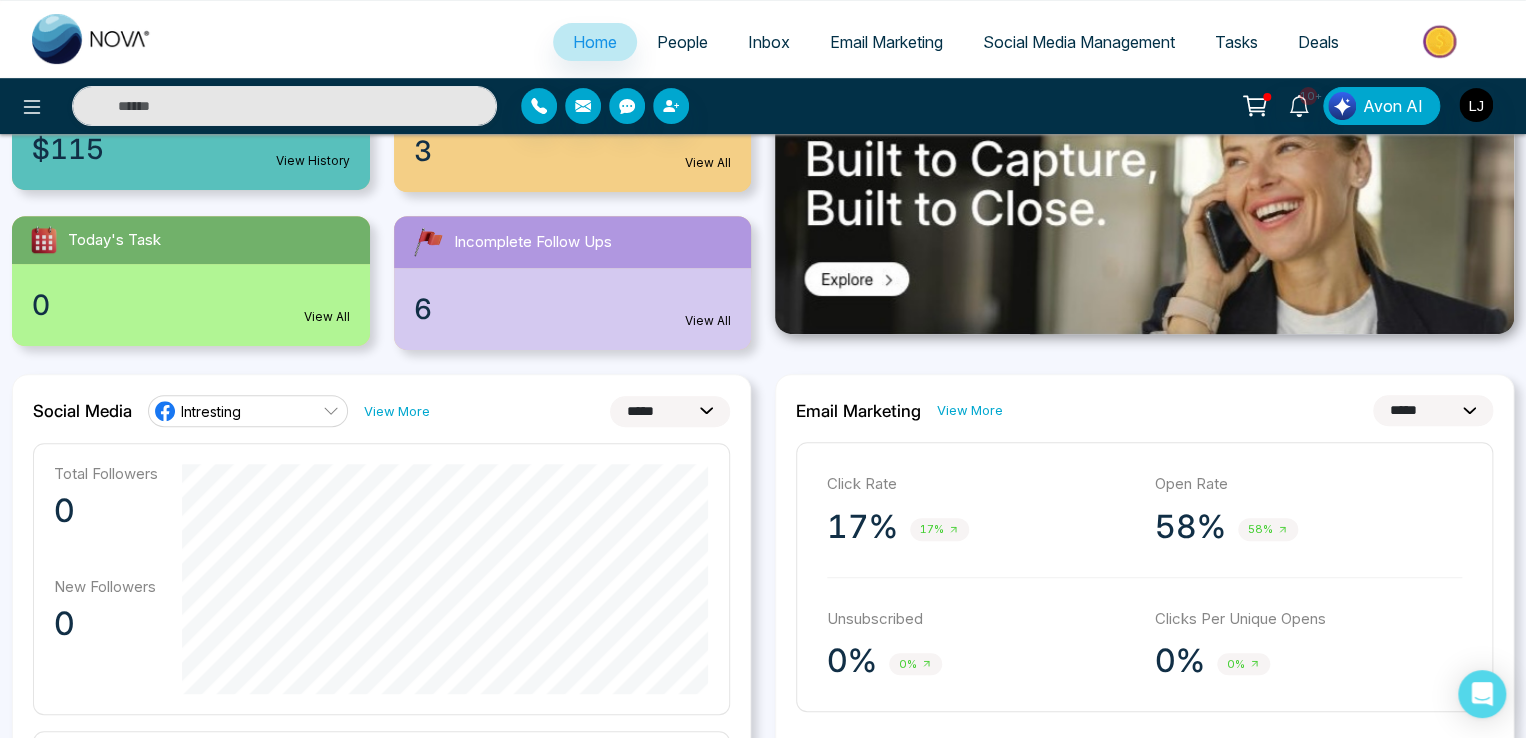 click on "**********" at bounding box center [381, 843] 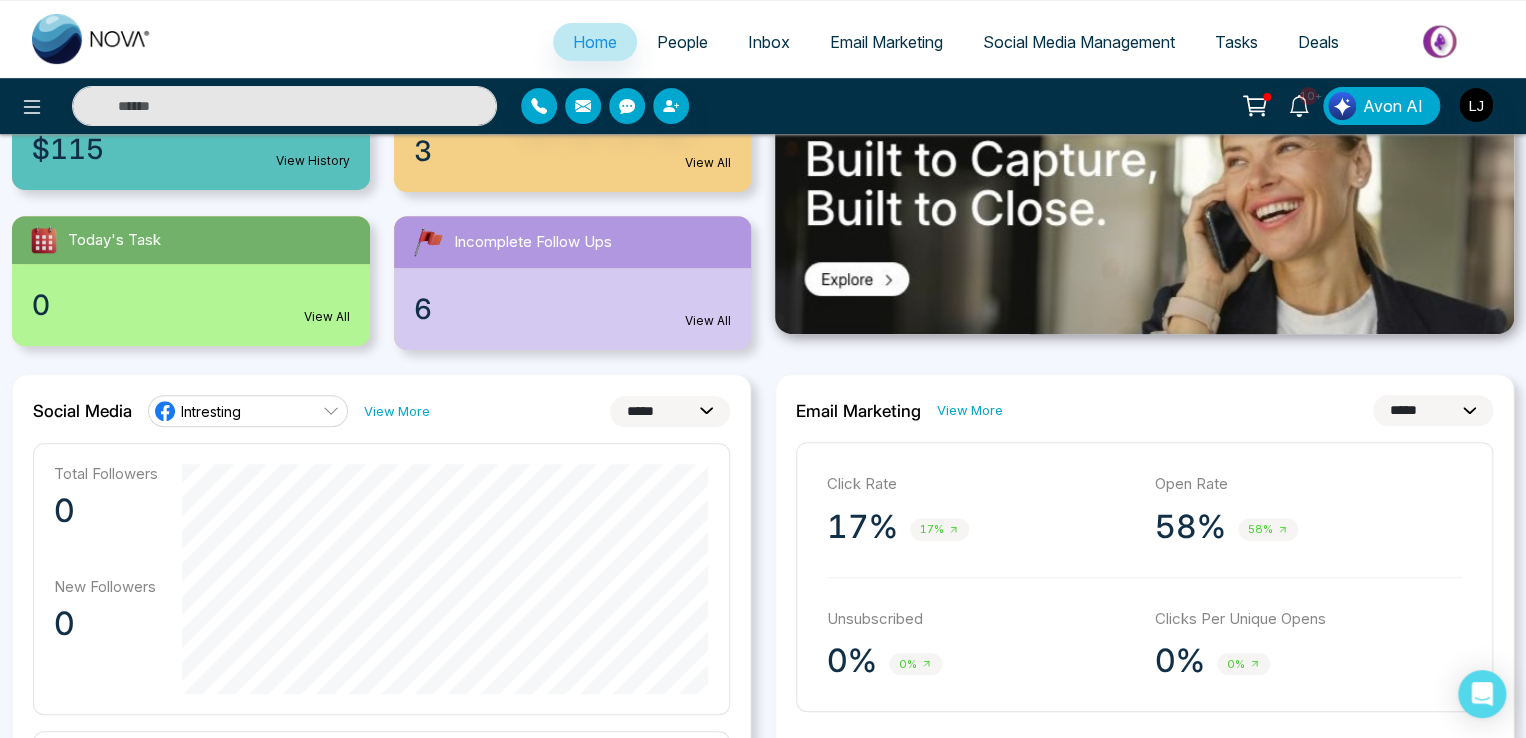click on "**********" at bounding box center [381, 411] 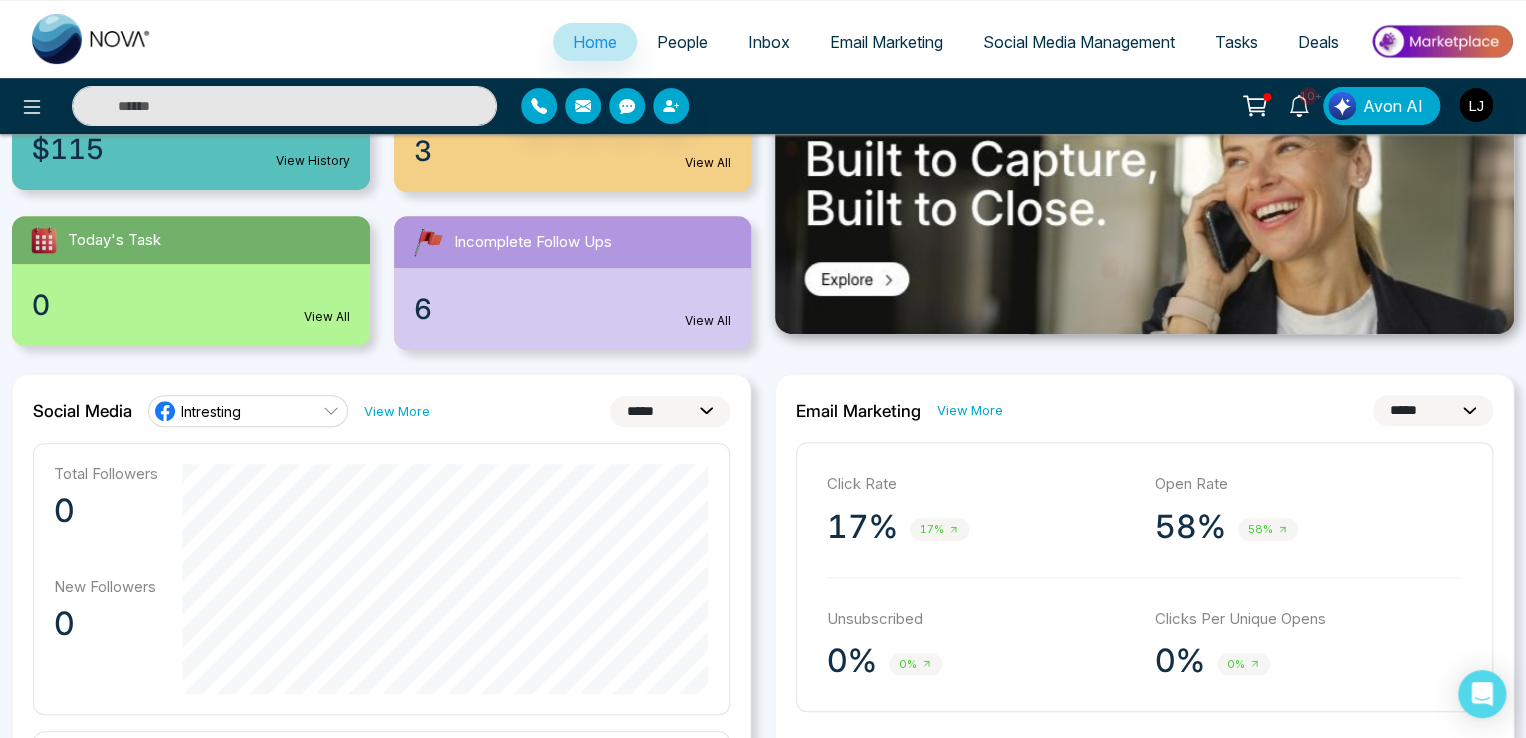 click on "**********" at bounding box center [670, 411] 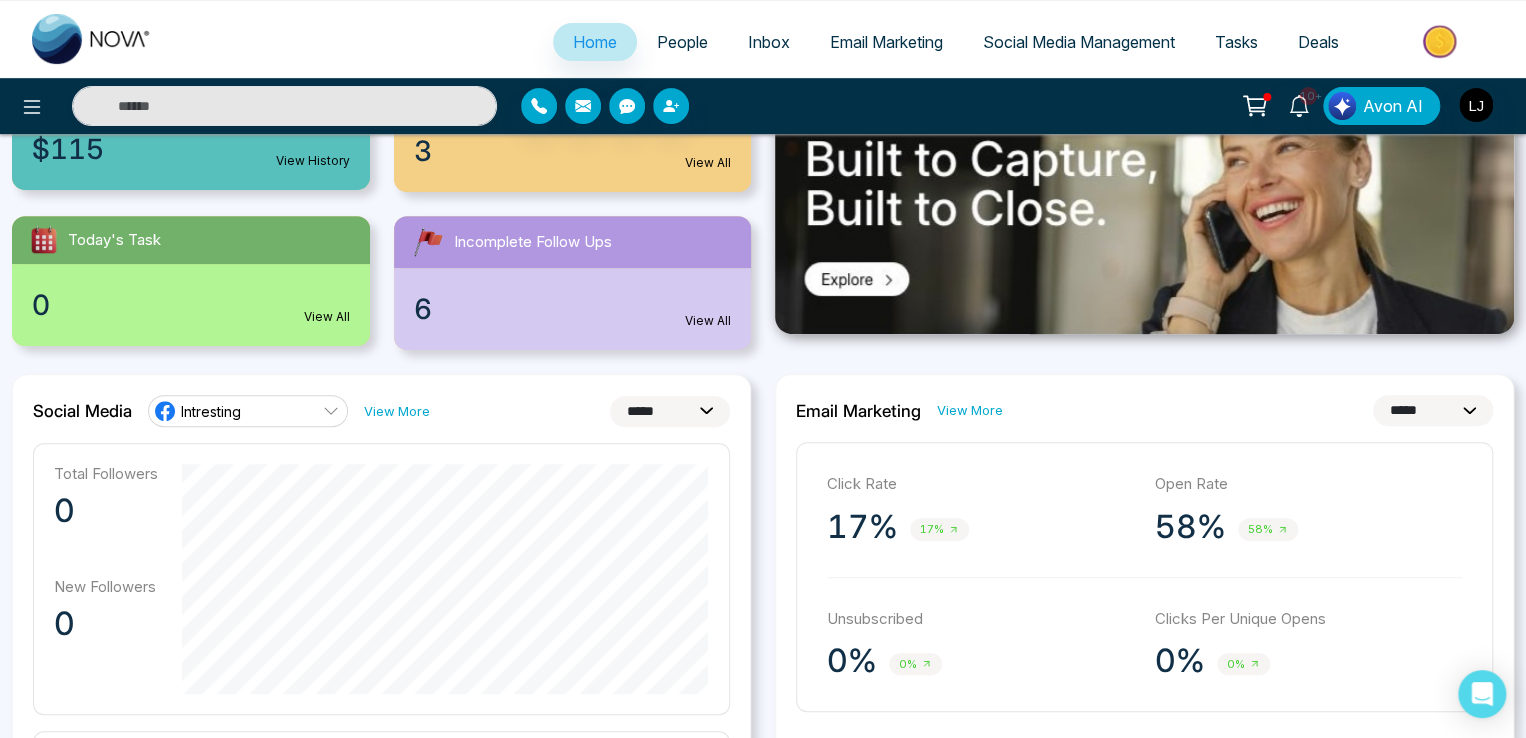 select on "**" 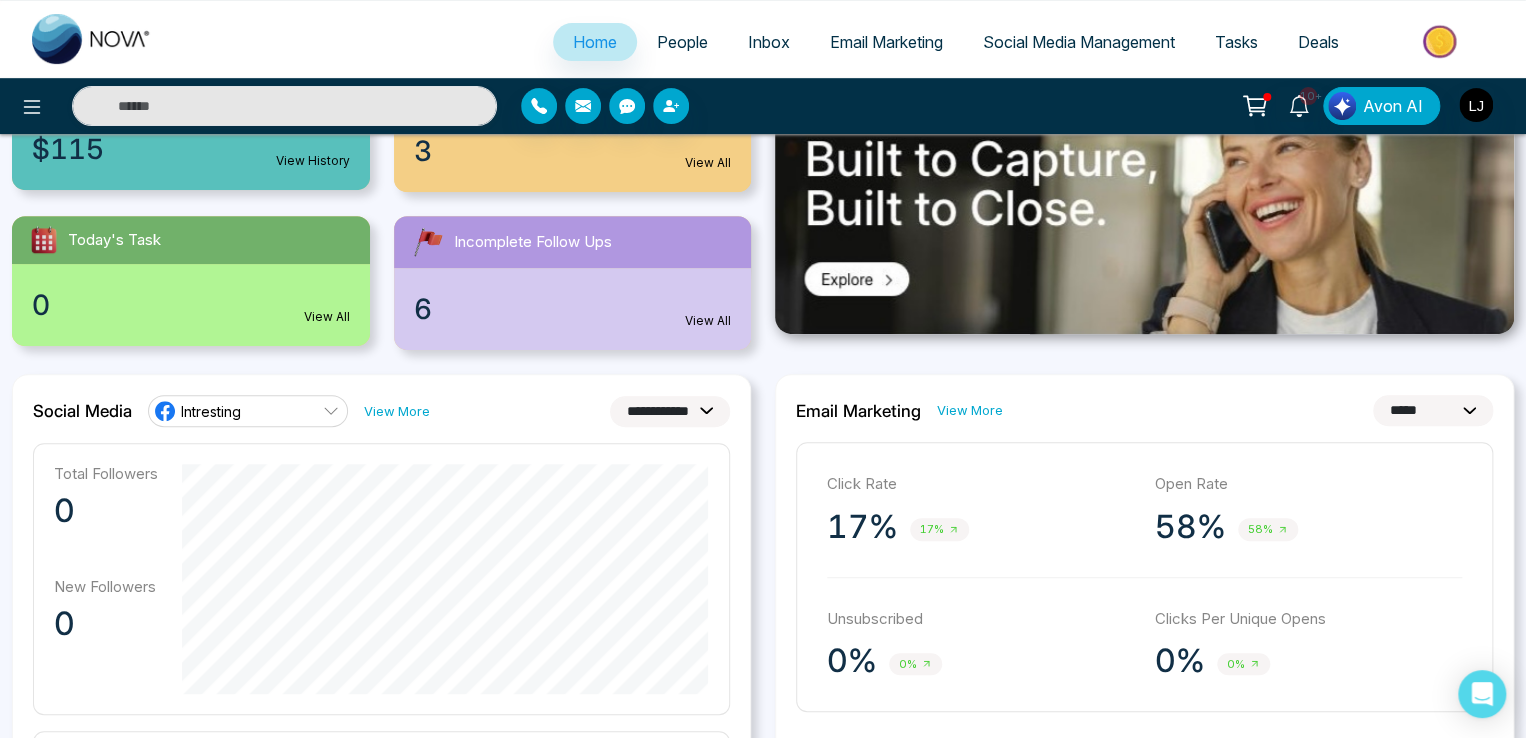 click on "**********" at bounding box center (670, 411) 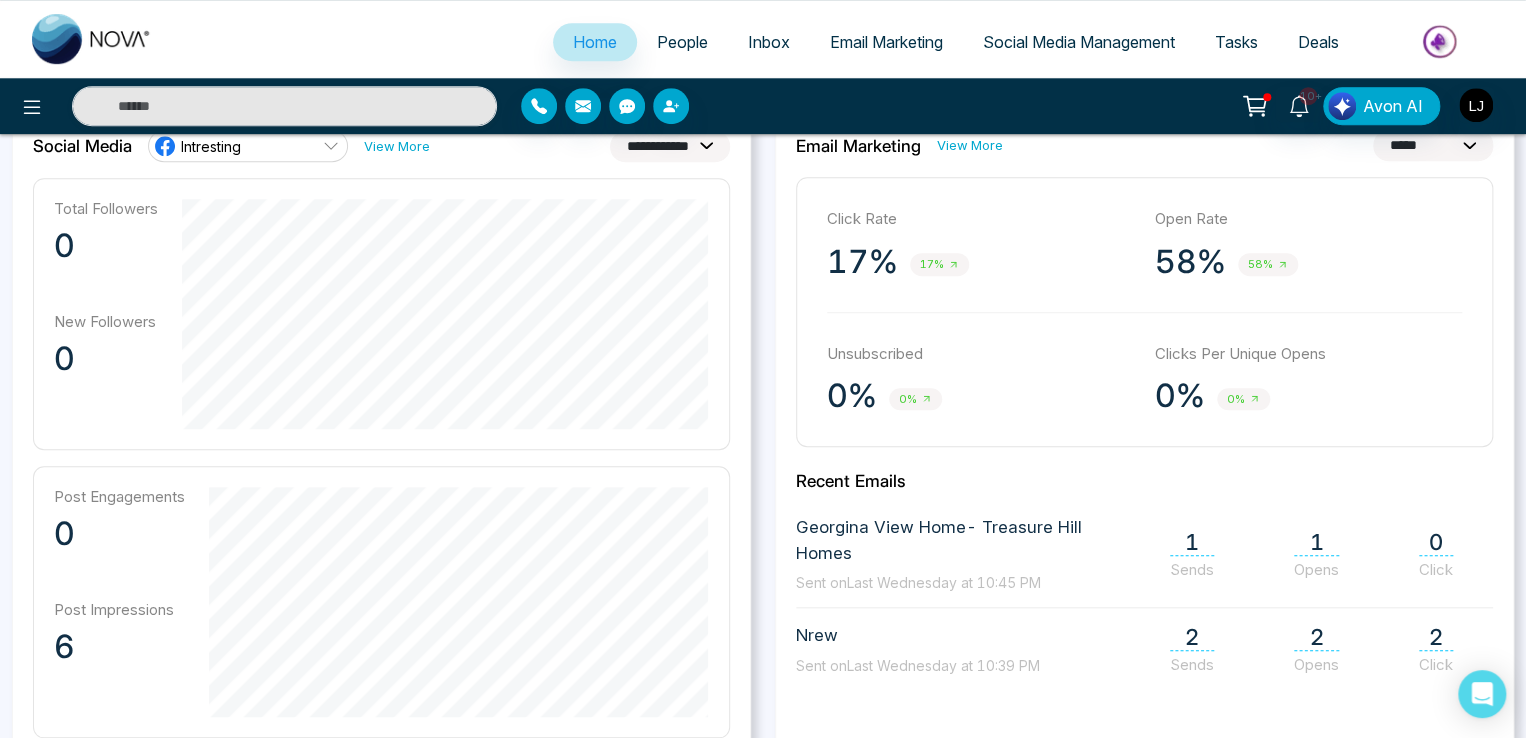 scroll, scrollTop: 600, scrollLeft: 0, axis: vertical 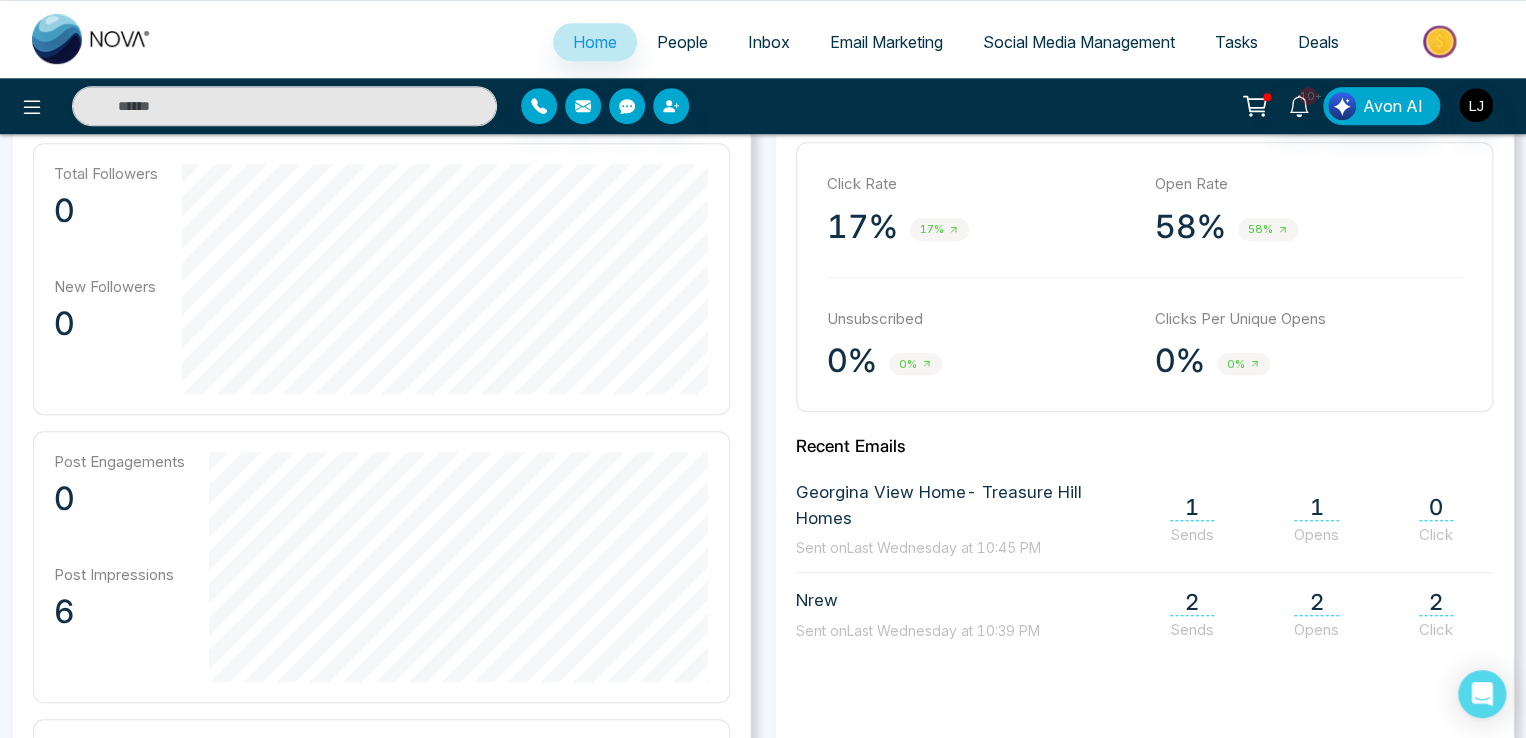 click on "People" at bounding box center (682, 42) 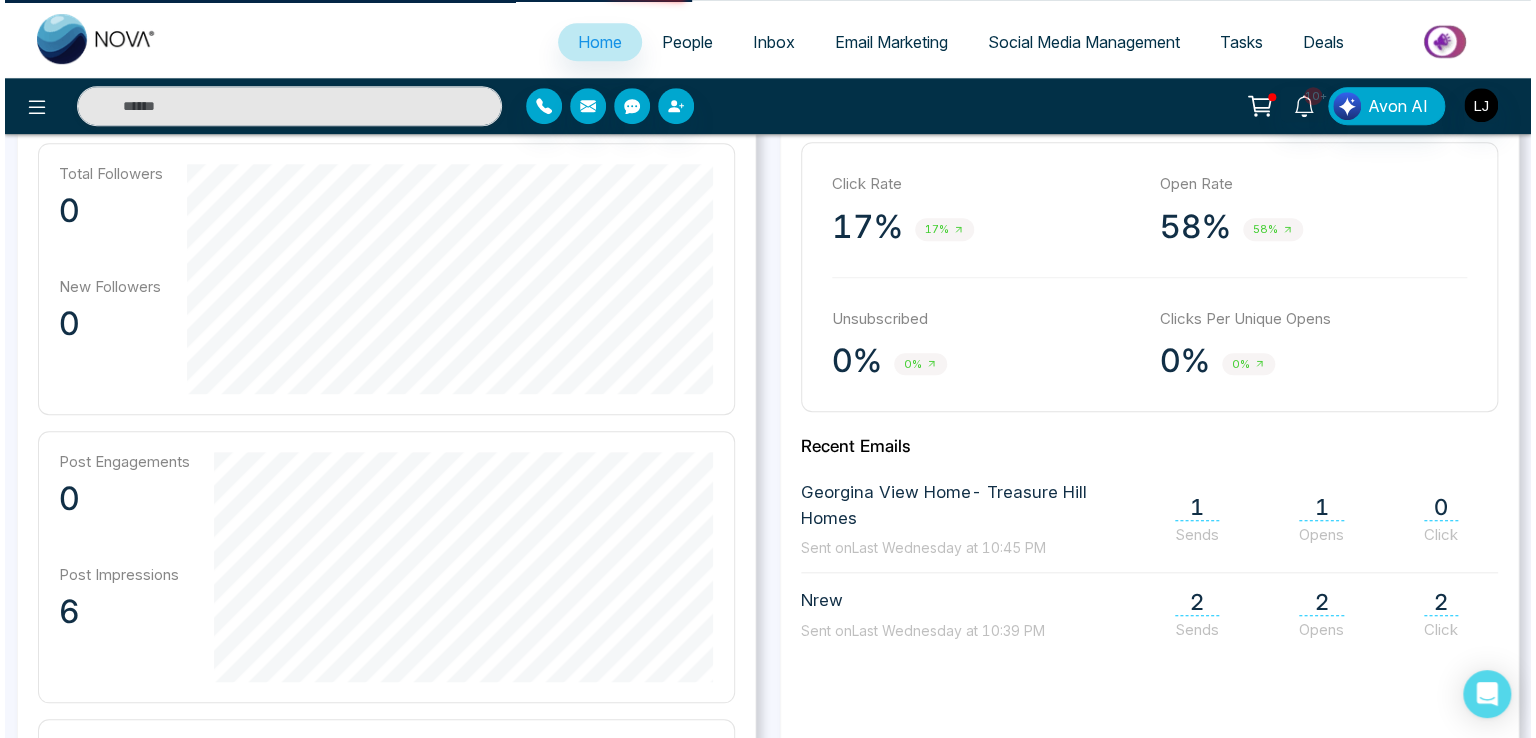 scroll, scrollTop: 0, scrollLeft: 0, axis: both 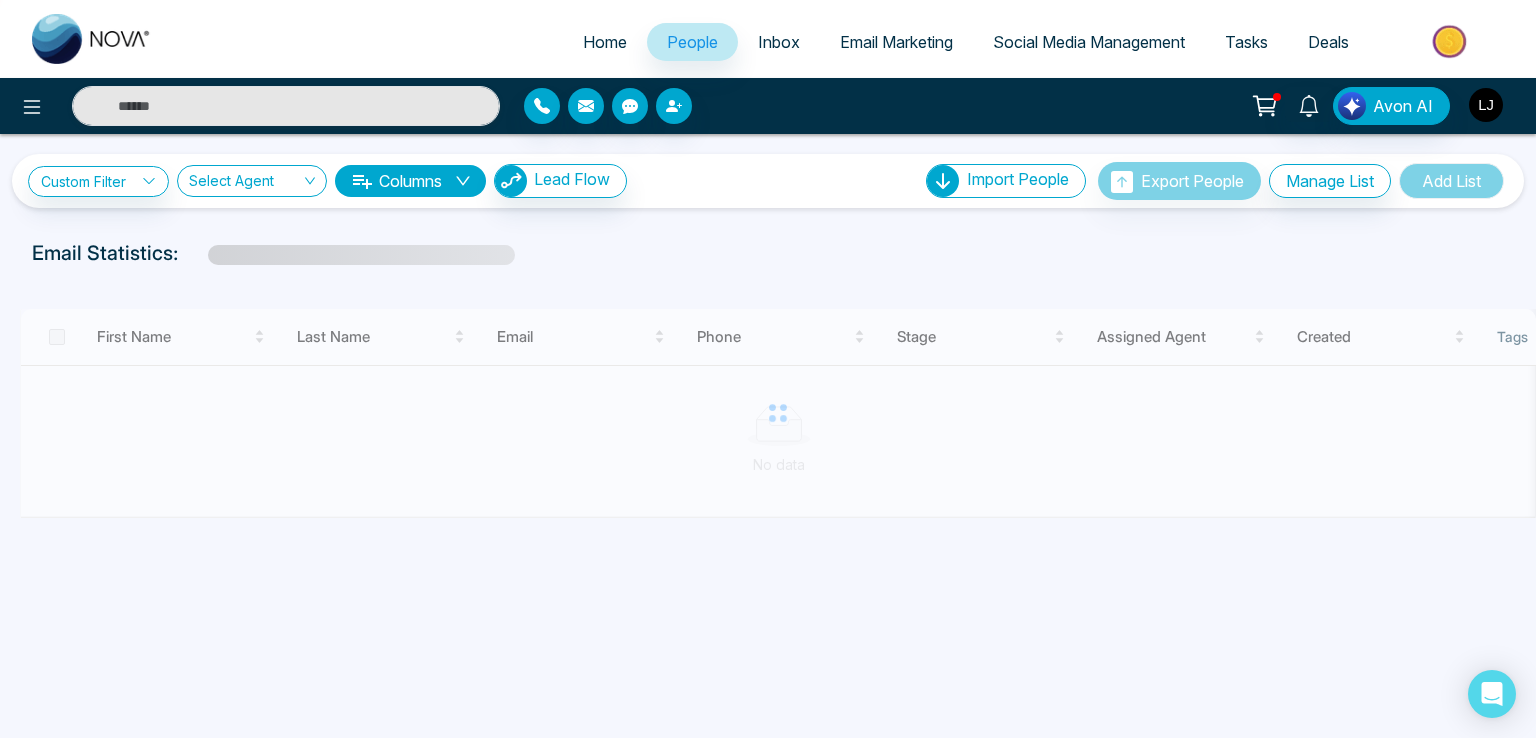 click at bounding box center (1486, 105) 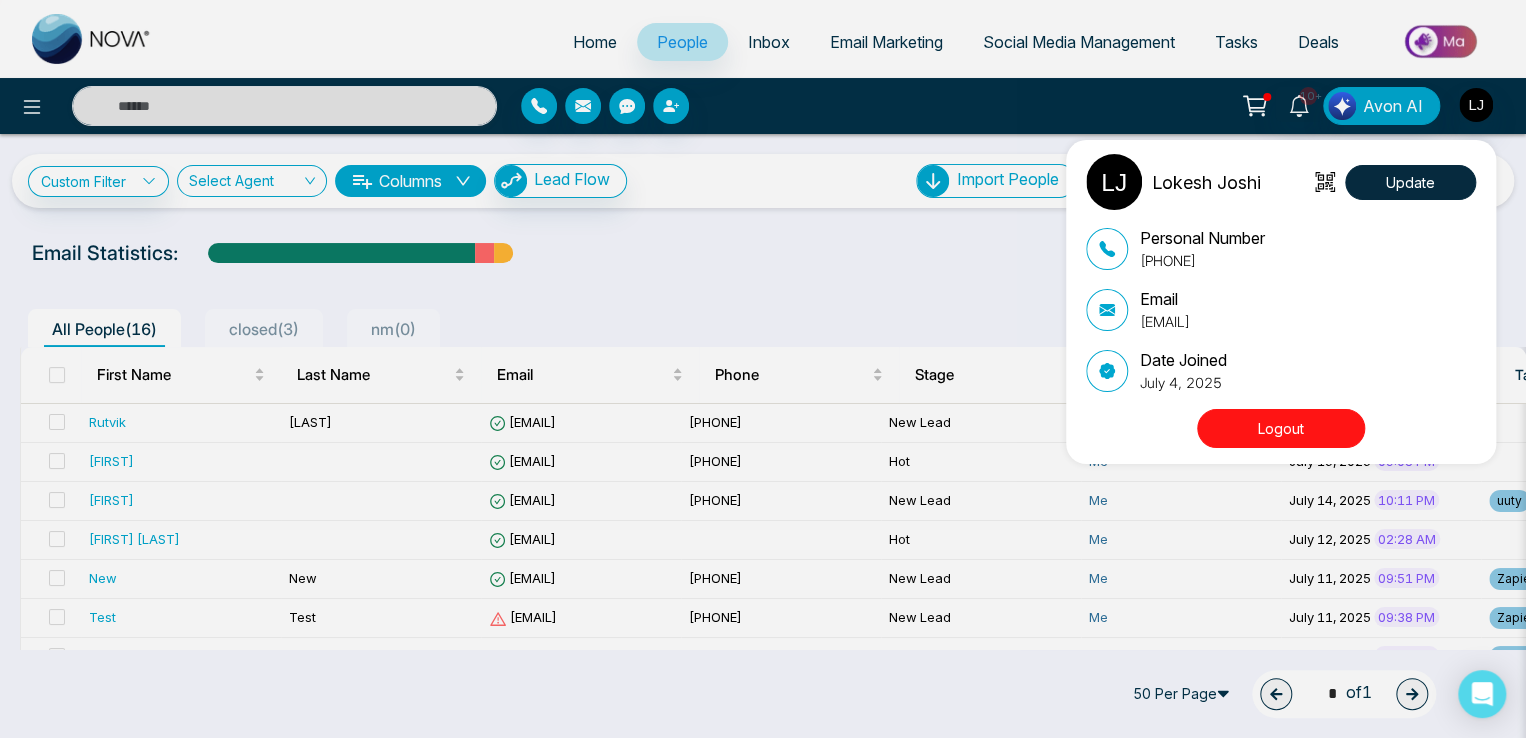 click on "[FIRST] [LAST] Update Personal Number [PHONE] Email [EMAIL] Date Joined [MONTH] [DAY], [YEAR] Logout" at bounding box center [763, 369] 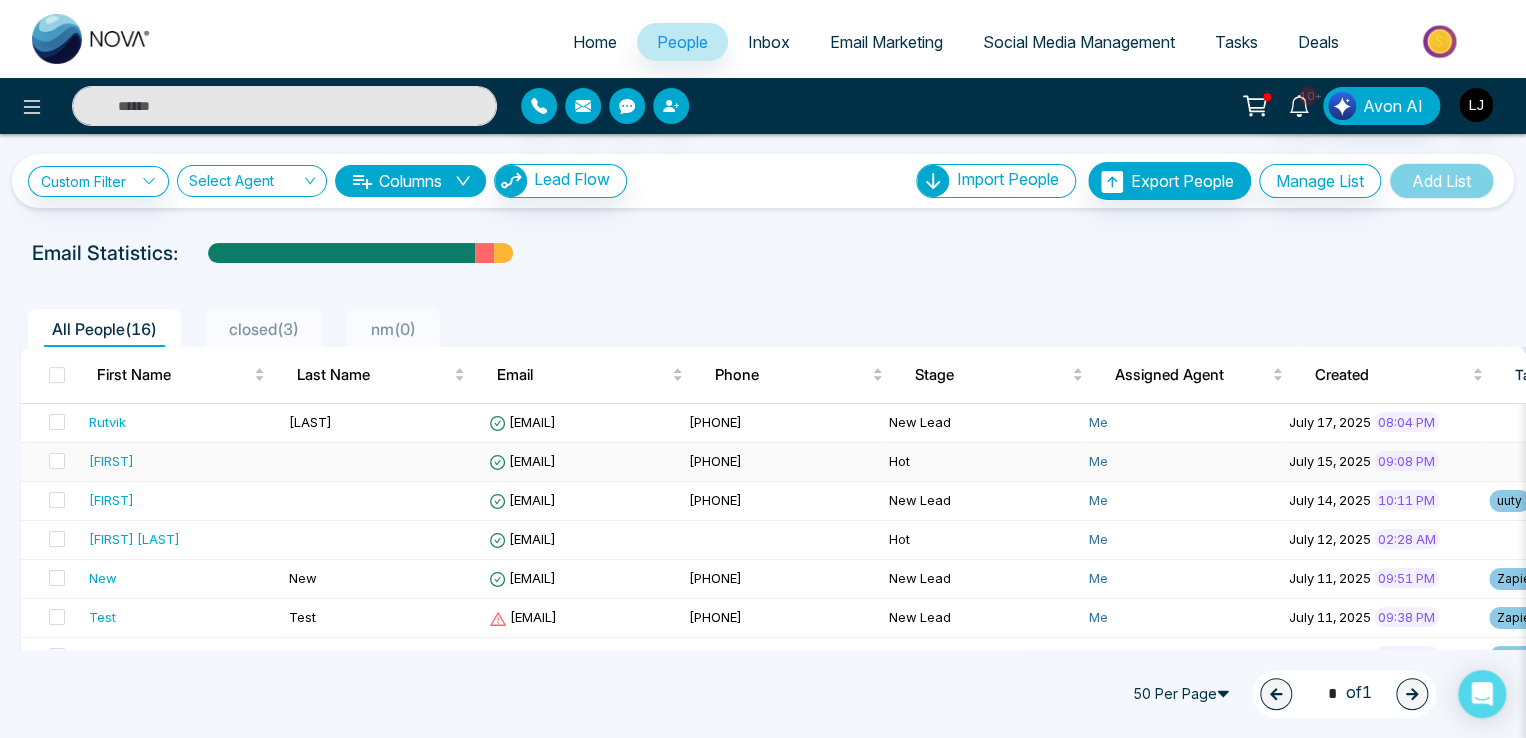 click on "[EMAIL]" at bounding box center [522, 461] 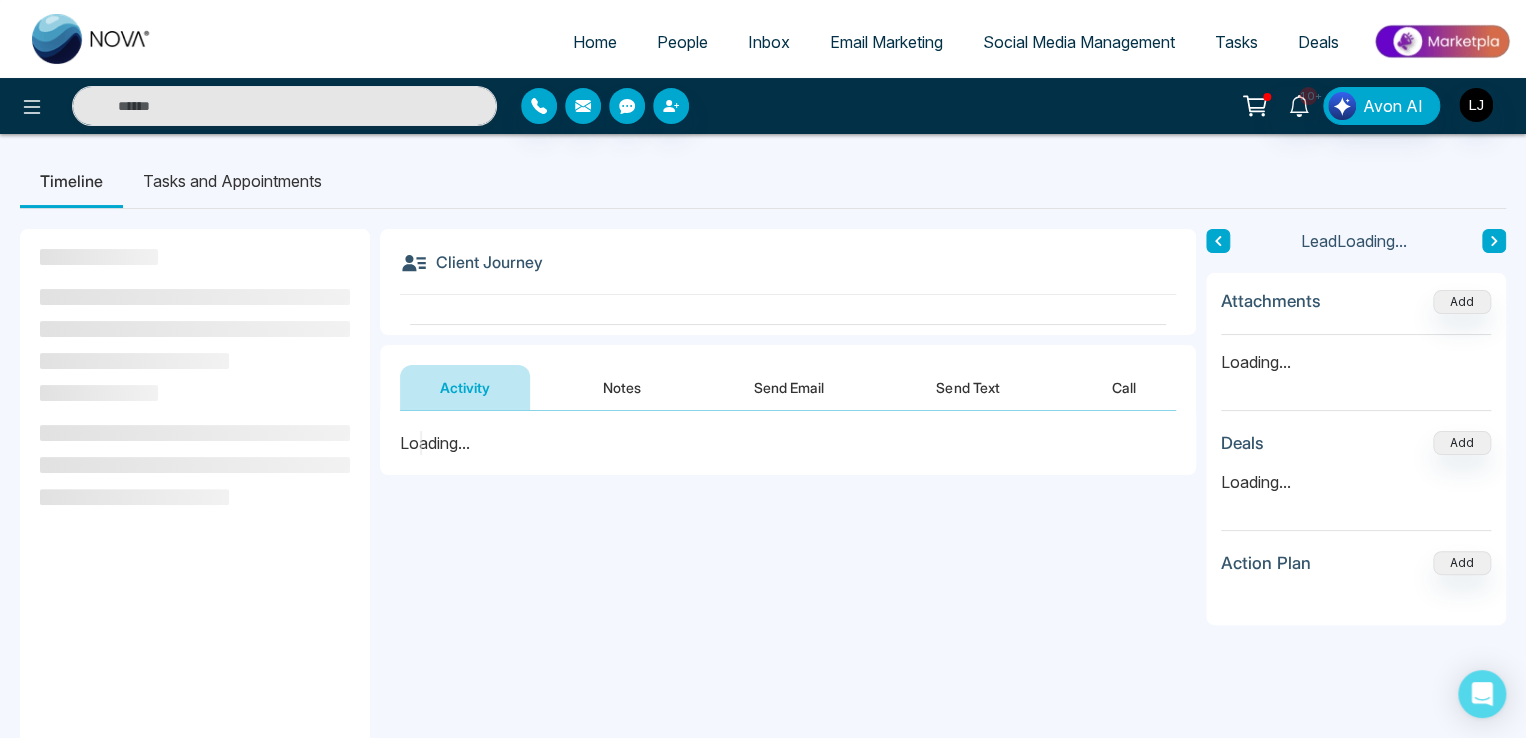 click on "Send Email" at bounding box center (789, 387) 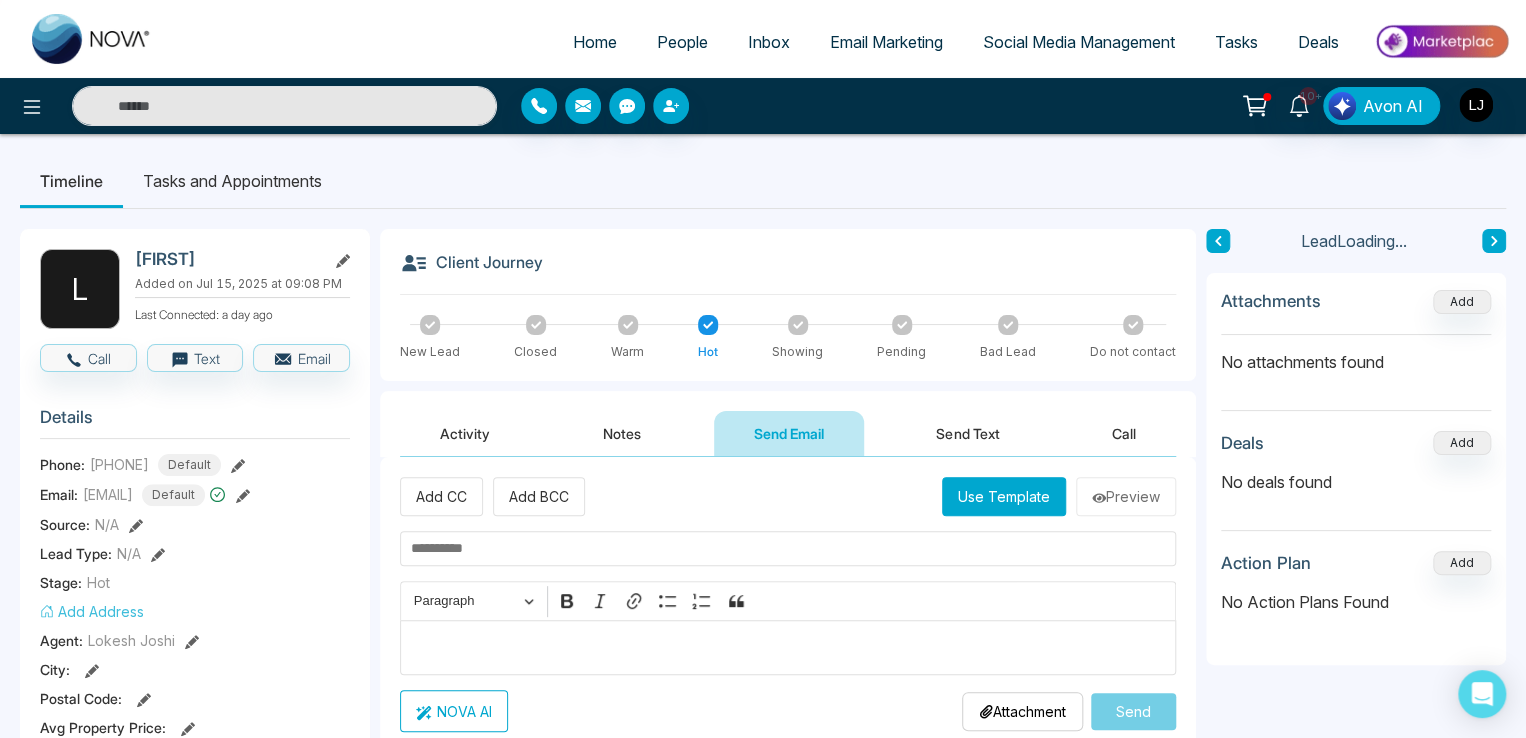 click on "Use Template" at bounding box center (1004, 496) 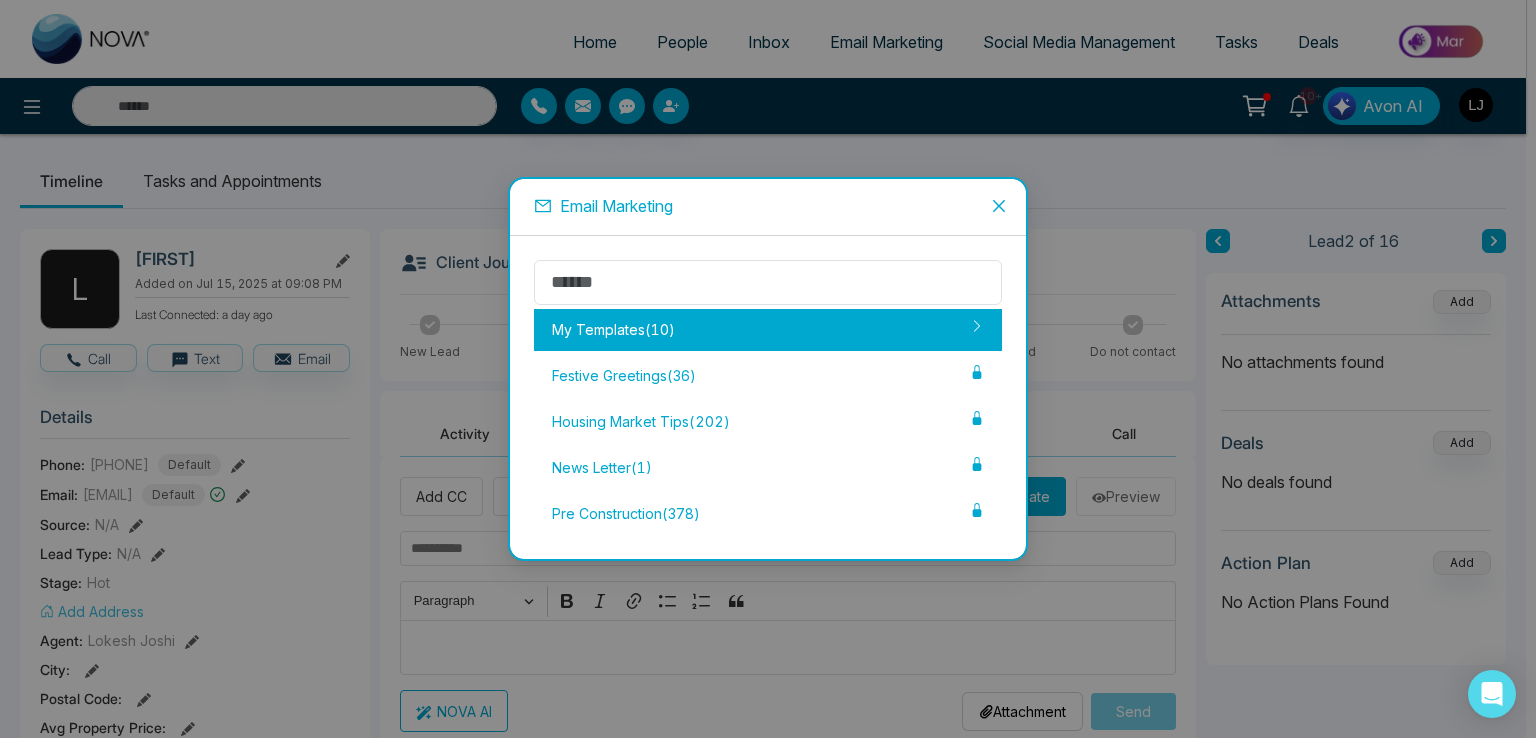click on "My Templates  ( 10 )" at bounding box center [768, 330] 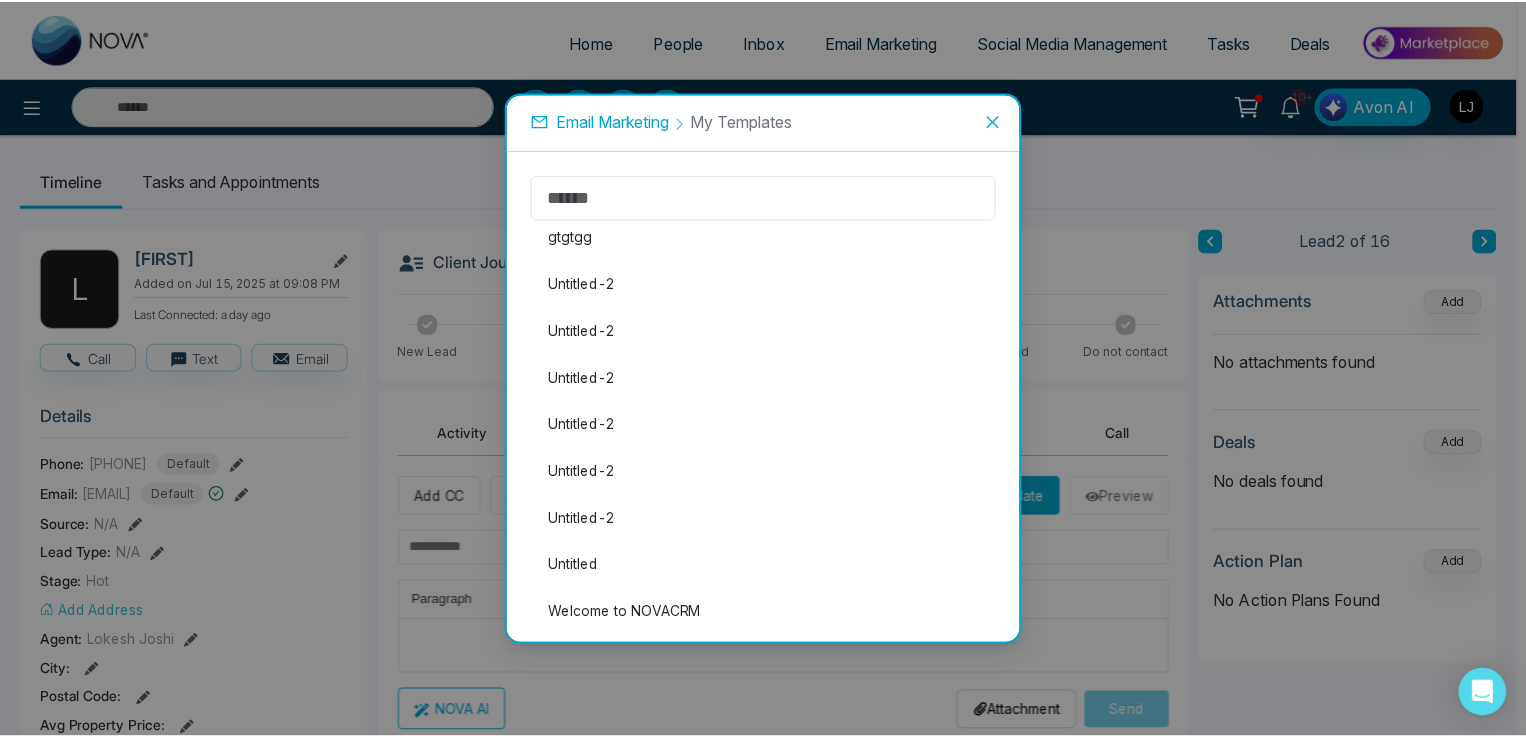scroll, scrollTop: 85, scrollLeft: 0, axis: vertical 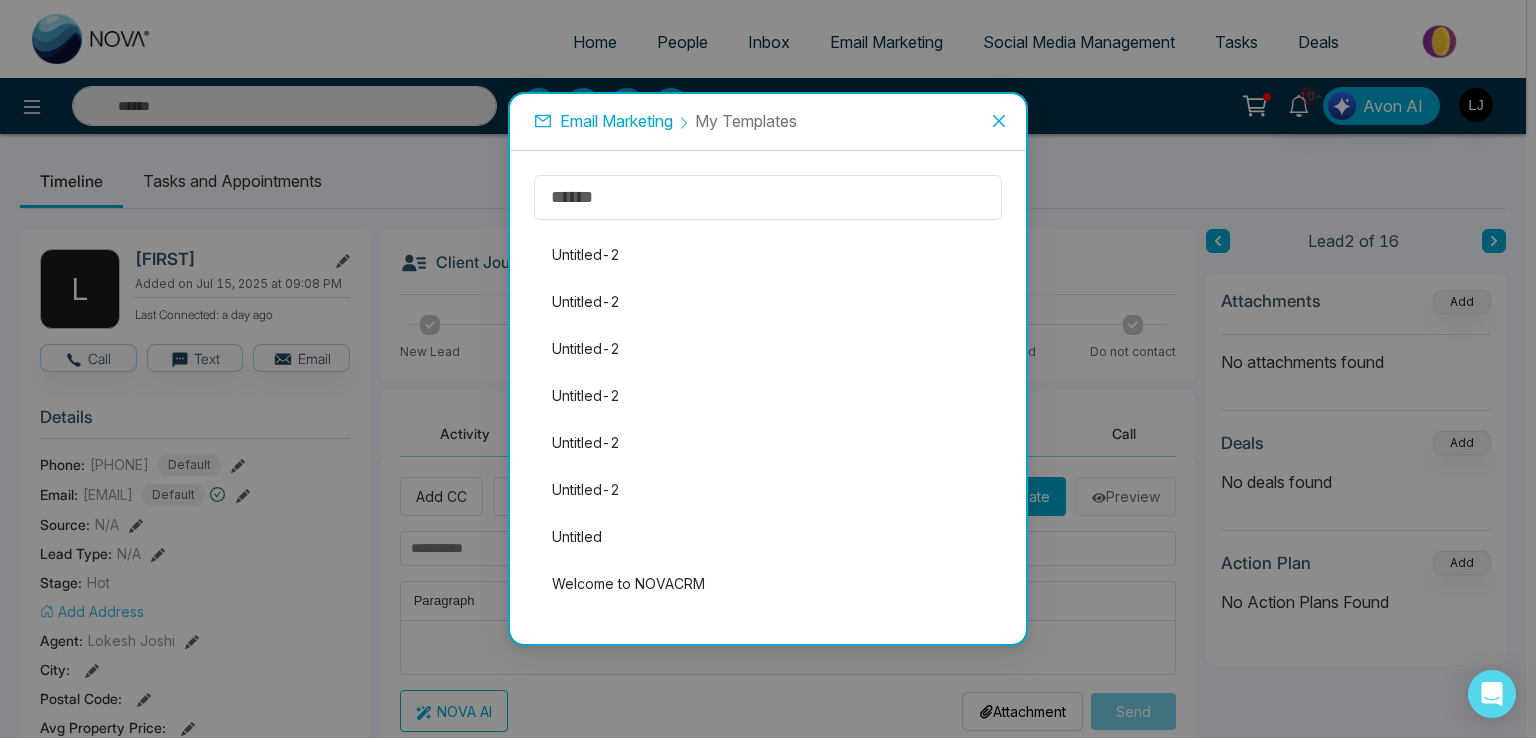 click on "Untitled-2 gtgtgg Untitled-2 Untitled-2 Untitled-2 Untitled-2 Untitled-2 Untitled-2 Untitled Welcome to NOVACRM" at bounding box center (768, 372) 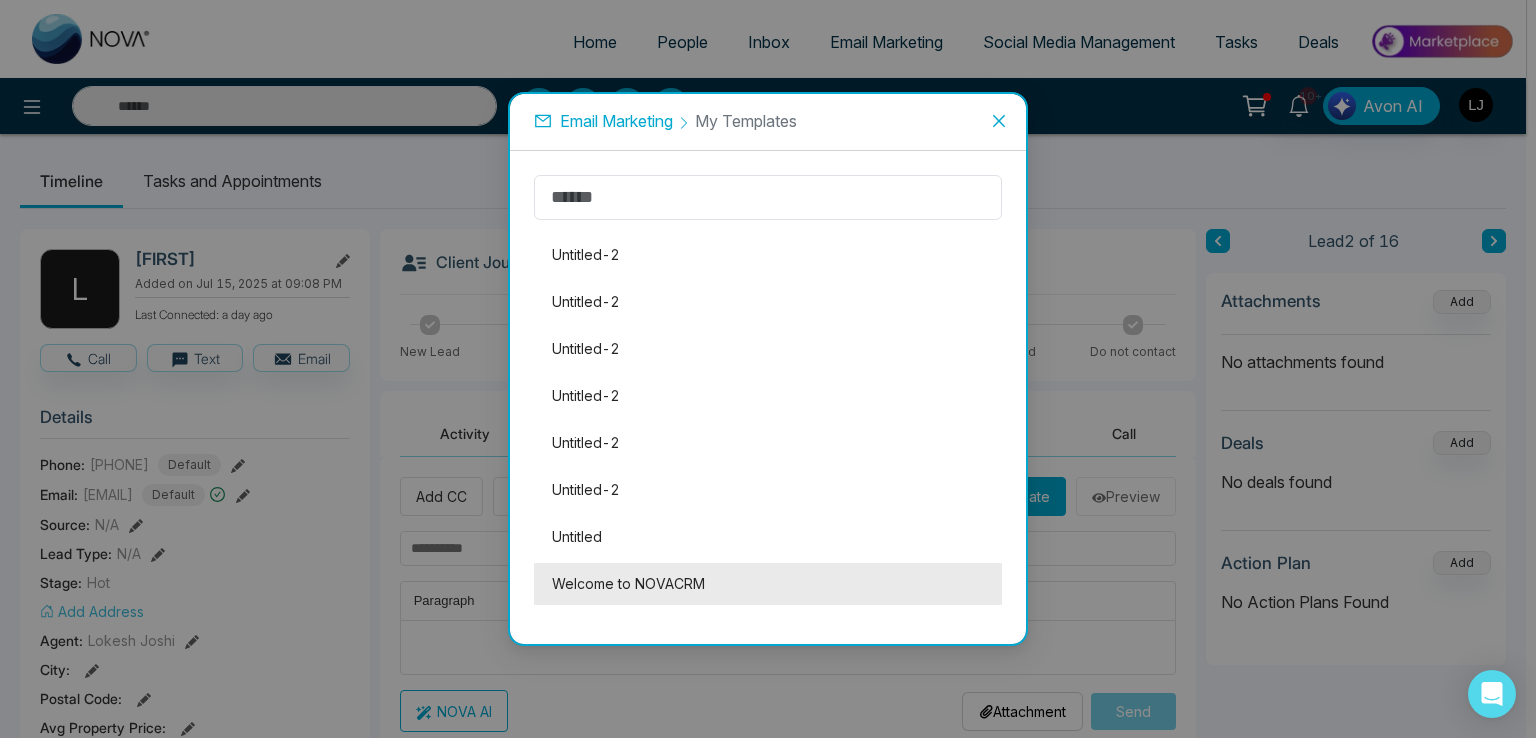 click on "Welcome to NOVACRM" at bounding box center [768, 584] 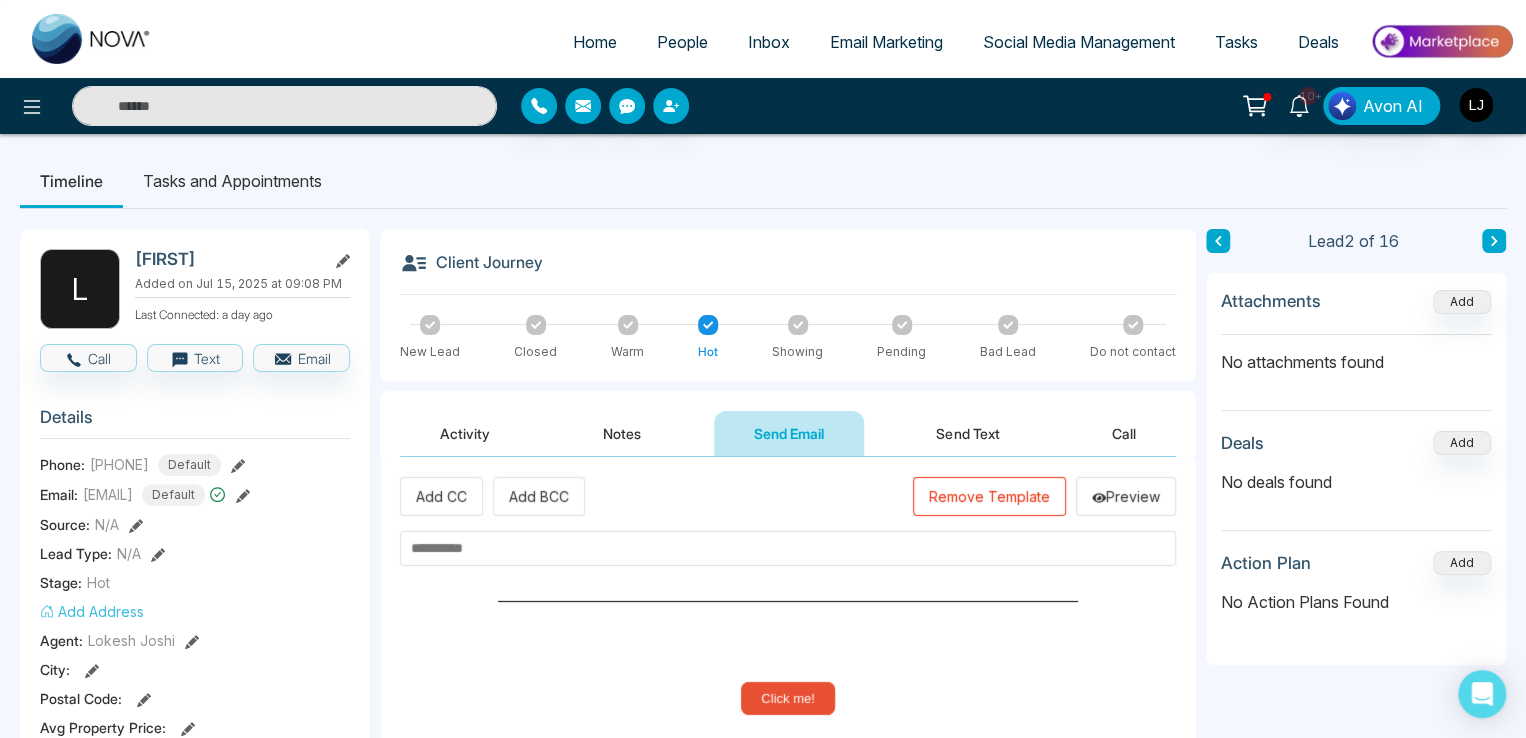 click at bounding box center [788, 548] 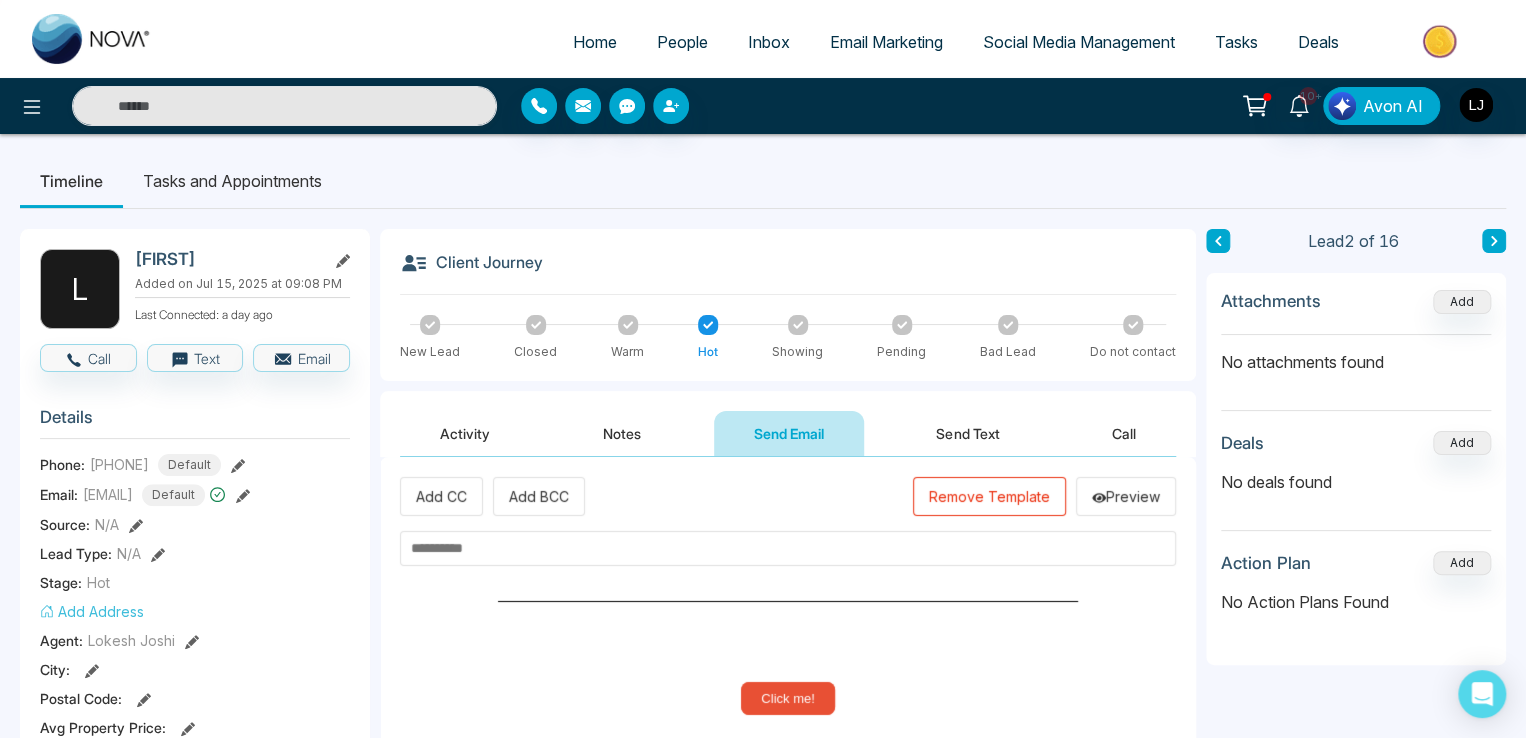 click at bounding box center [788, 548] 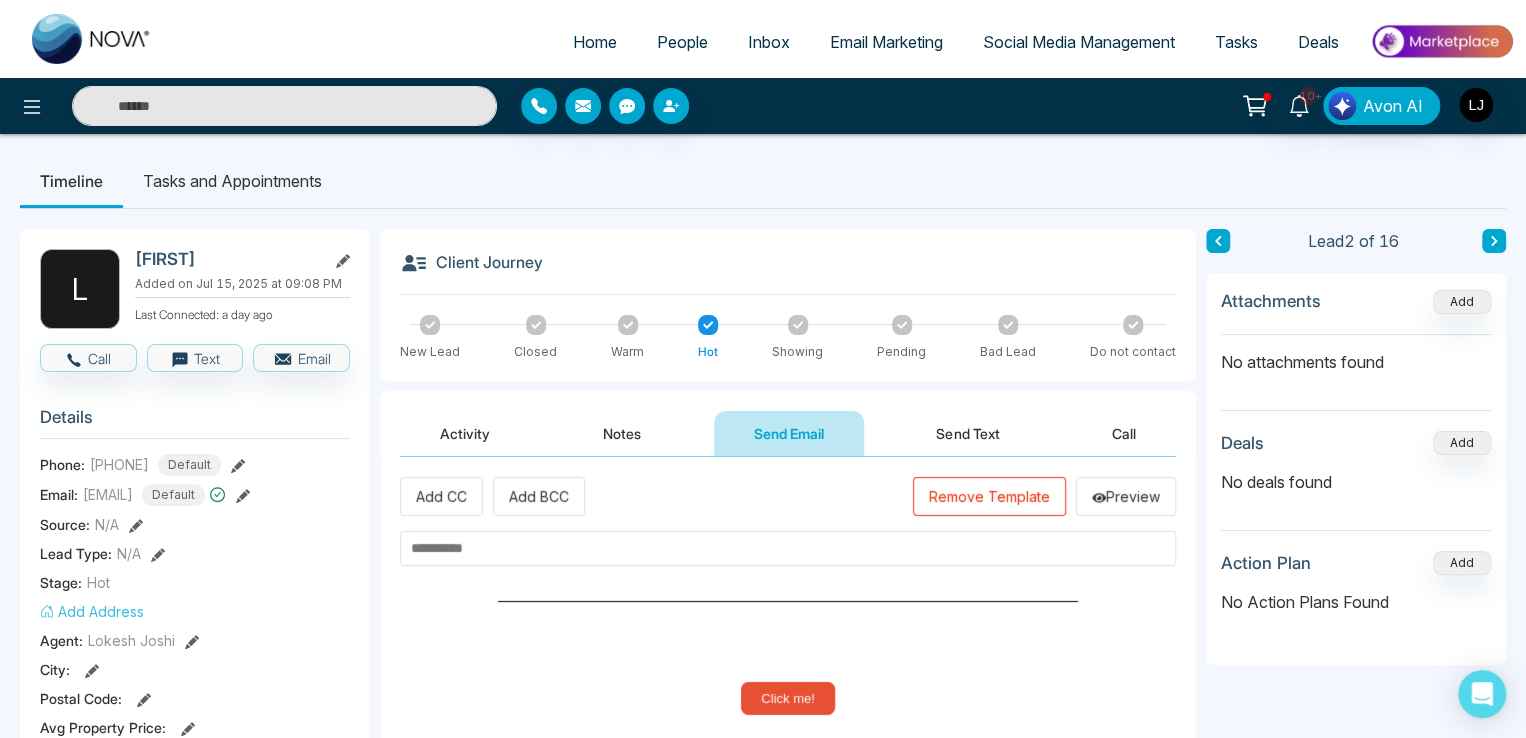 click at bounding box center [788, 548] 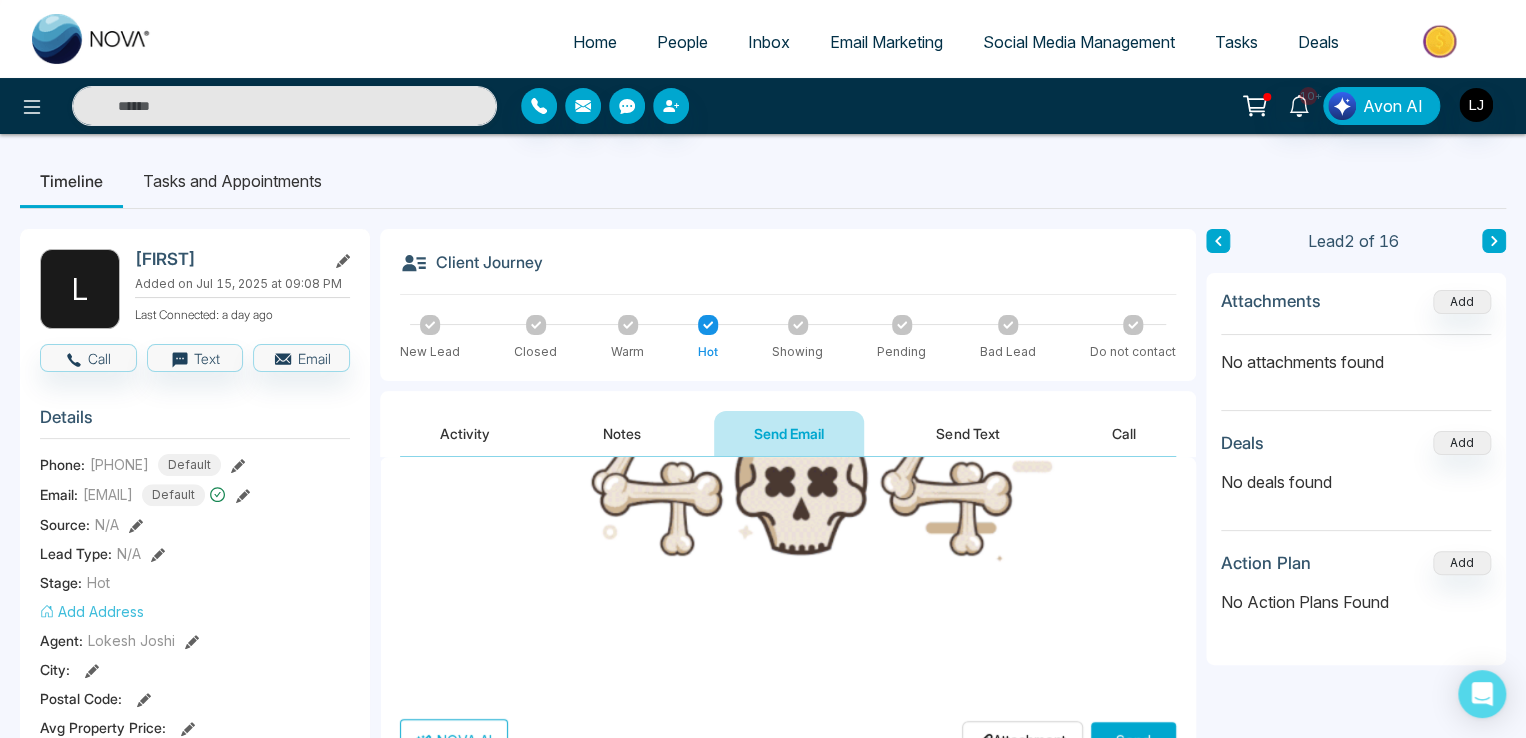 scroll, scrollTop: 700, scrollLeft: 0, axis: vertical 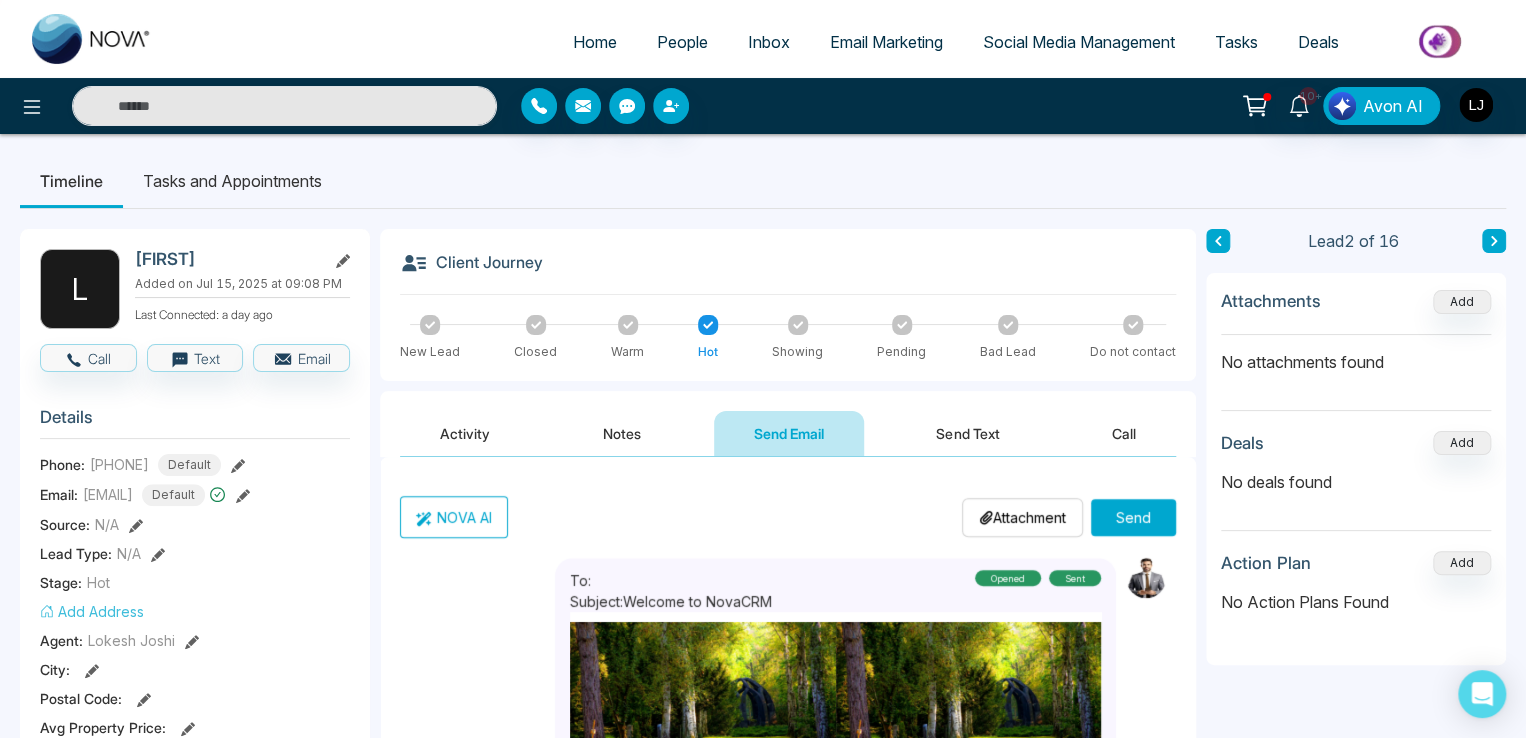 type on "**********" 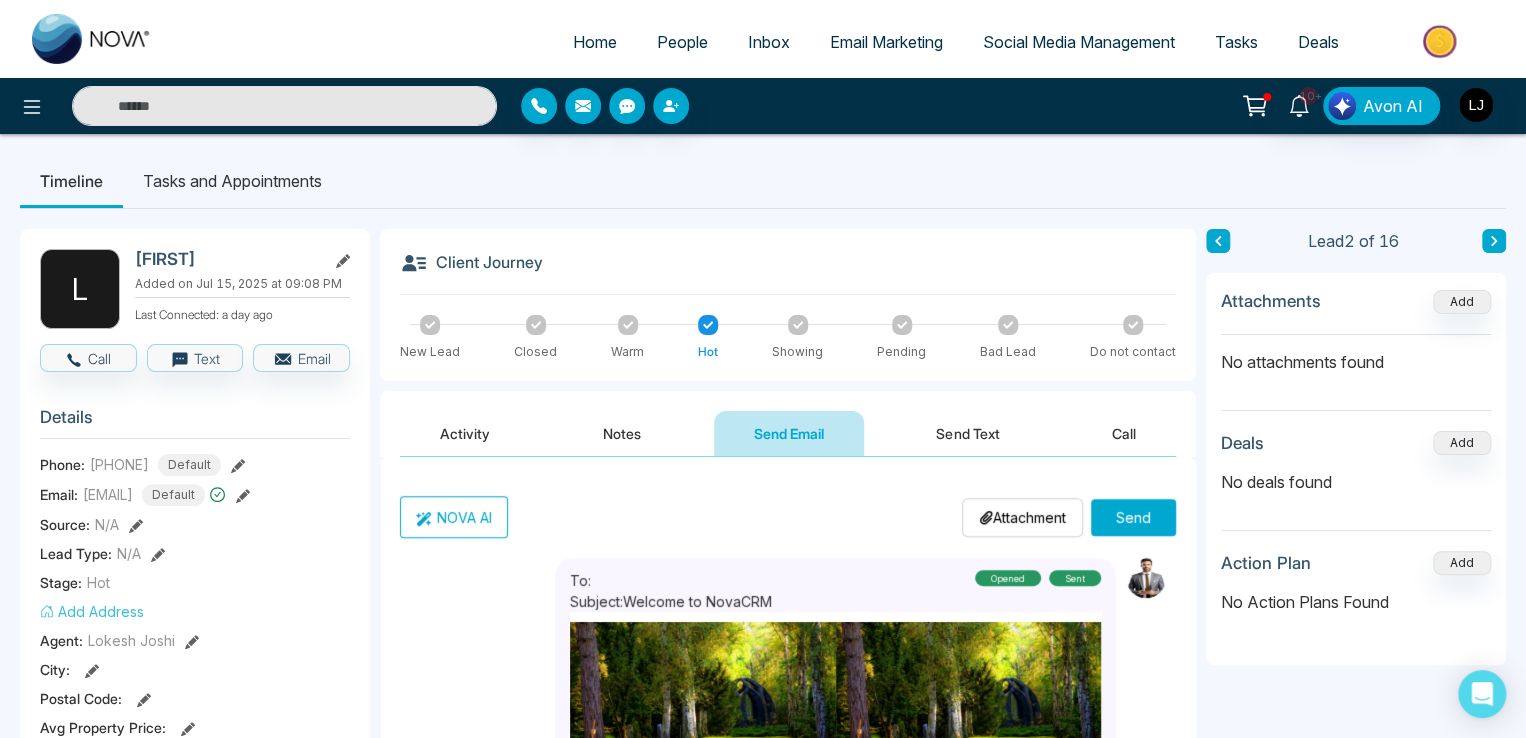 click on "Send" at bounding box center (1133, 517) 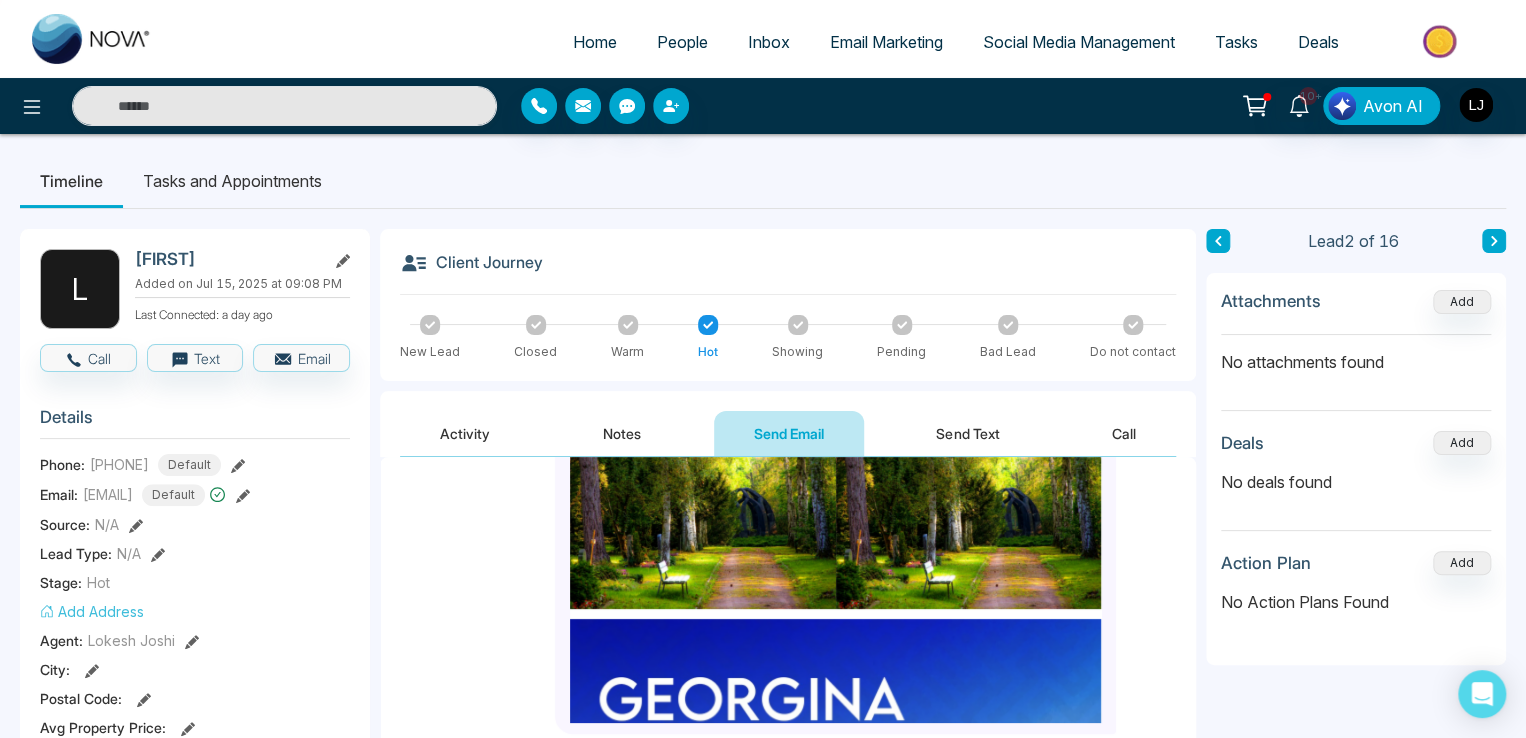 scroll, scrollTop: 1300, scrollLeft: 0, axis: vertical 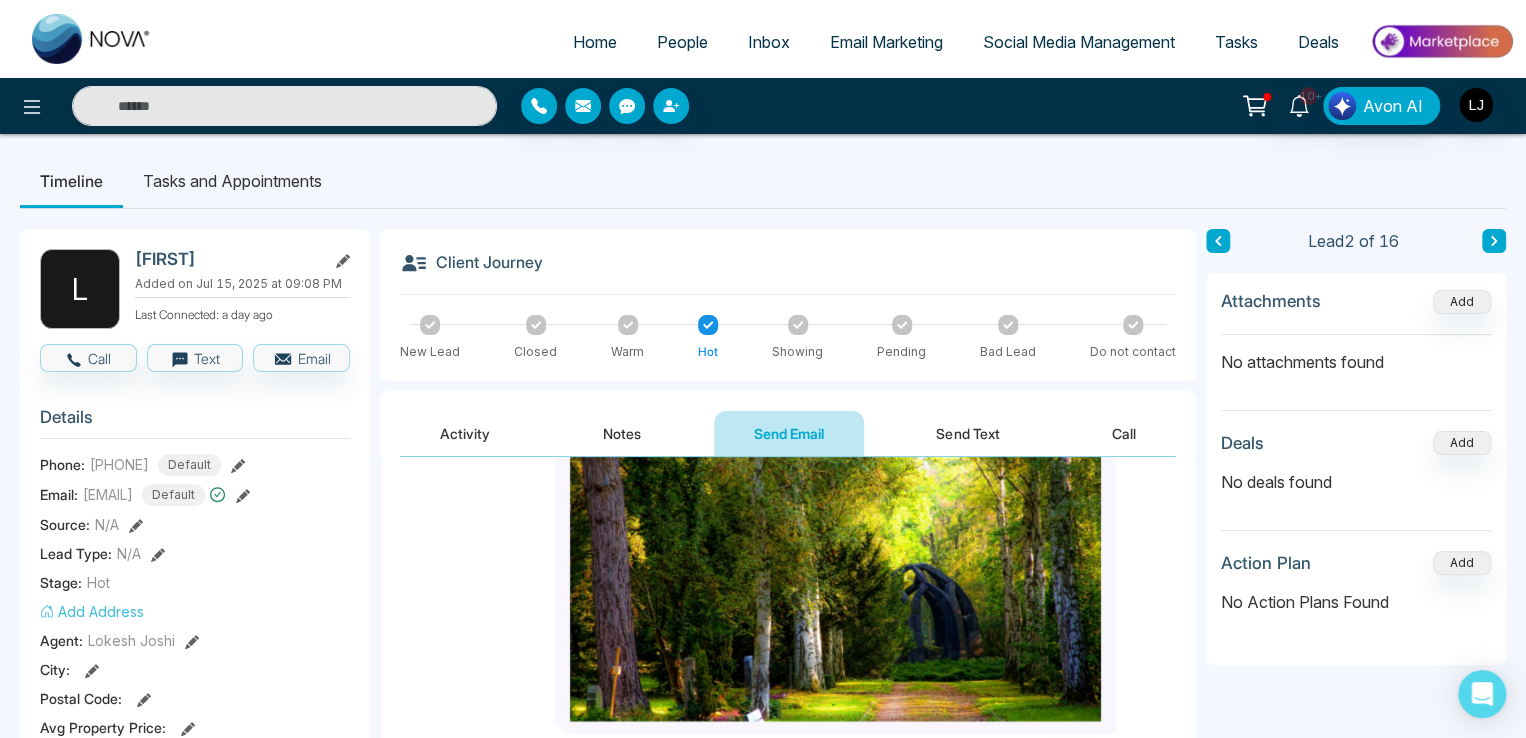 type 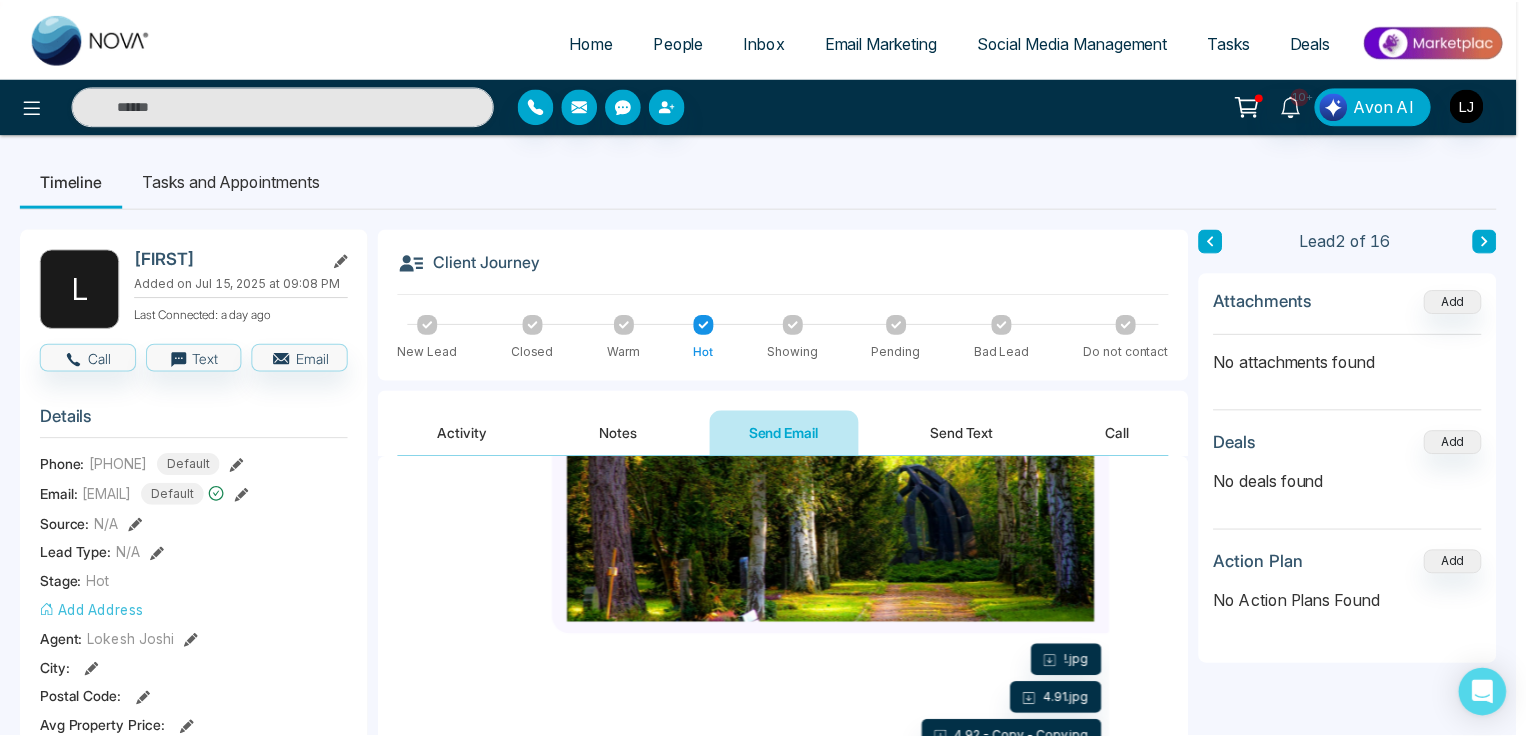 scroll, scrollTop: 1202, scrollLeft: 0, axis: vertical 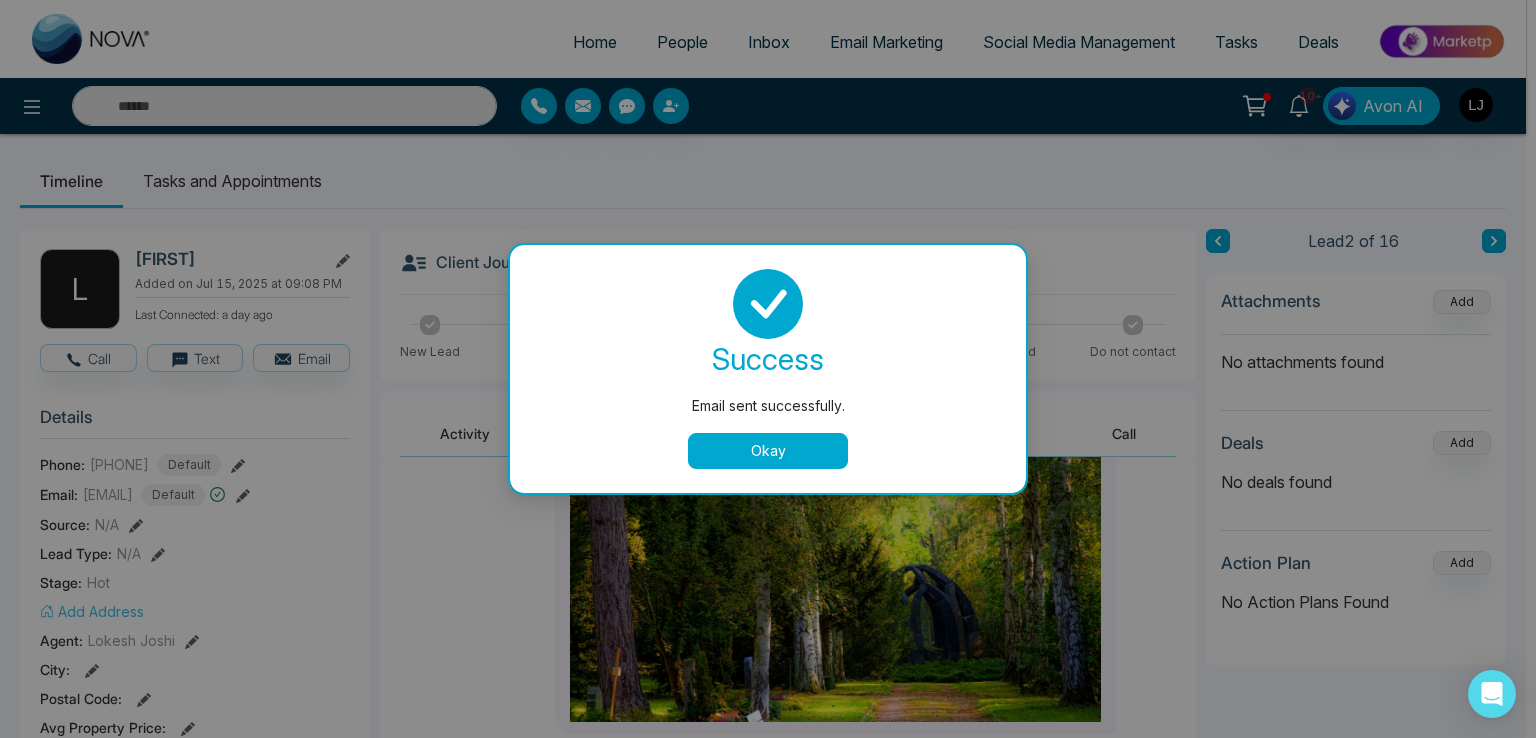 click on "Okay" at bounding box center [768, 451] 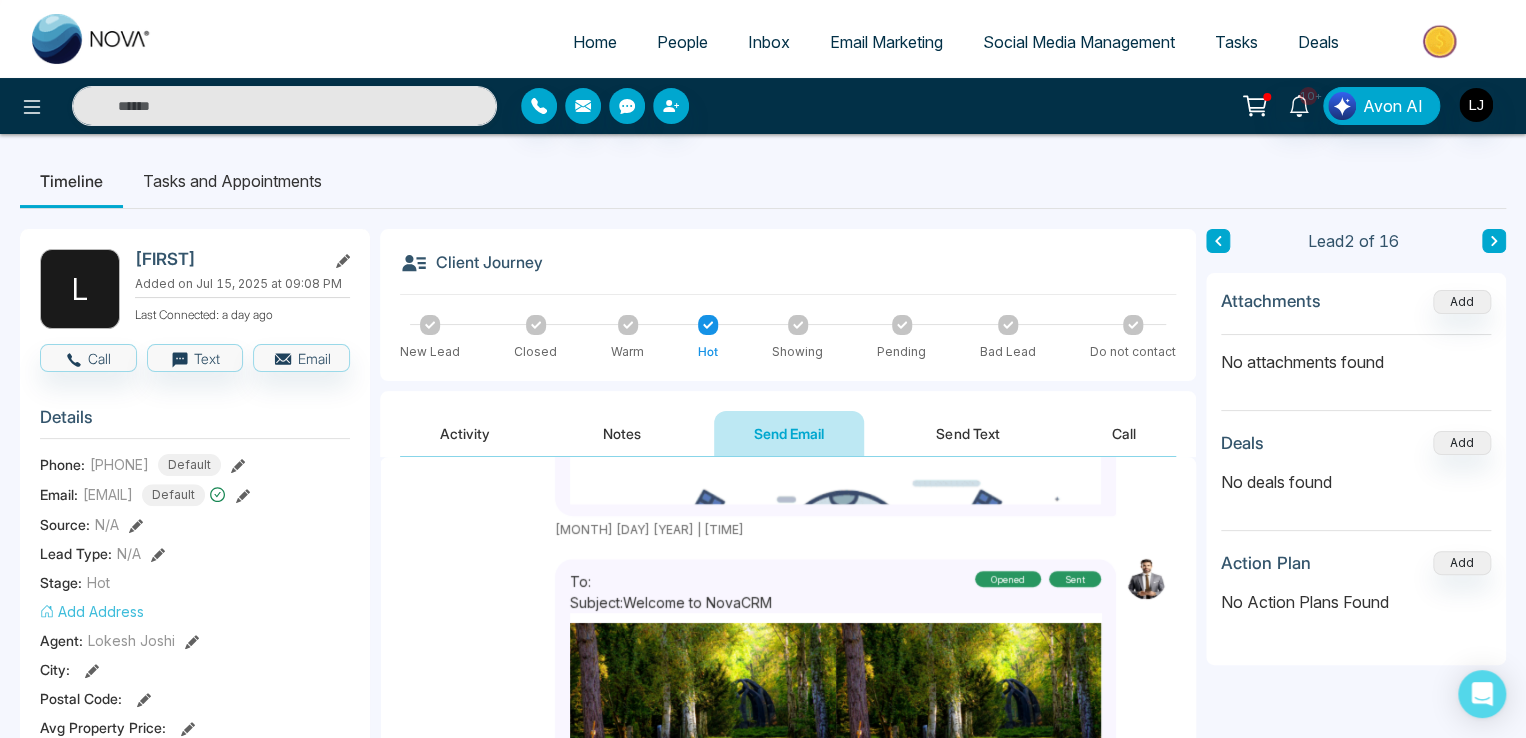 scroll, scrollTop: 502, scrollLeft: 0, axis: vertical 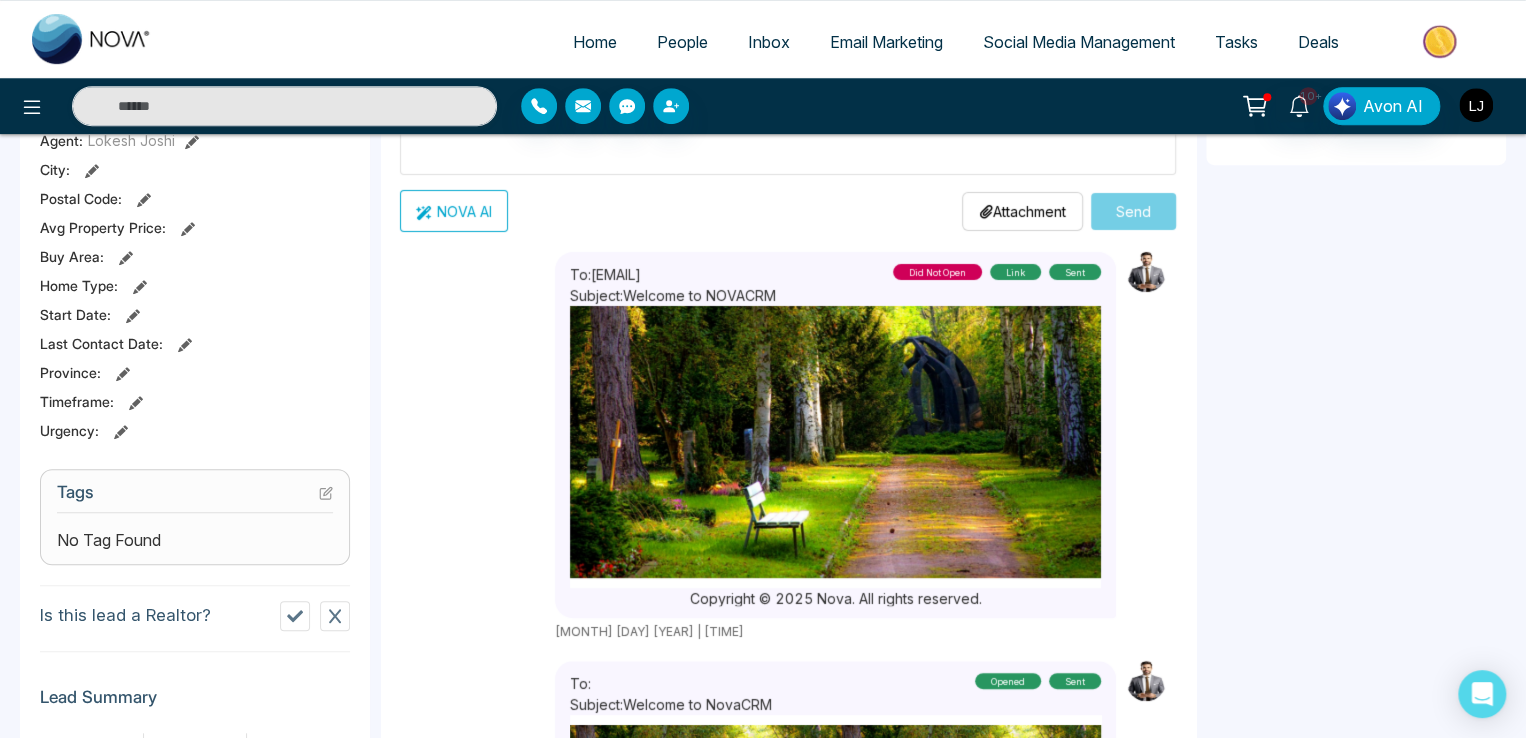 click at bounding box center [1476, 105] 